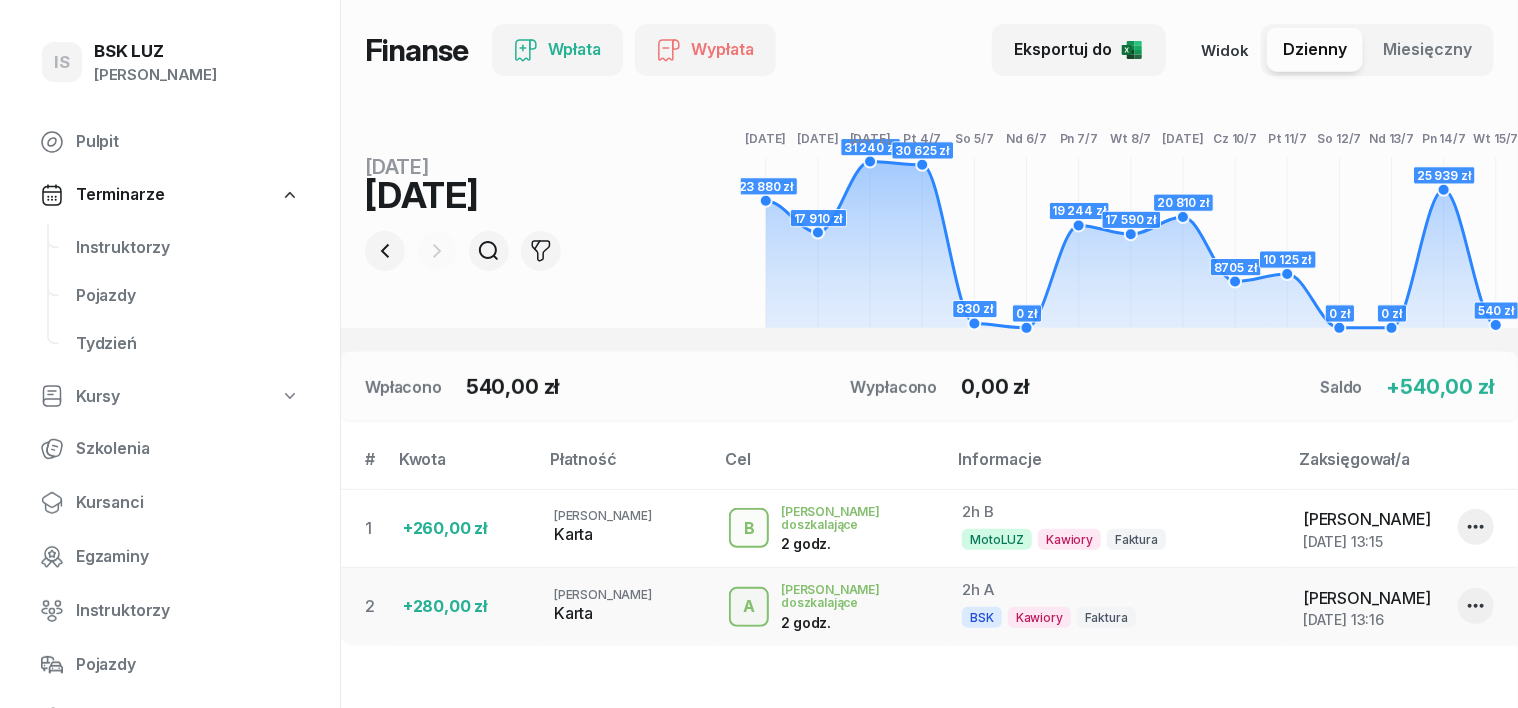 scroll, scrollTop: 250, scrollLeft: 0, axis: vertical 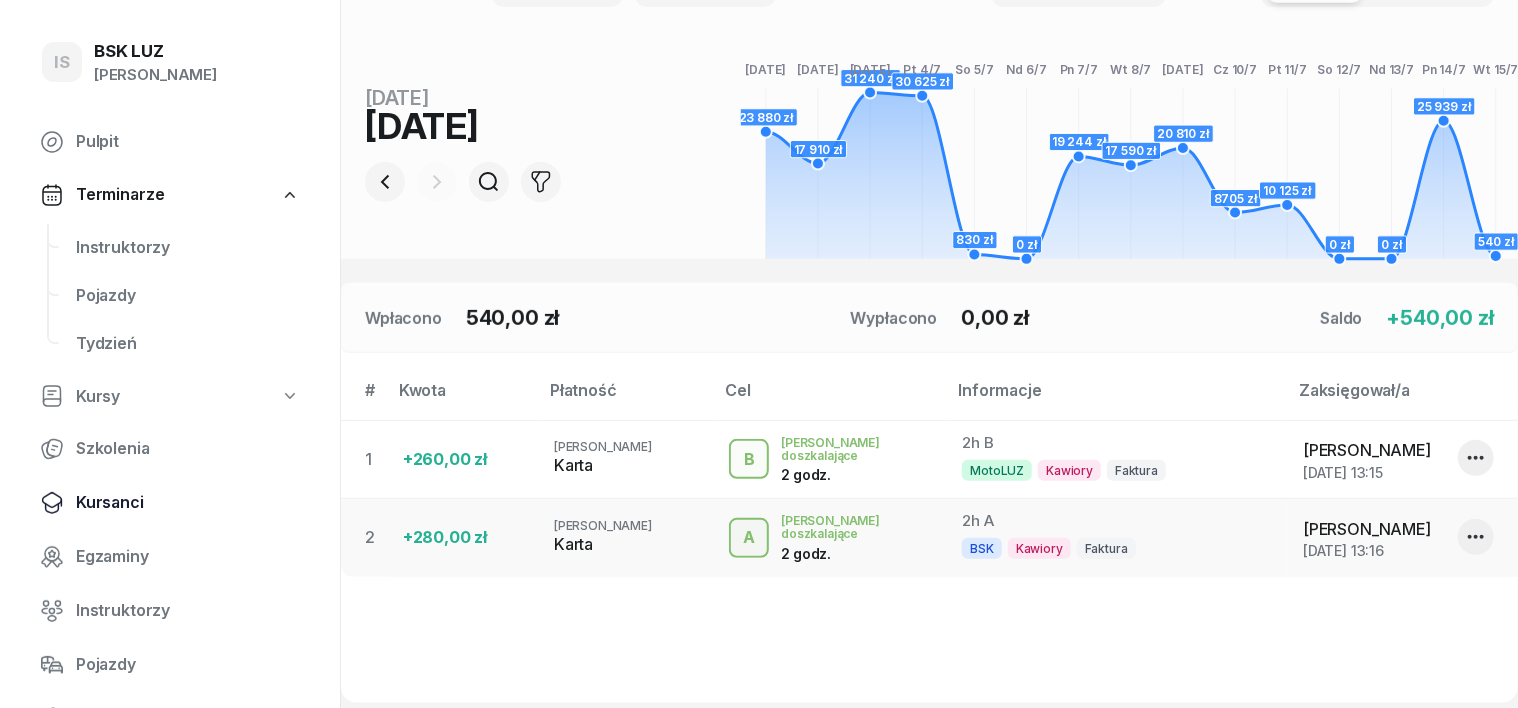 click on "Kursanci" at bounding box center (188, 503) 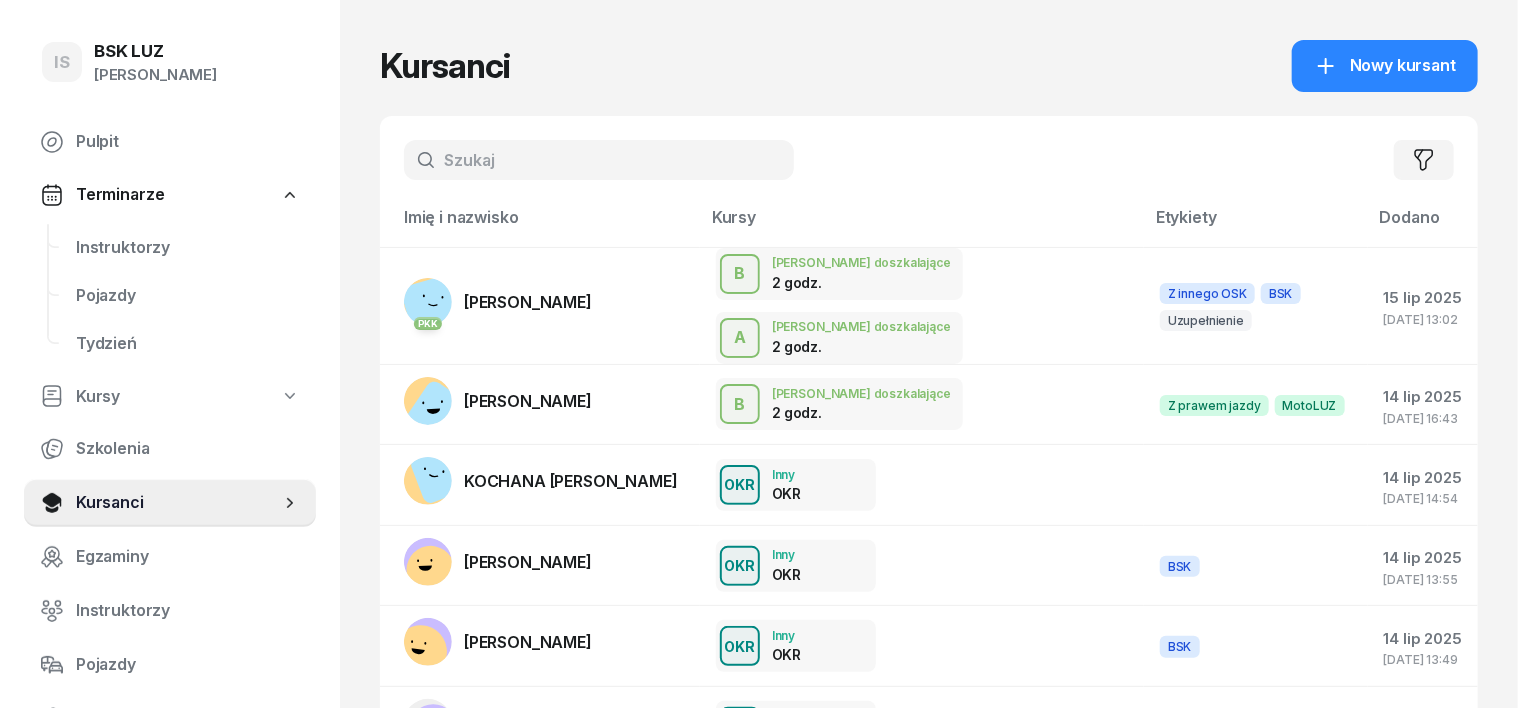 click at bounding box center (599, 160) 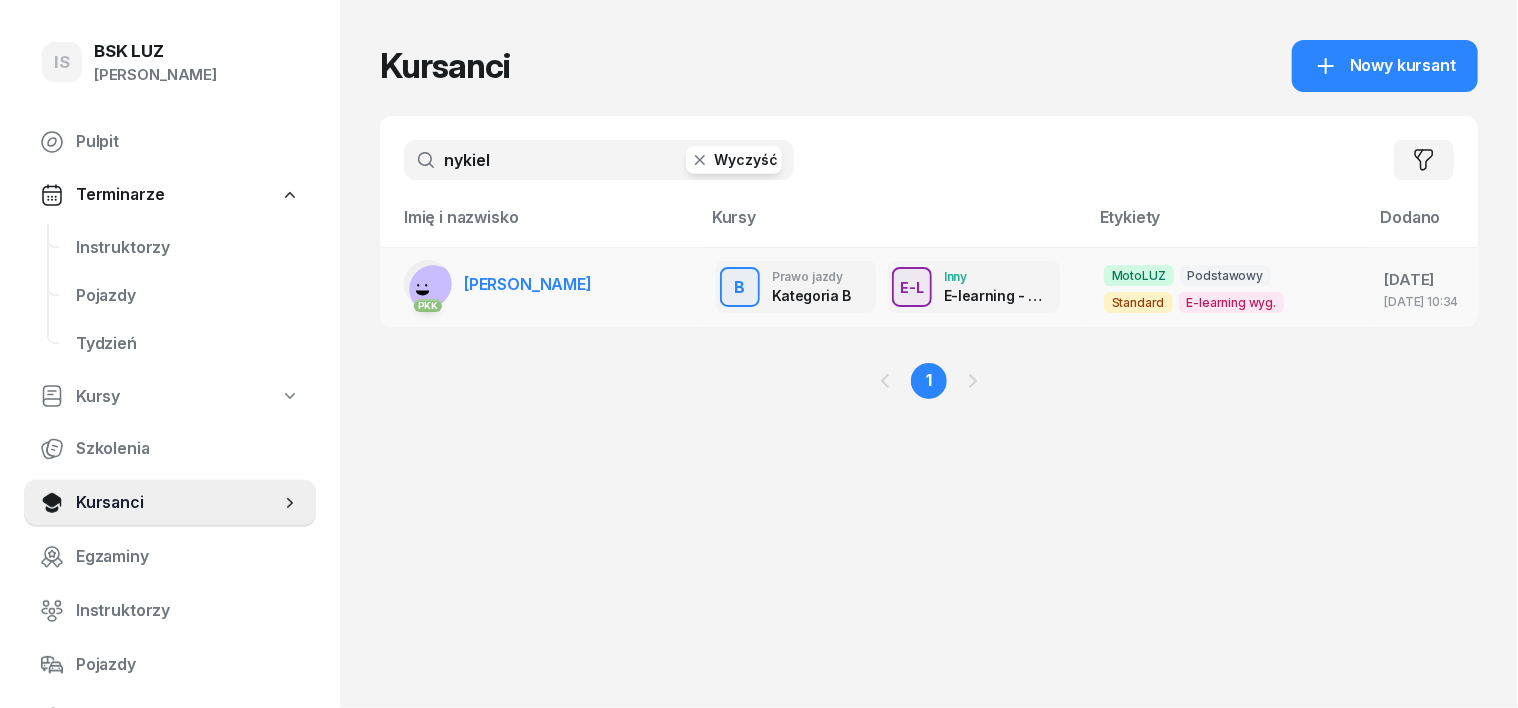 type on "nykiel" 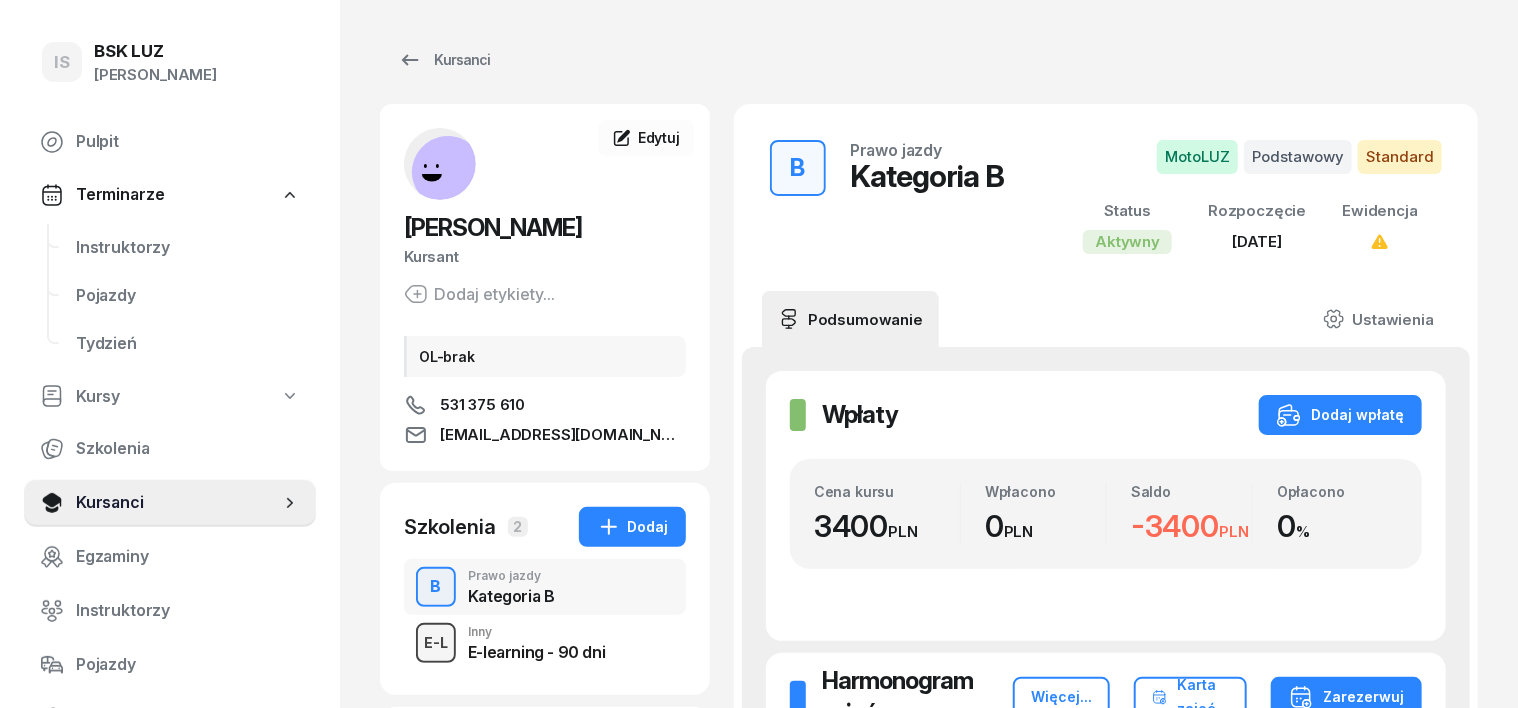 click on "E-L" at bounding box center [436, 642] 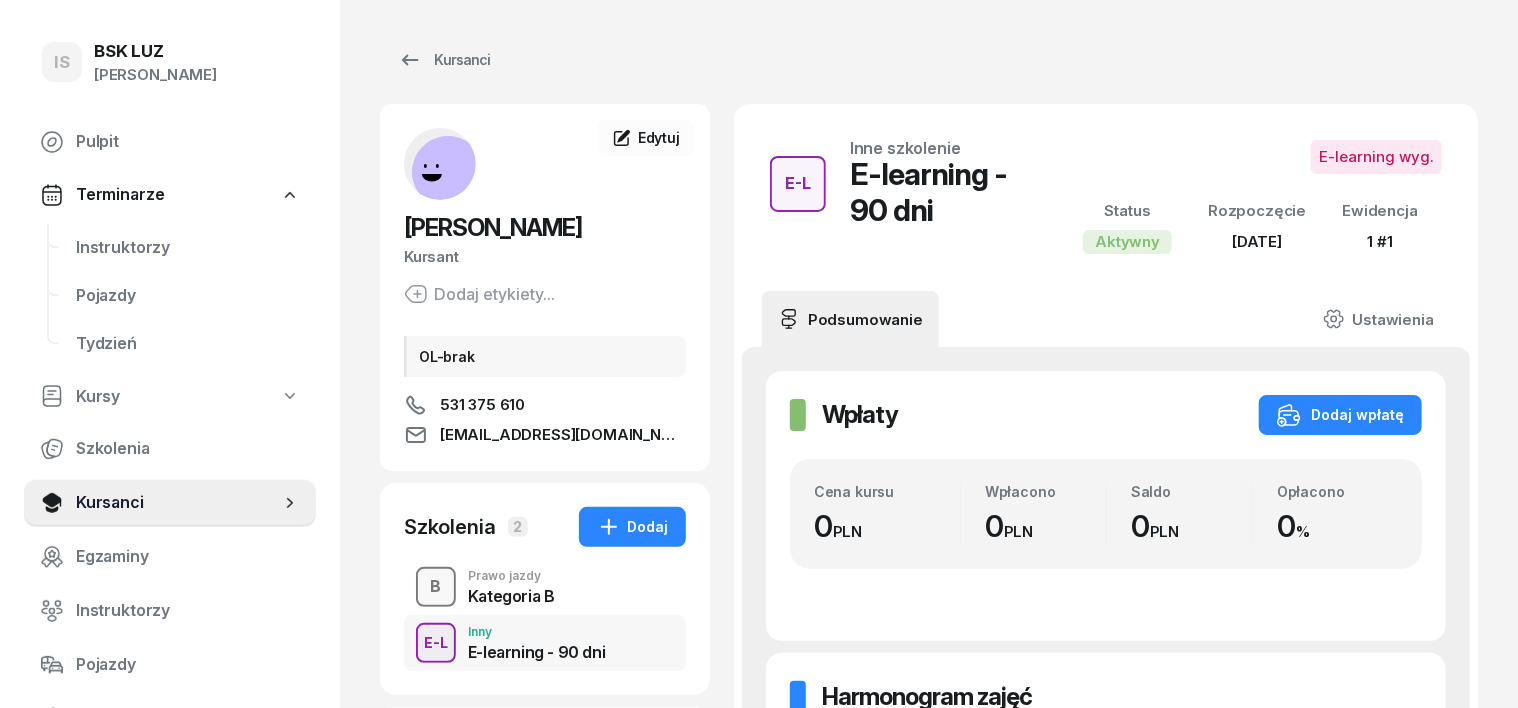 click on "B" at bounding box center [436, 587] 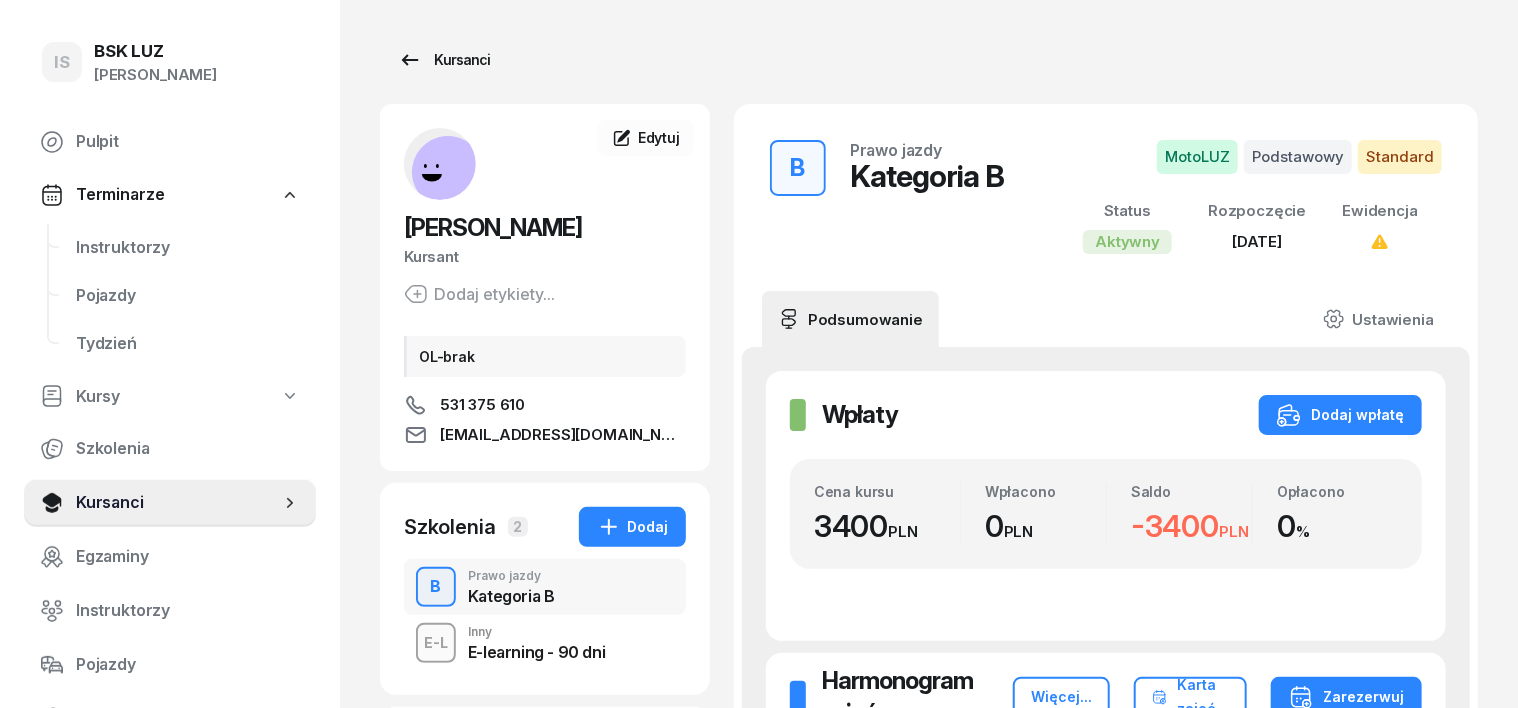 click on "Kursanci" at bounding box center [444, 60] 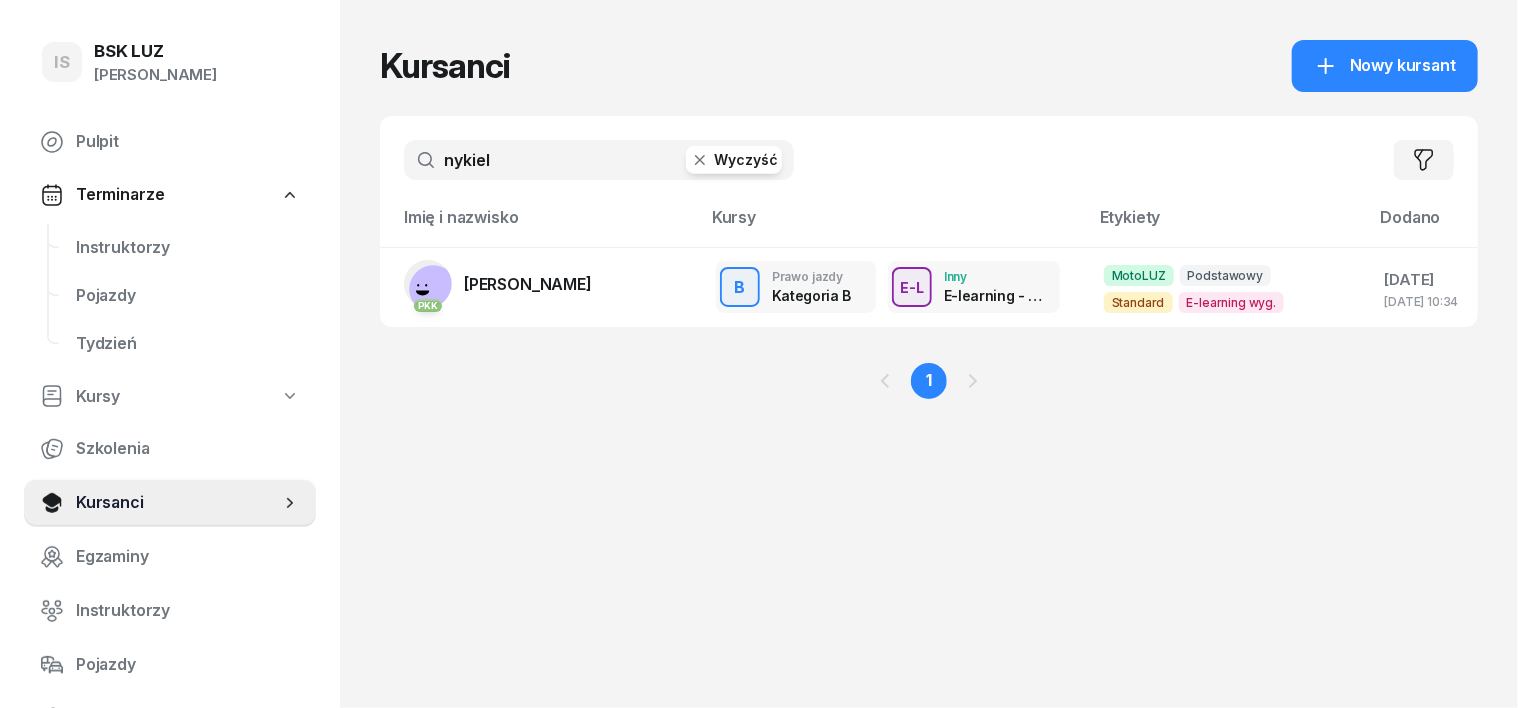 click 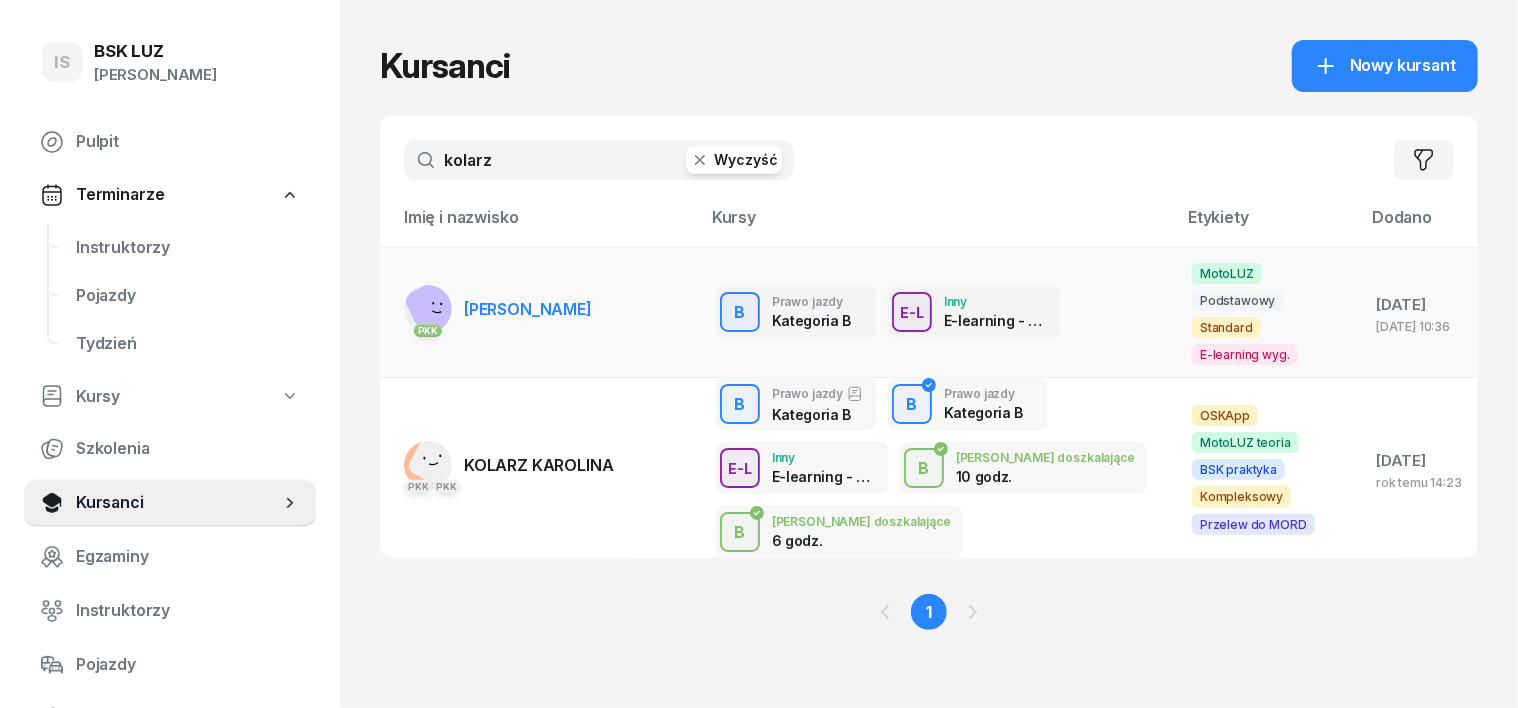type on "kolarz" 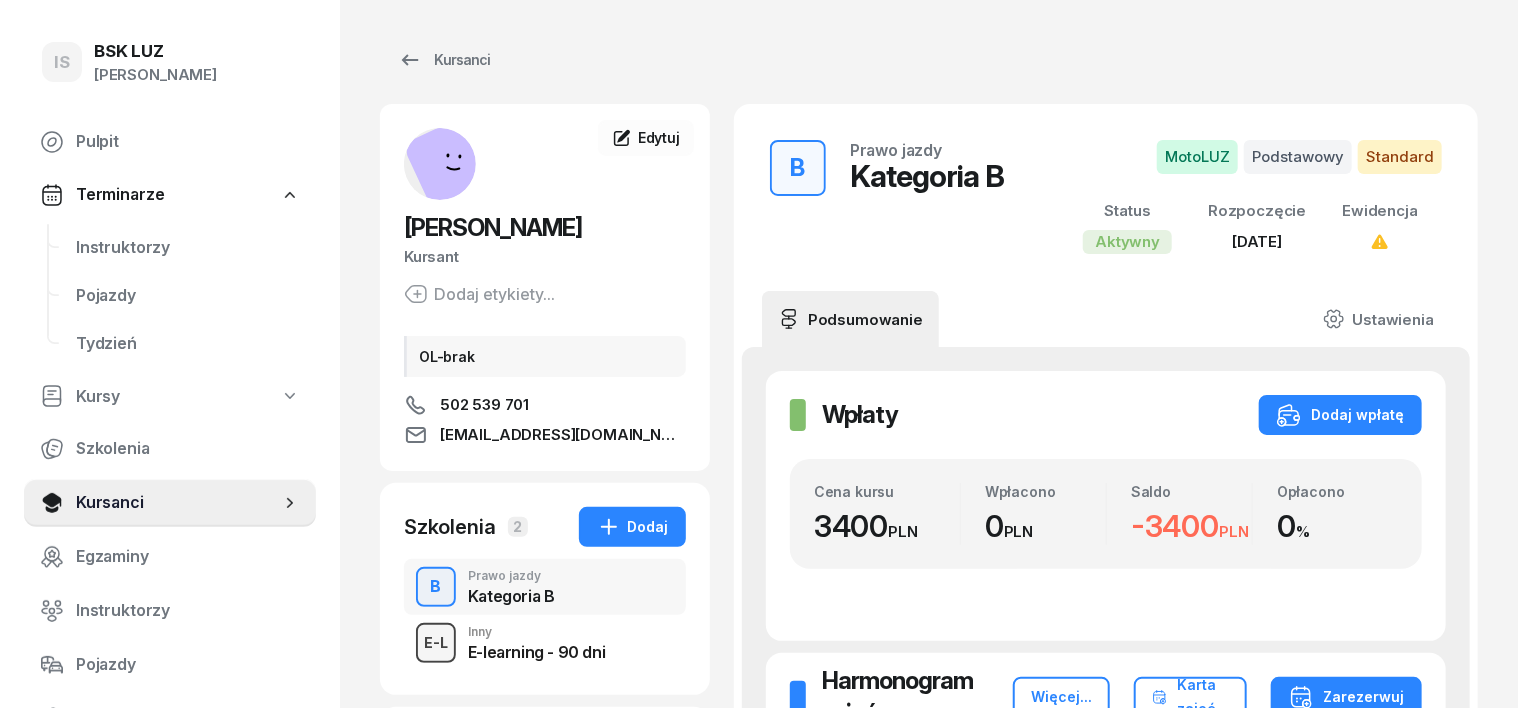 click on "E-L" at bounding box center [436, 642] 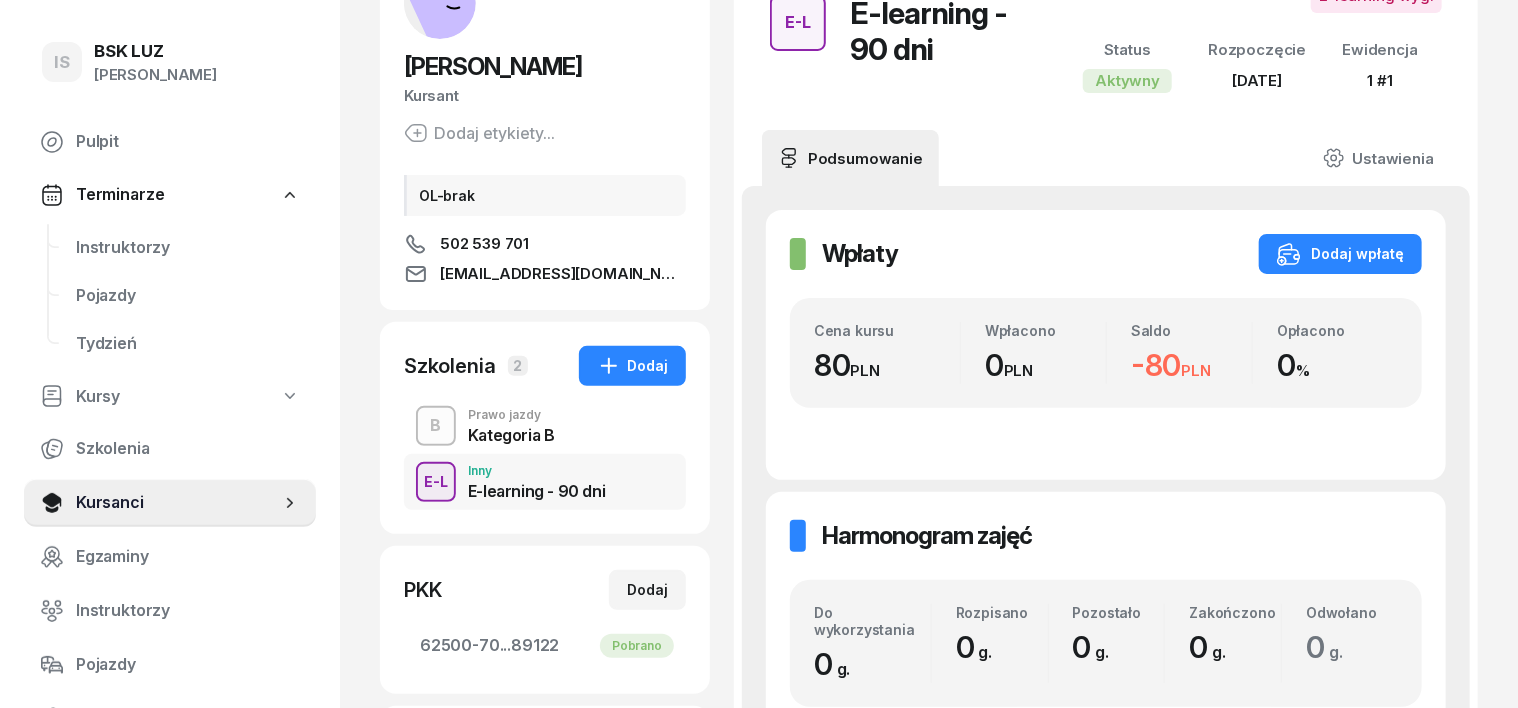 scroll, scrollTop: 124, scrollLeft: 0, axis: vertical 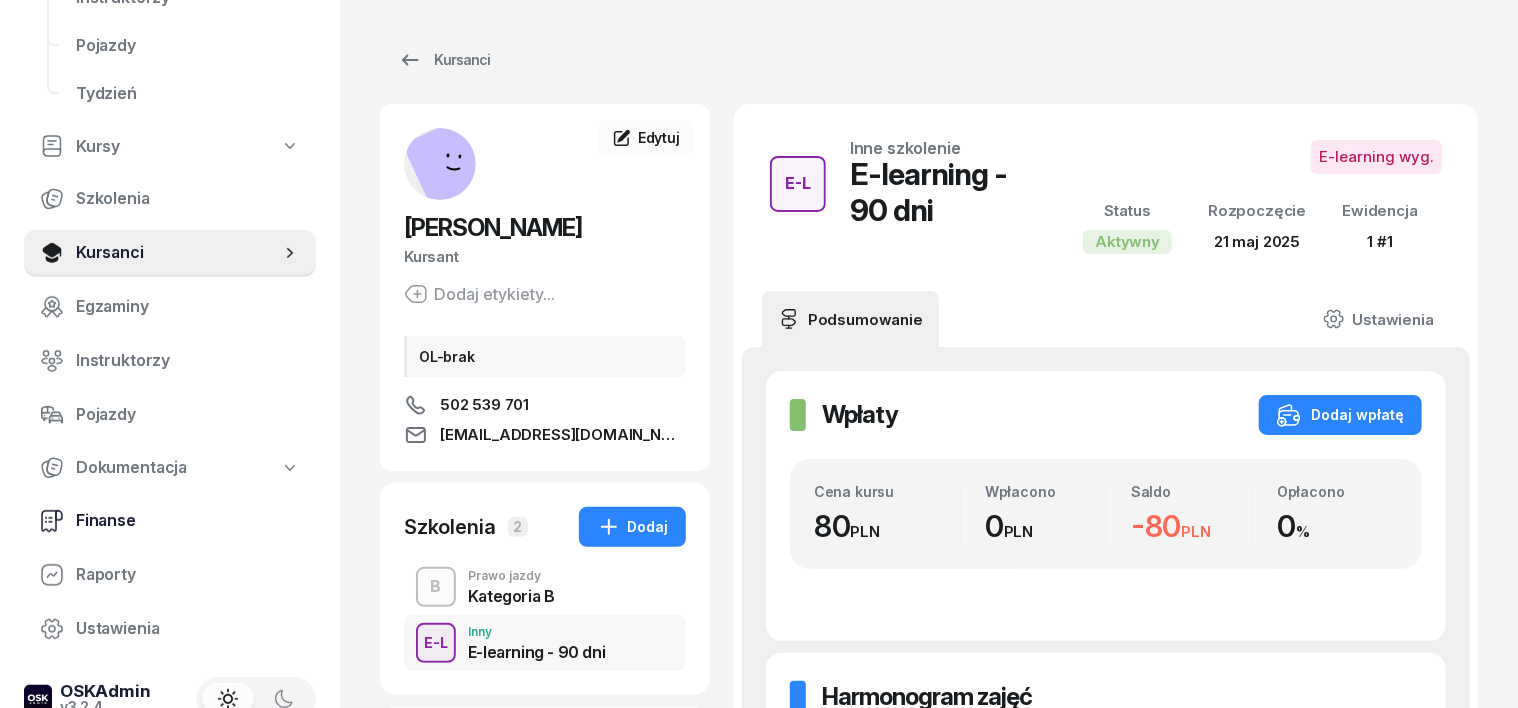 click on "Finanse" at bounding box center (188, 521) 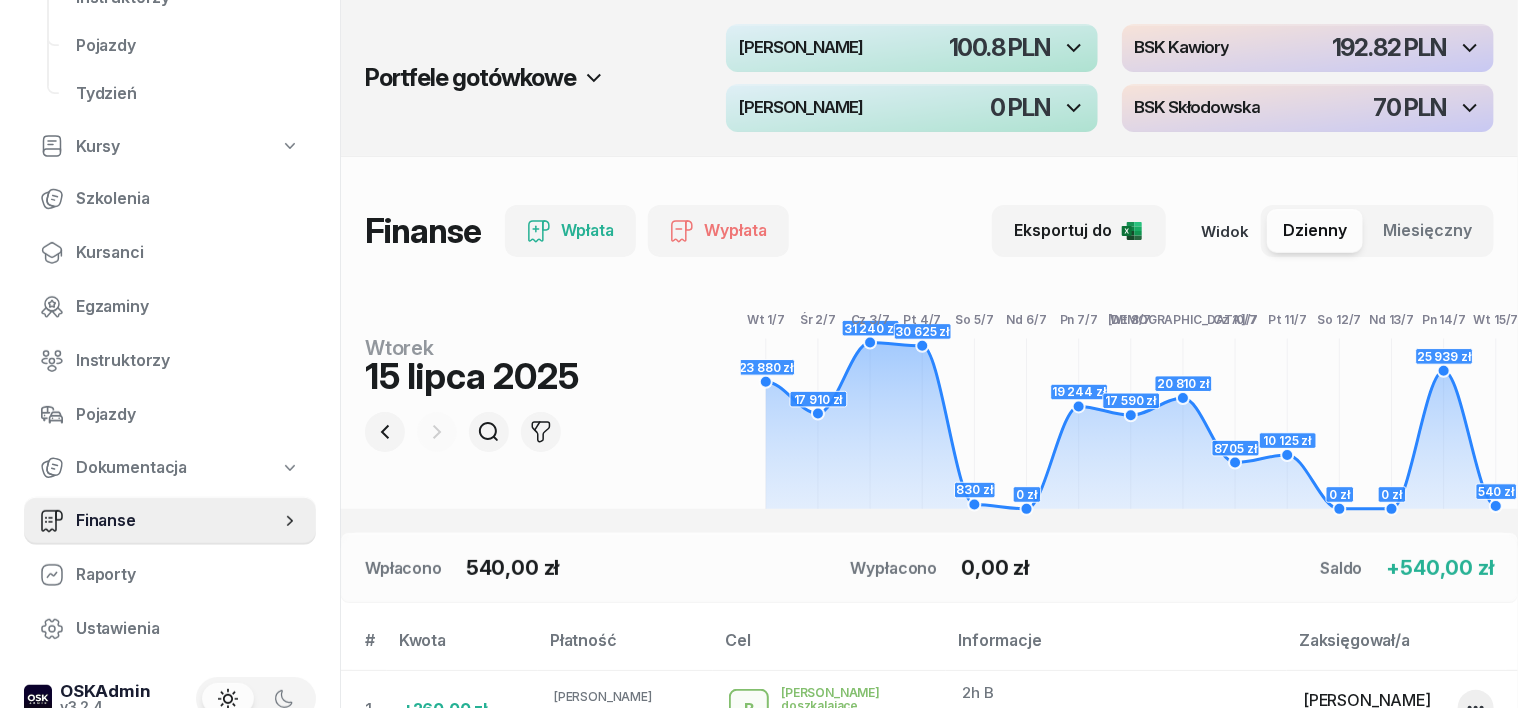scroll, scrollTop: 124, scrollLeft: 0, axis: vertical 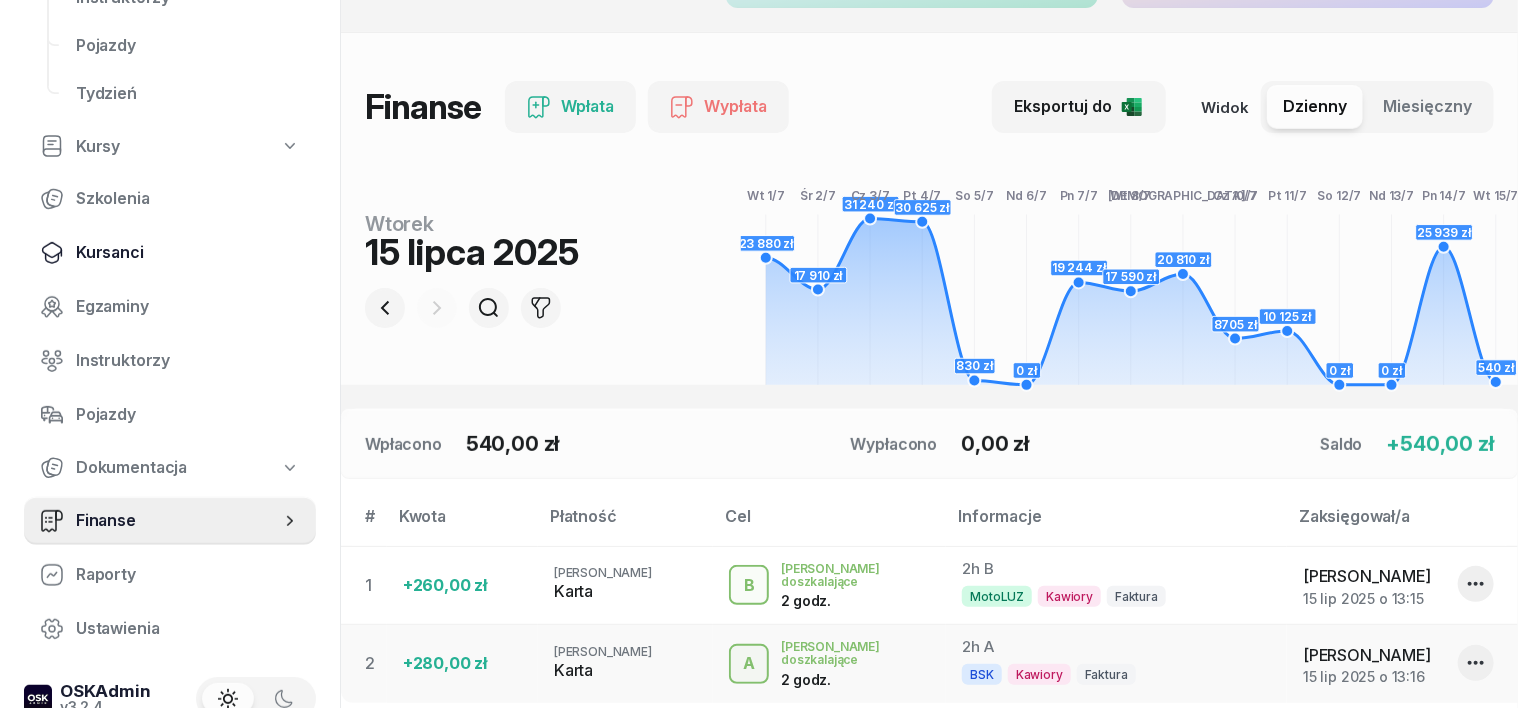 click on "Kursanci" at bounding box center [188, 253] 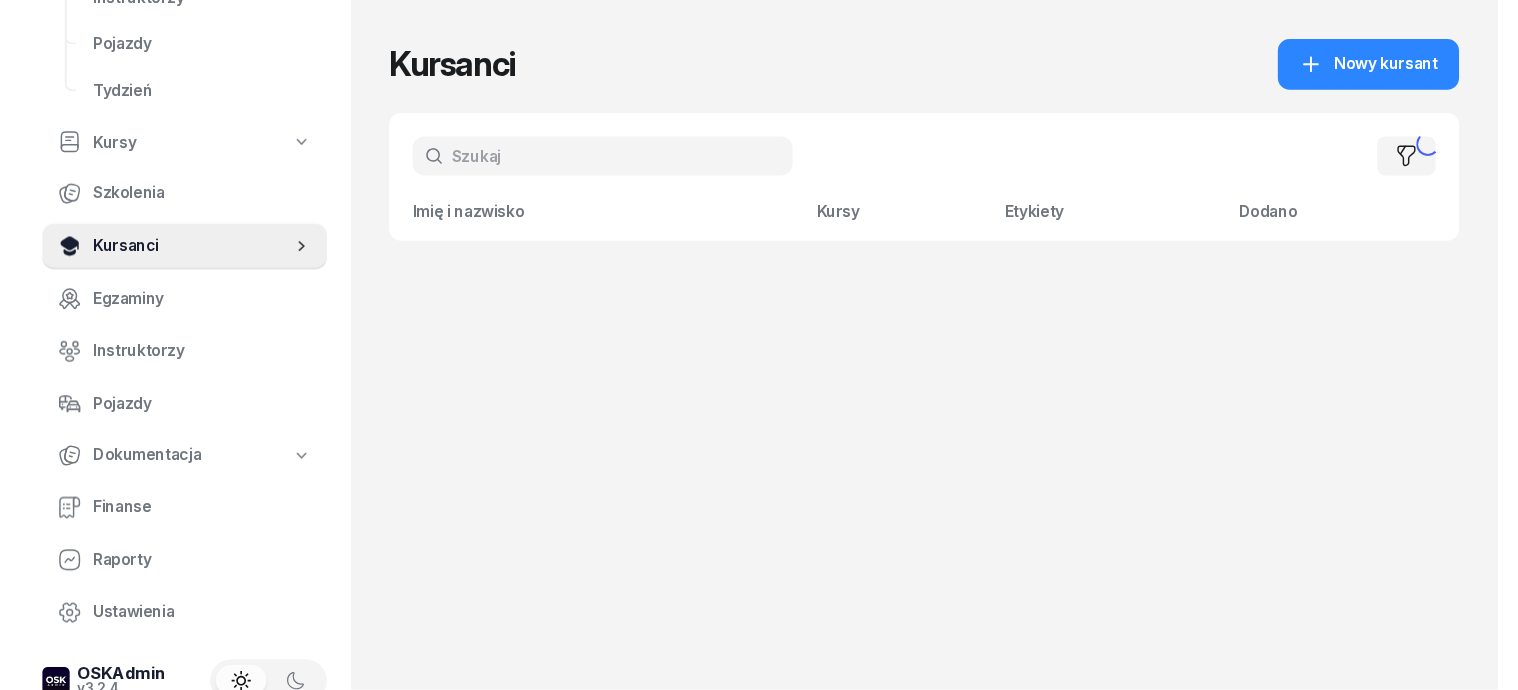 scroll, scrollTop: 0, scrollLeft: 0, axis: both 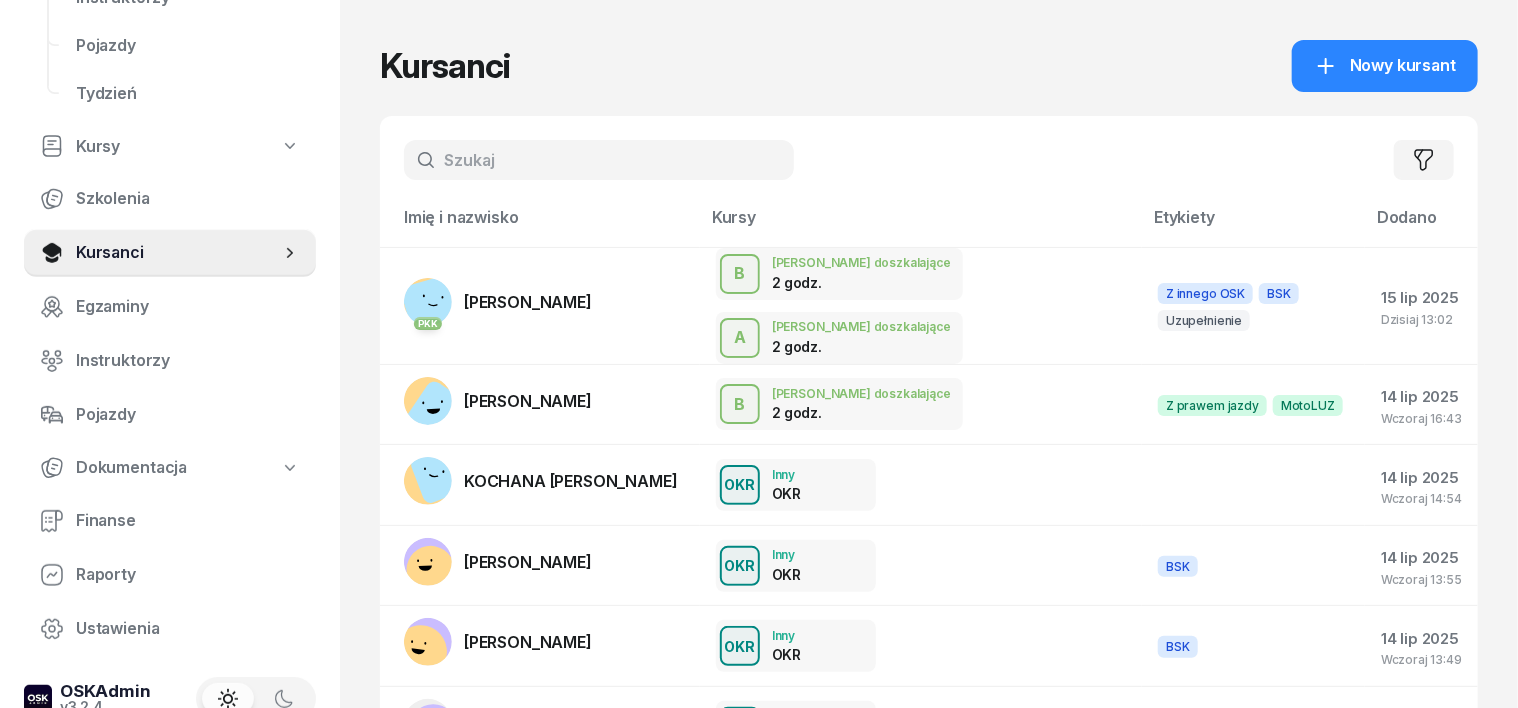 click at bounding box center [599, 160] 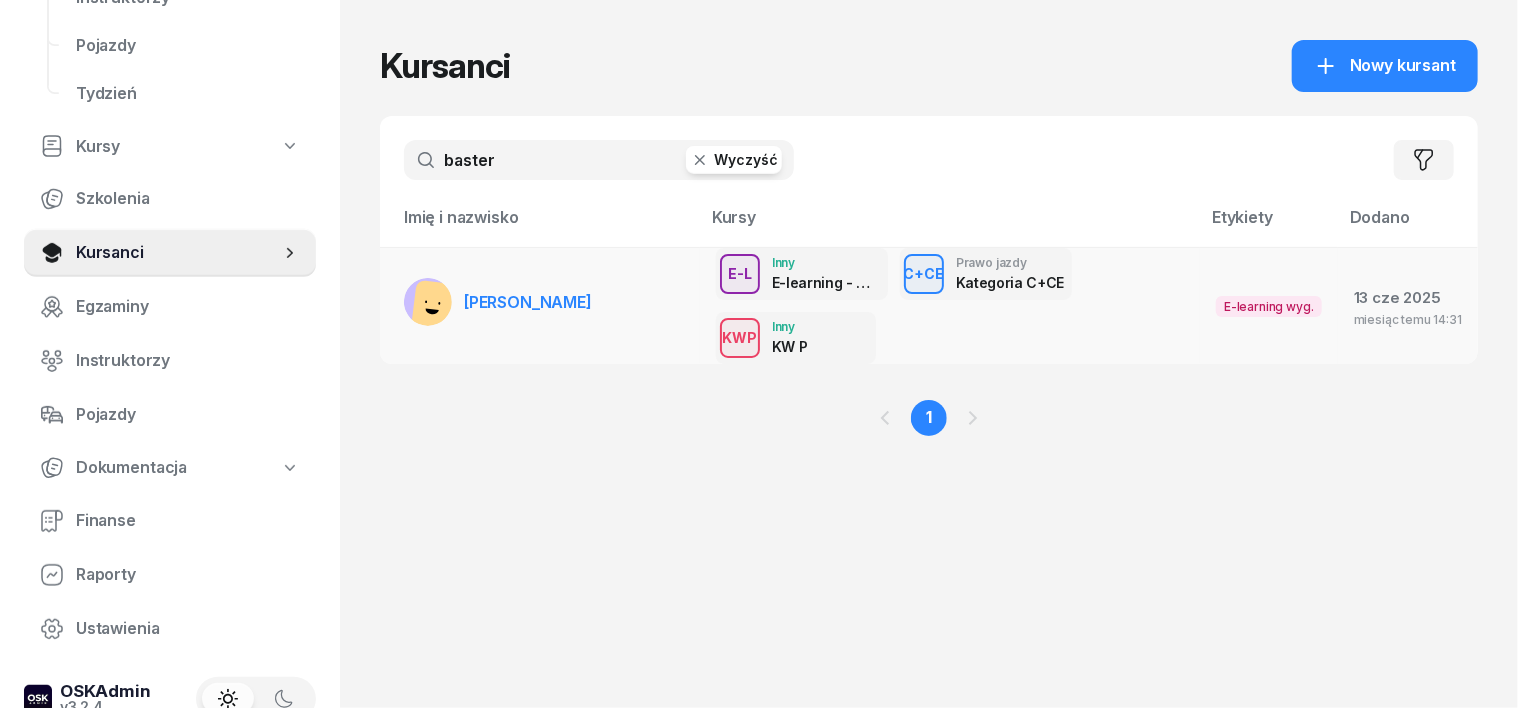 type on "baster" 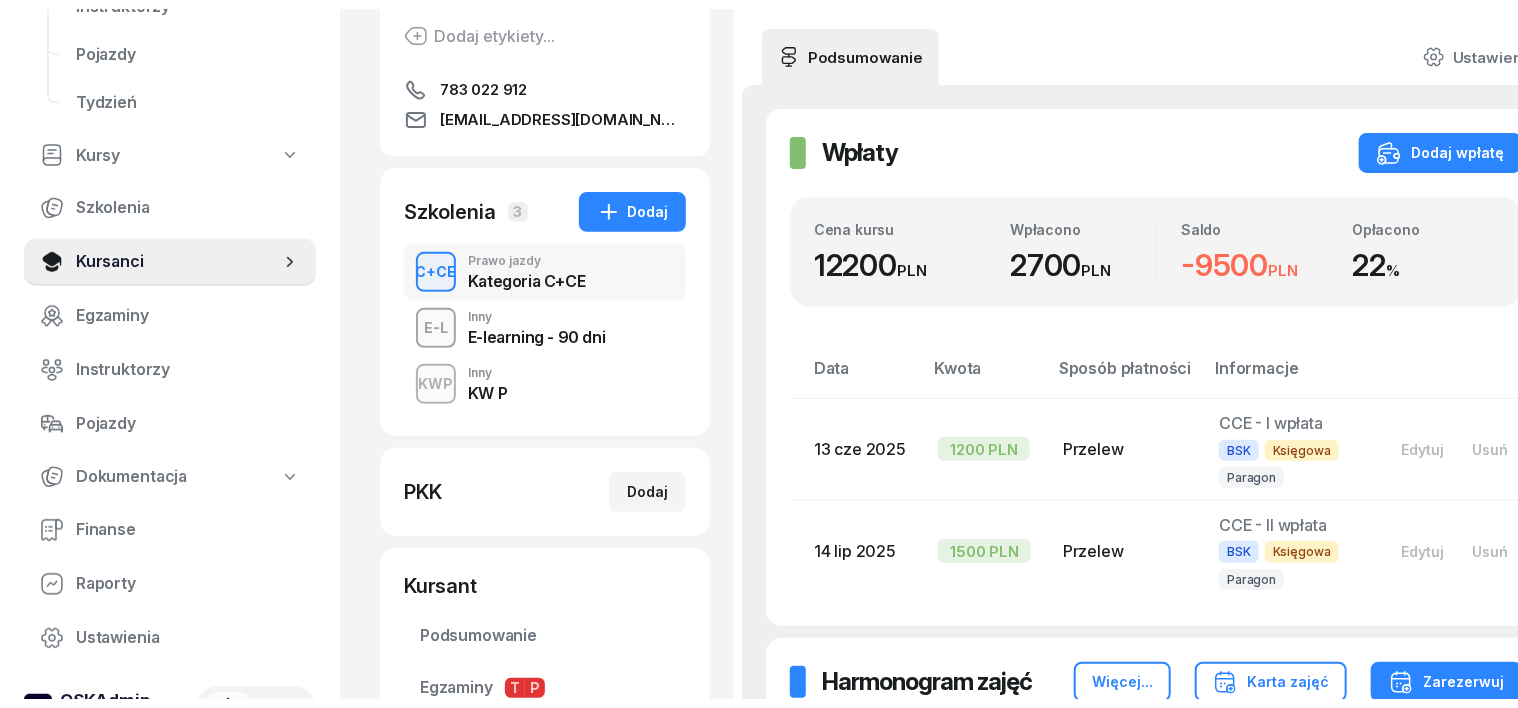 scroll, scrollTop: 124, scrollLeft: 0, axis: vertical 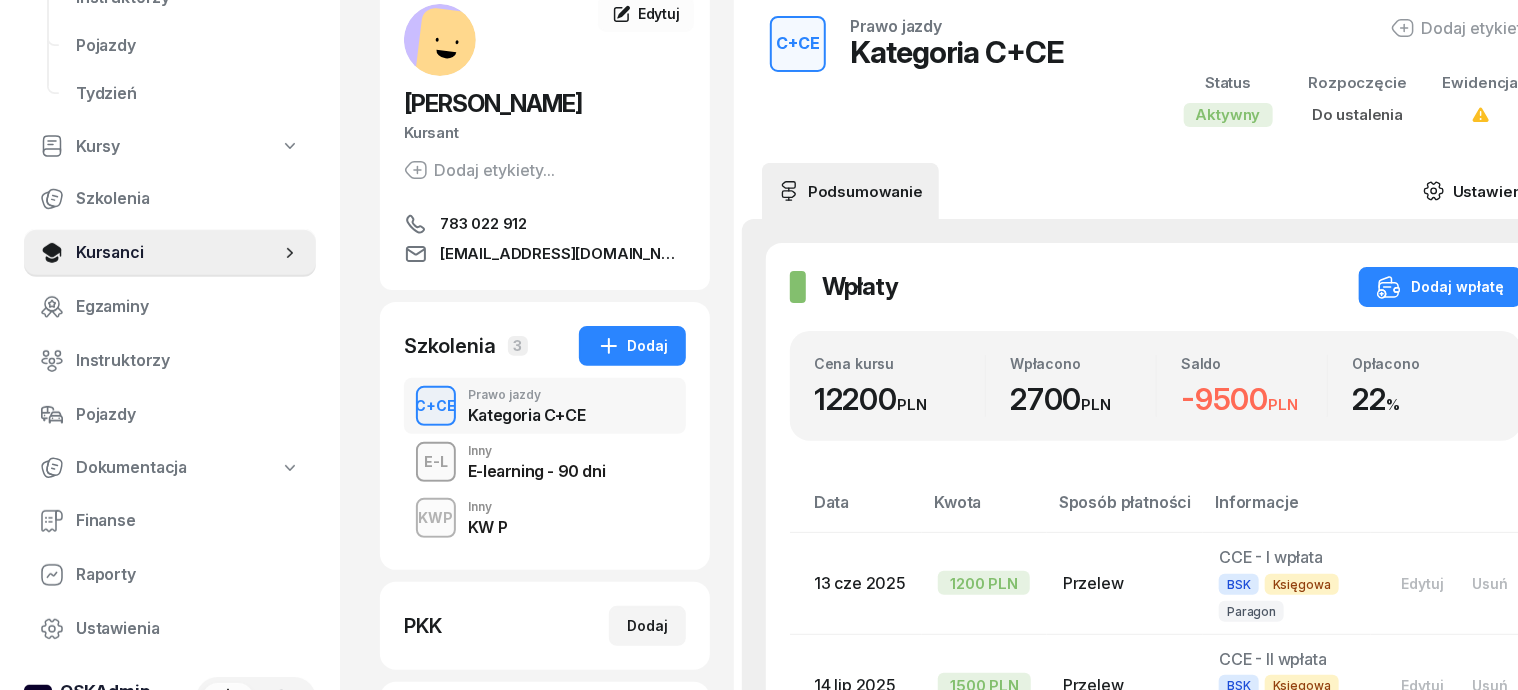 click 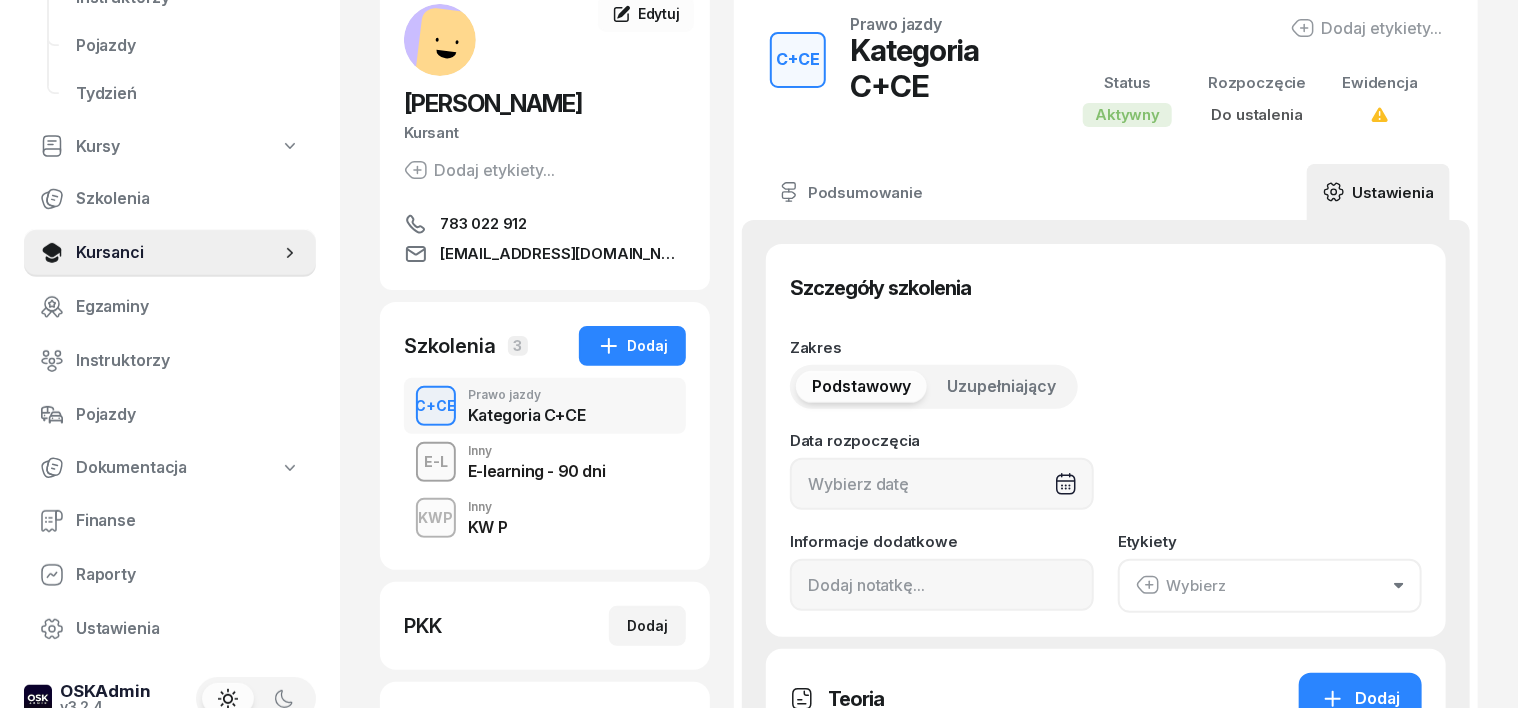 type on "45" 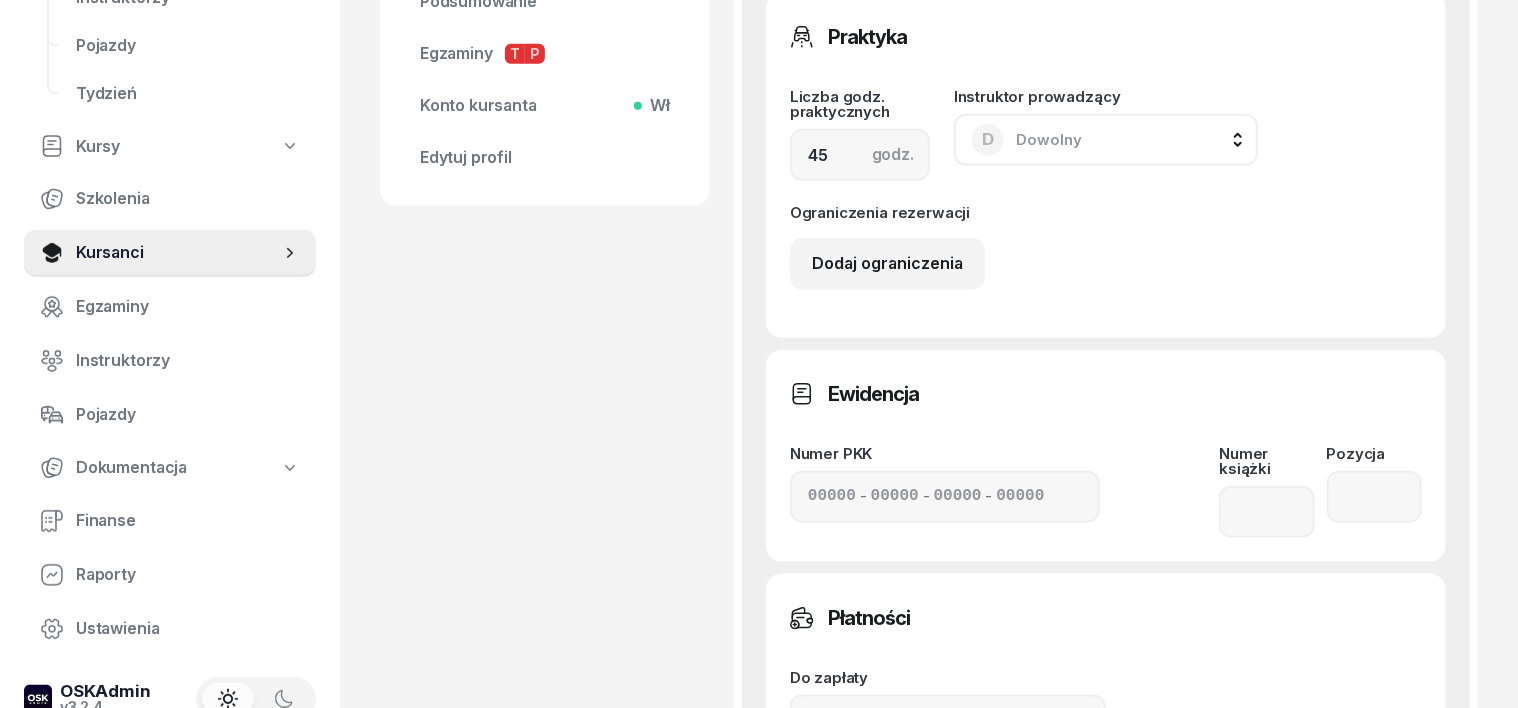 scroll, scrollTop: 1000, scrollLeft: 0, axis: vertical 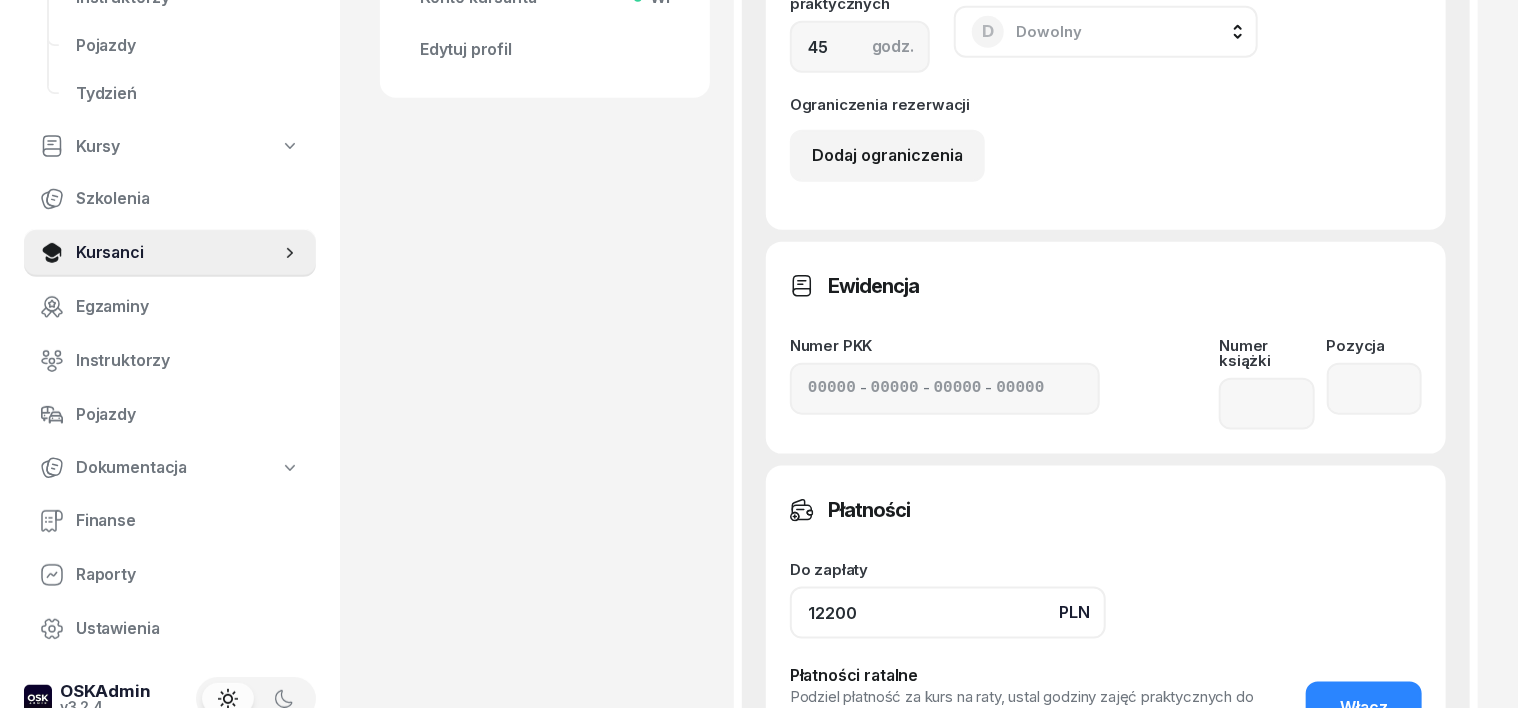 click on "12200" 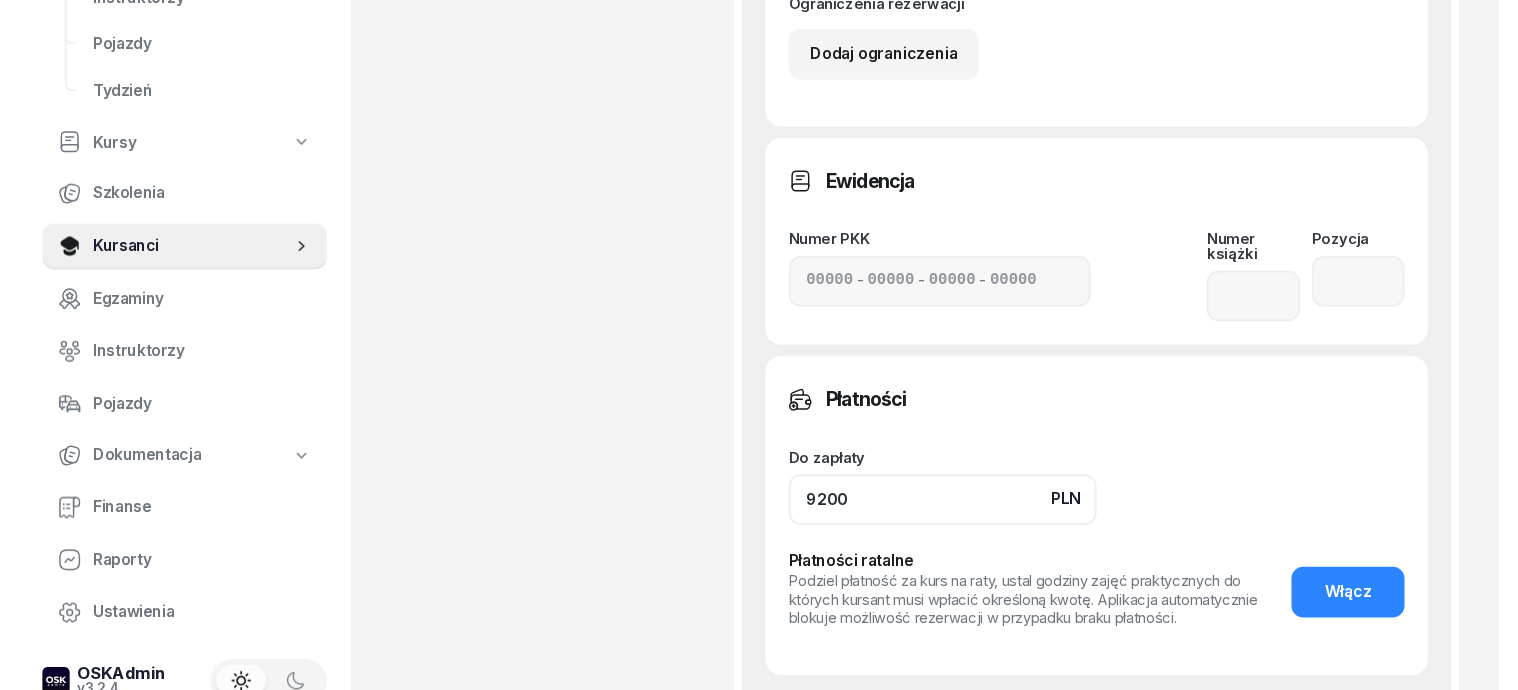 scroll, scrollTop: 1250, scrollLeft: 0, axis: vertical 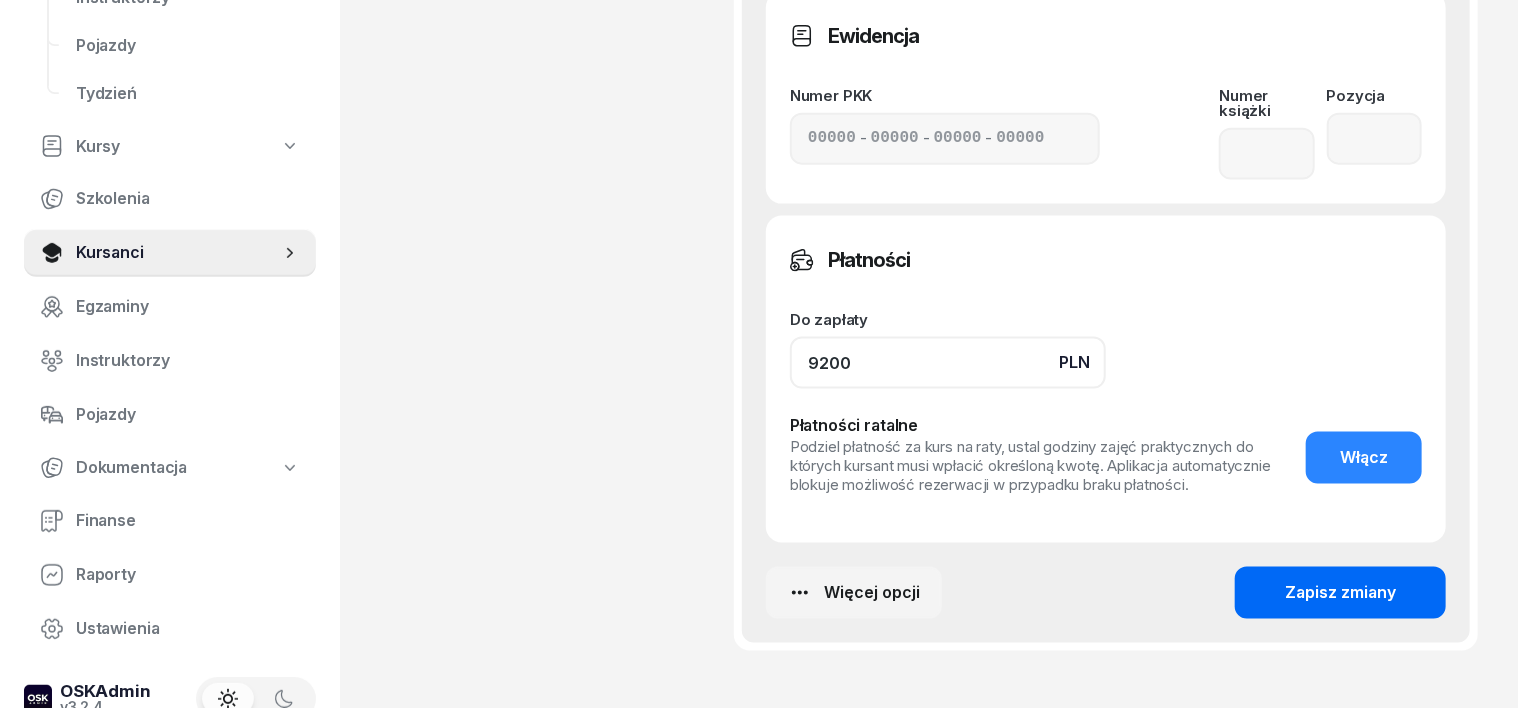 type on "9200" 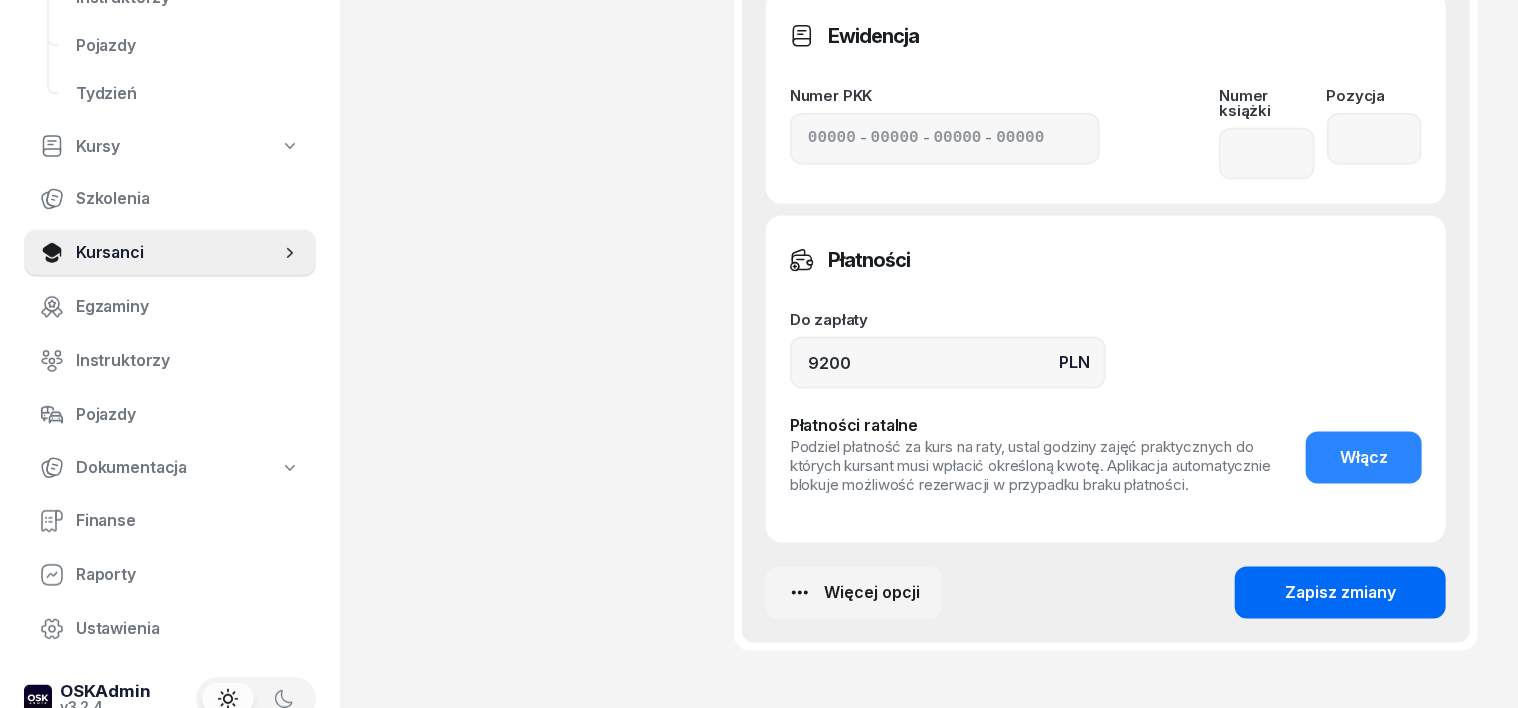 click on "Zapisz zmiany" 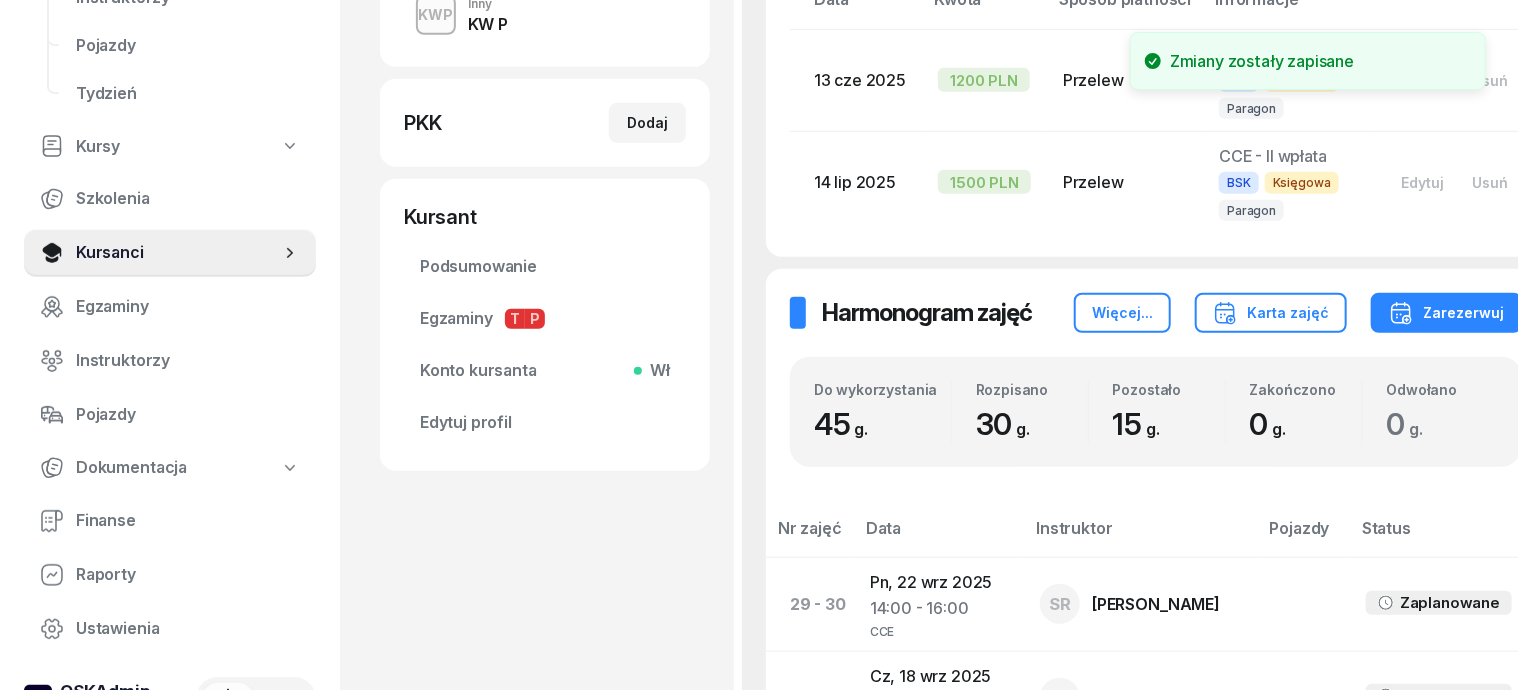scroll, scrollTop: 624, scrollLeft: 0, axis: vertical 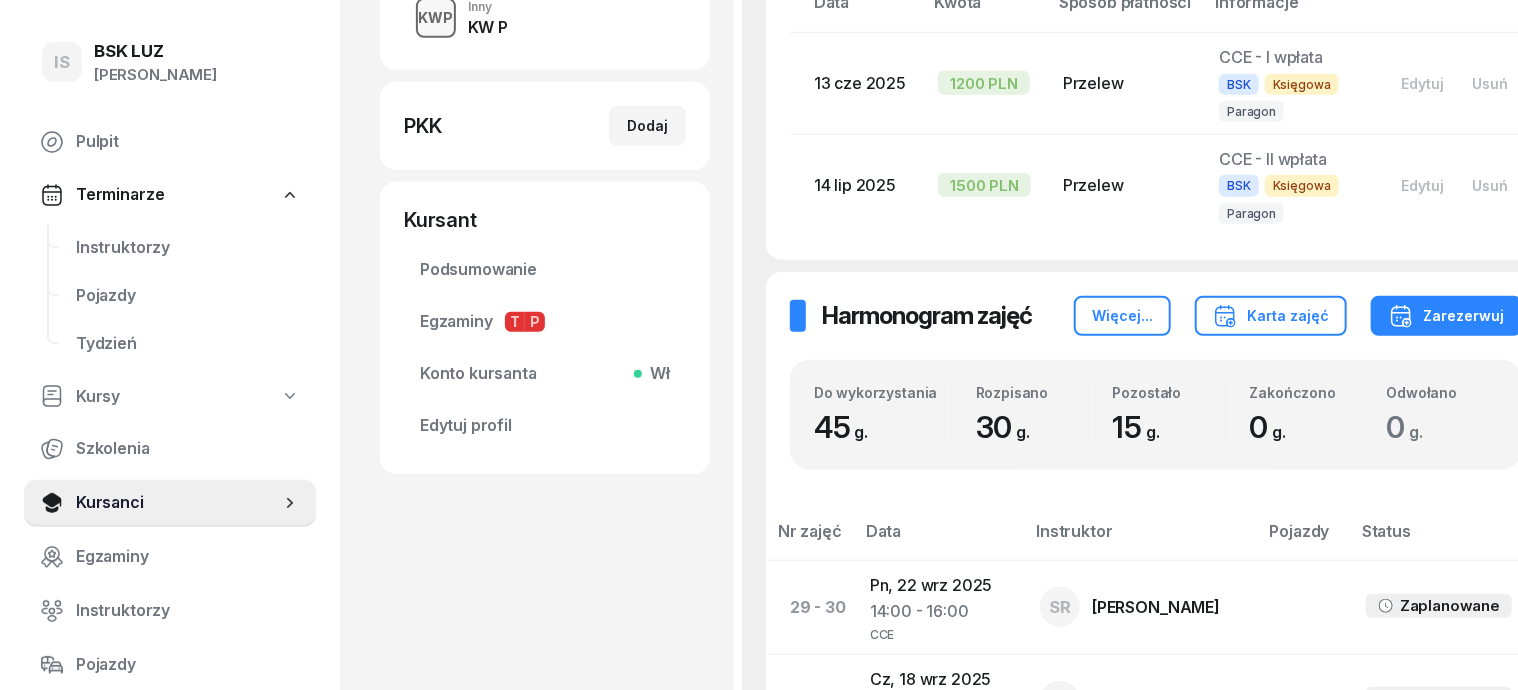 click on "KWP" at bounding box center [436, 17] 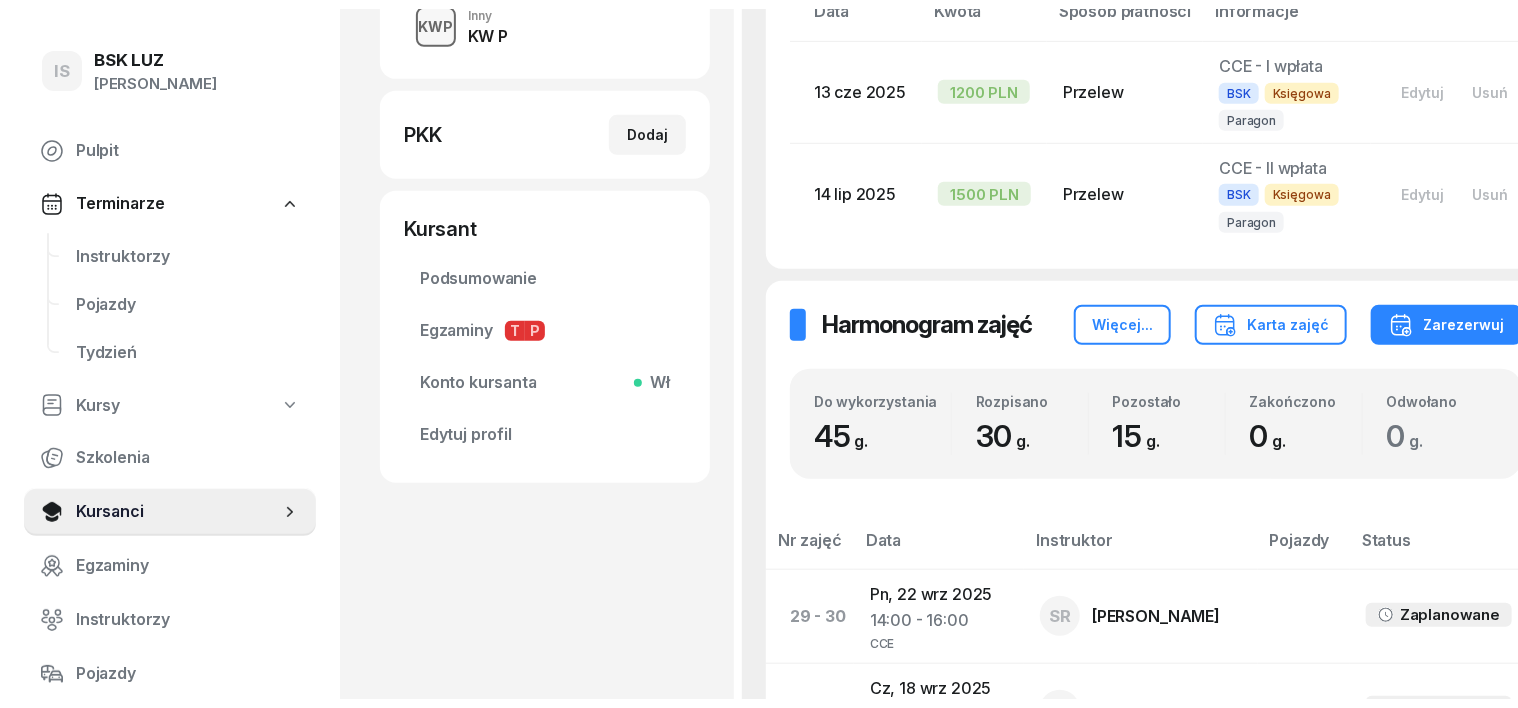 scroll, scrollTop: 0, scrollLeft: 0, axis: both 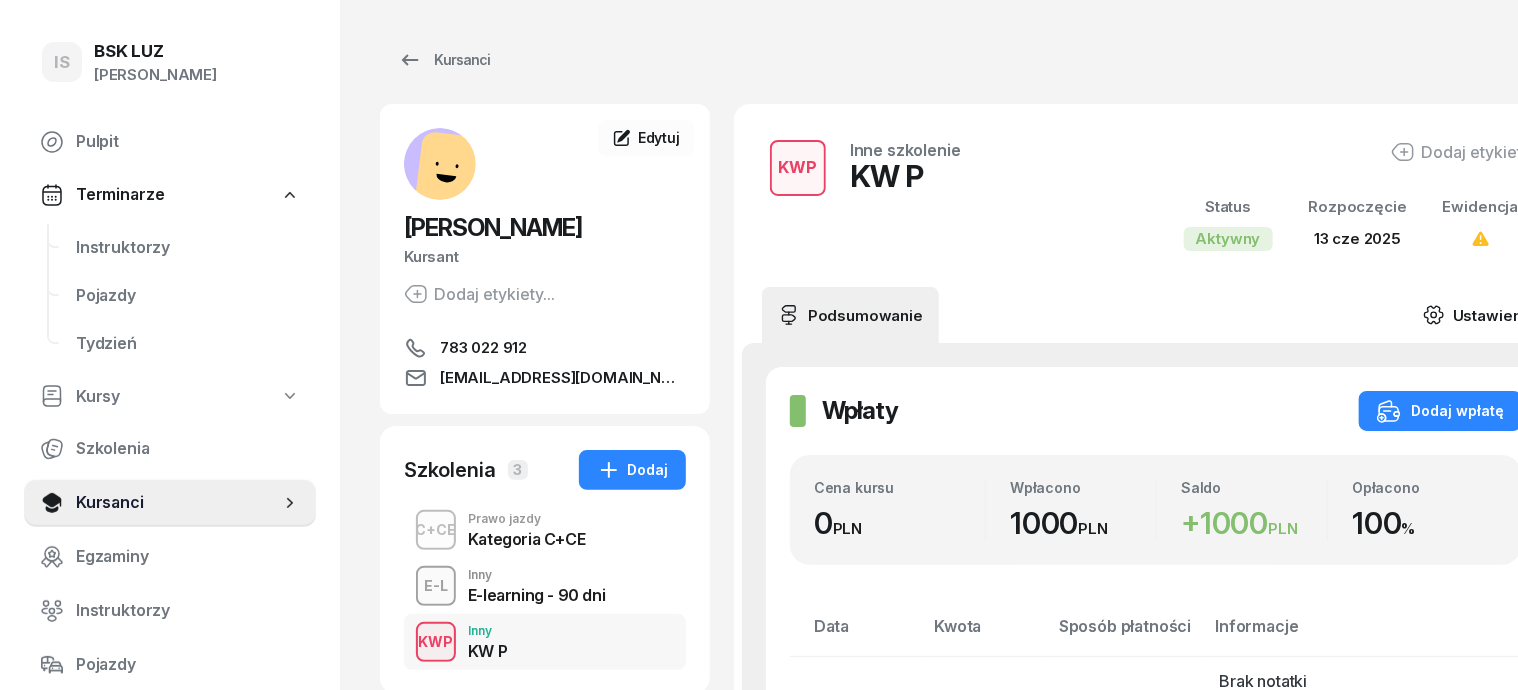 click 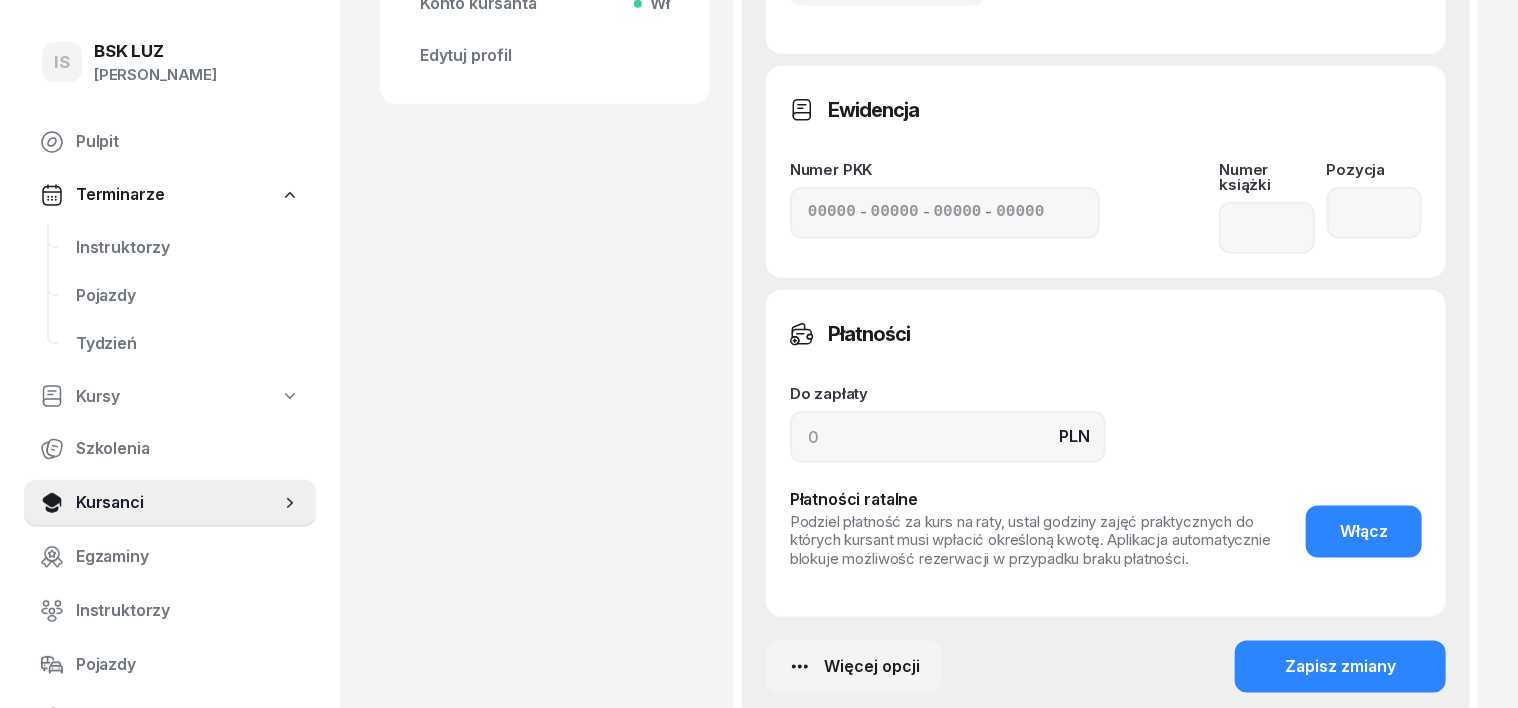 scroll, scrollTop: 1000, scrollLeft: 0, axis: vertical 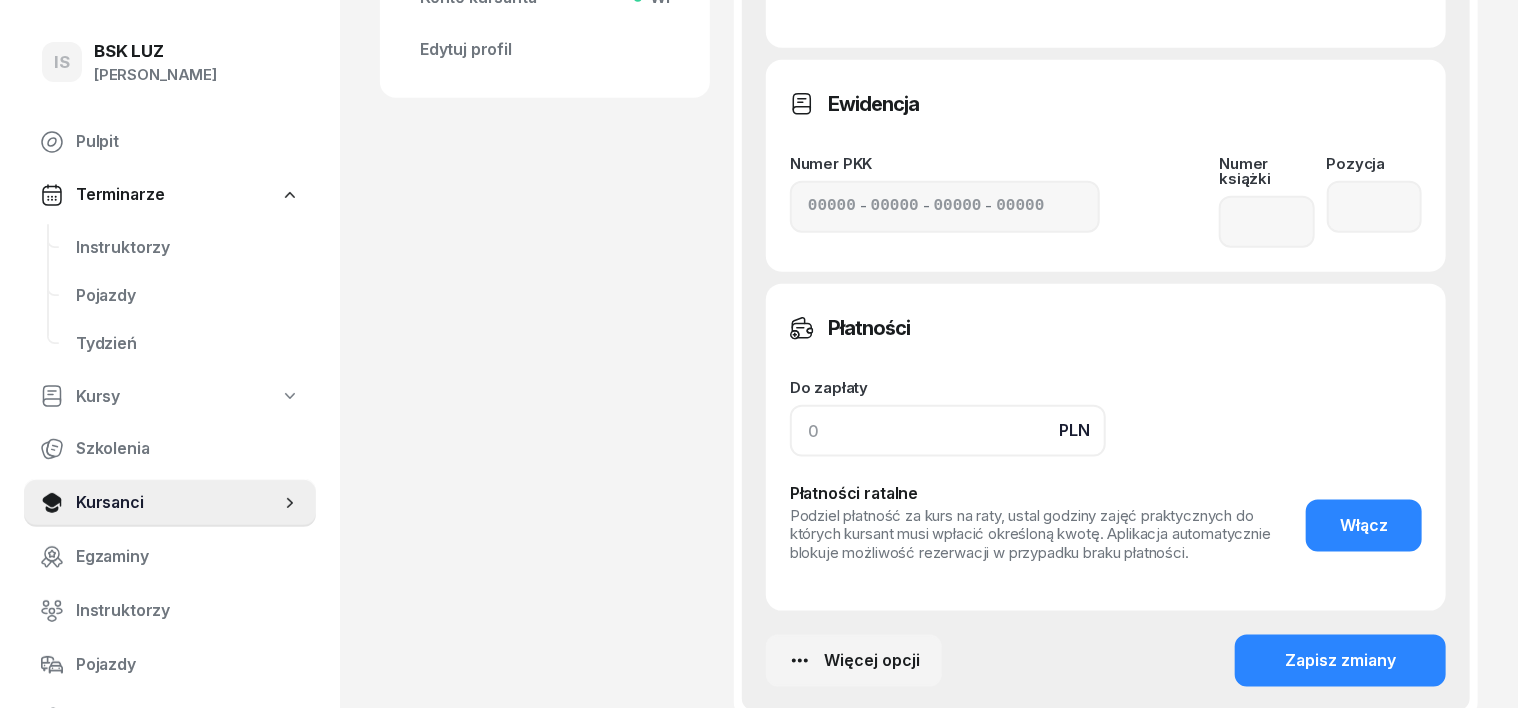 click 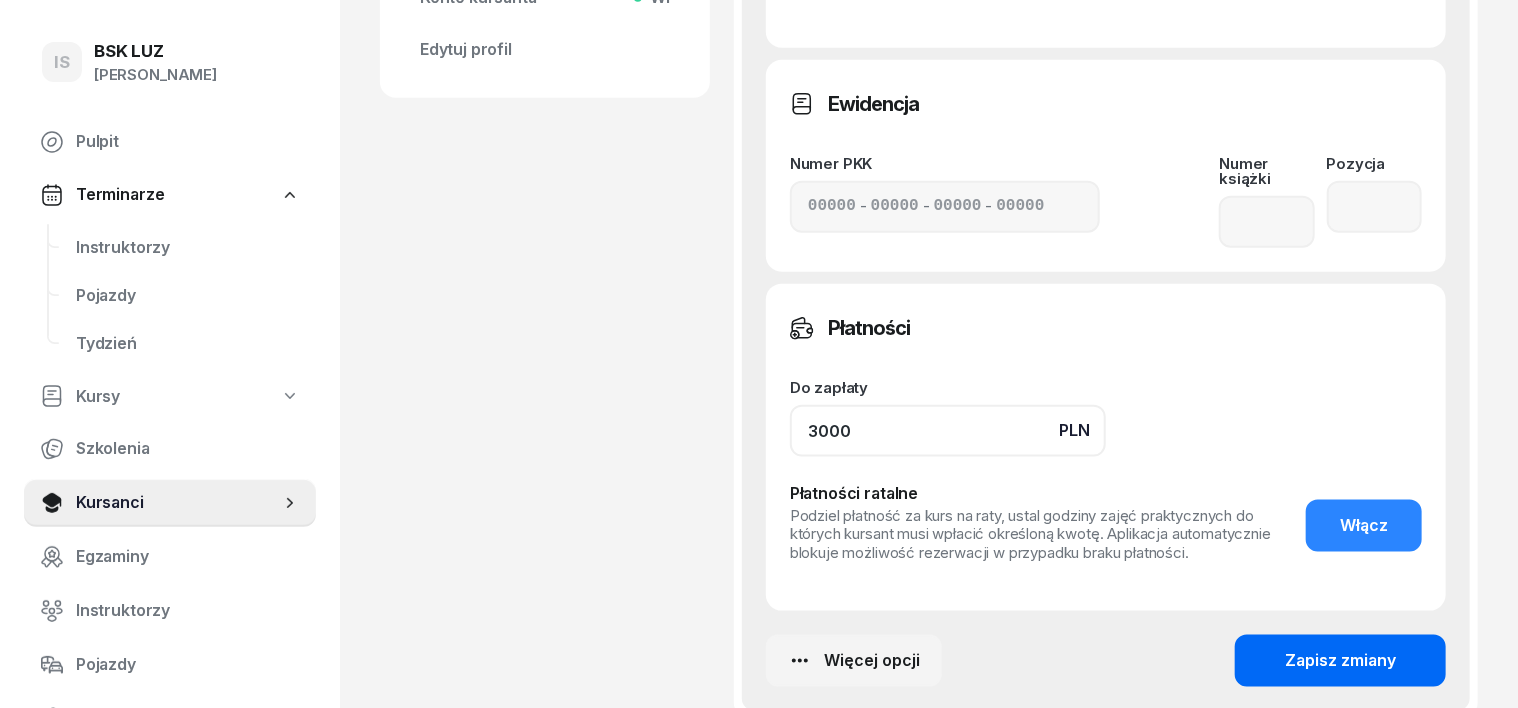type on "3000" 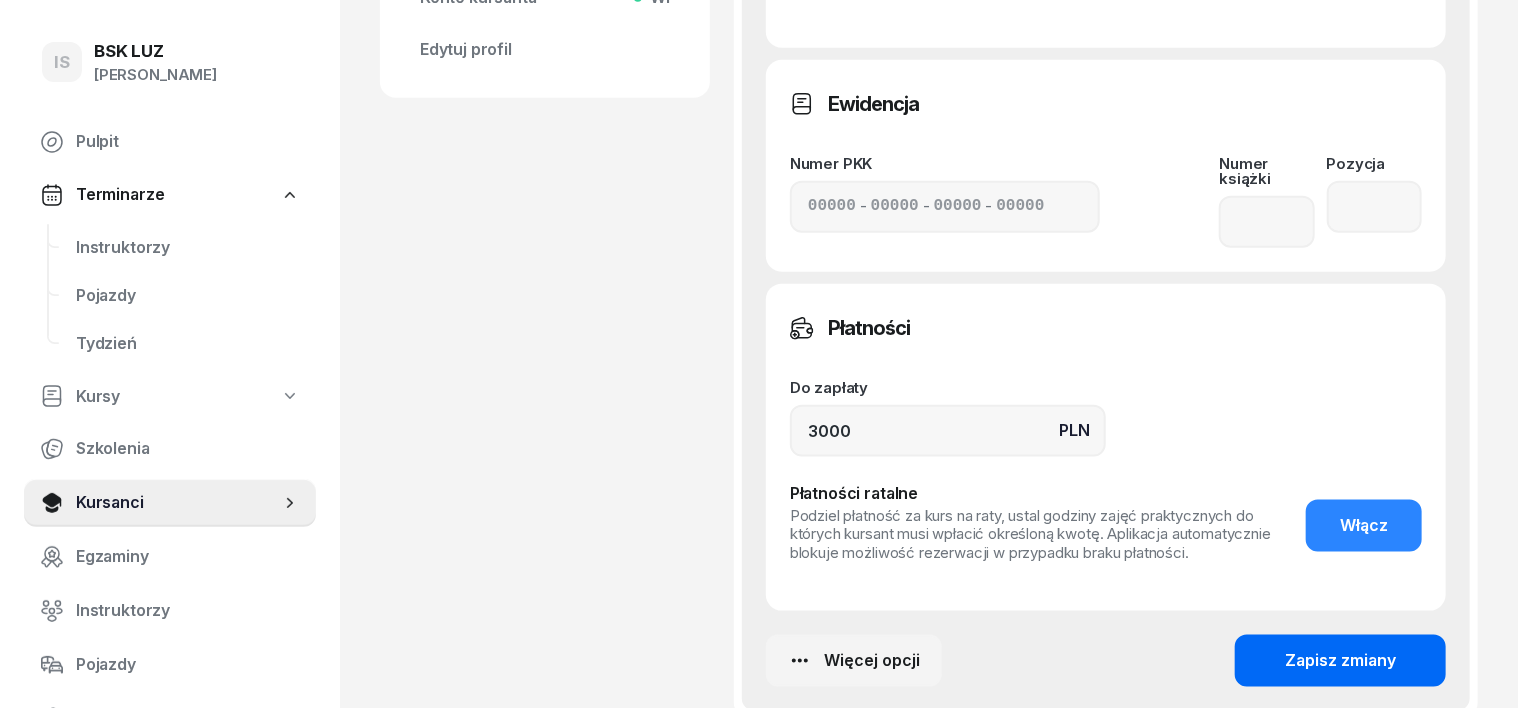 click on "Zapisz zmiany" at bounding box center (1340, 661) 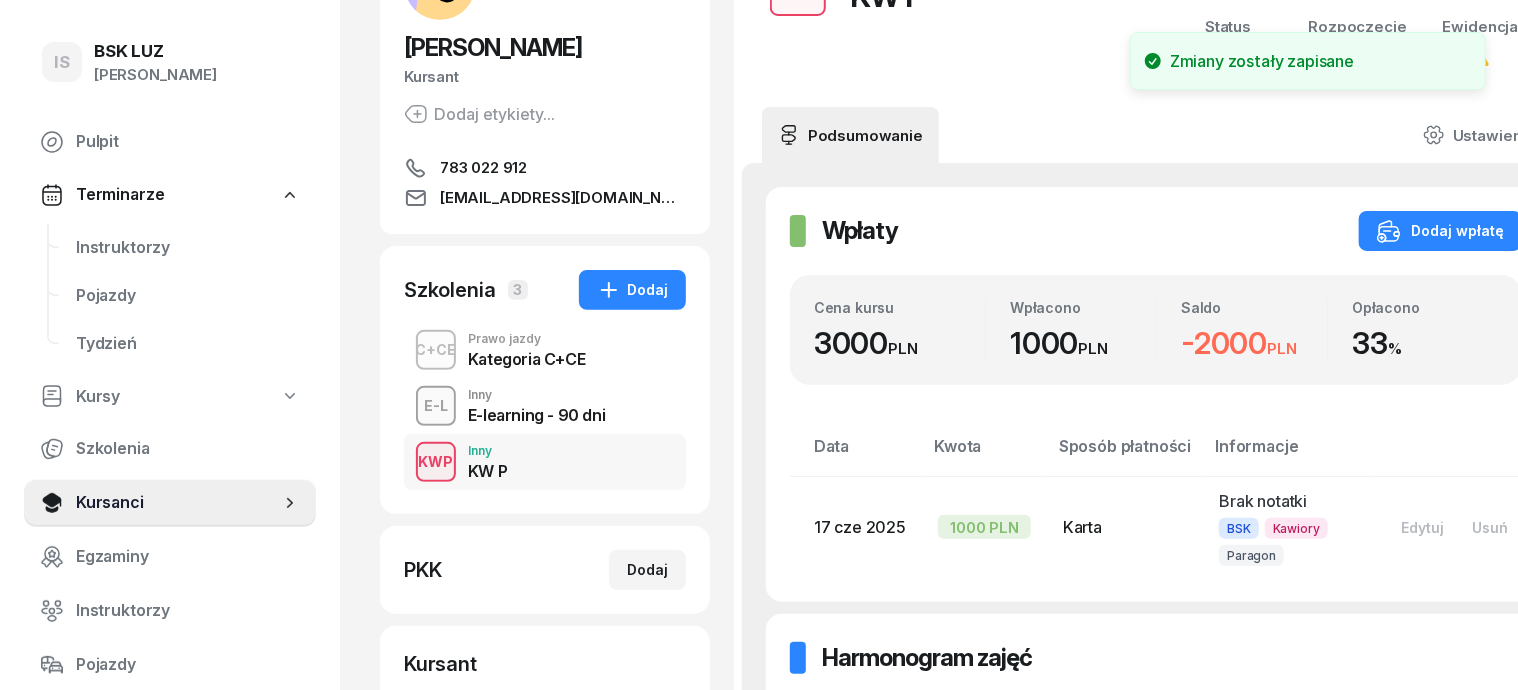 scroll, scrollTop: 55, scrollLeft: 0, axis: vertical 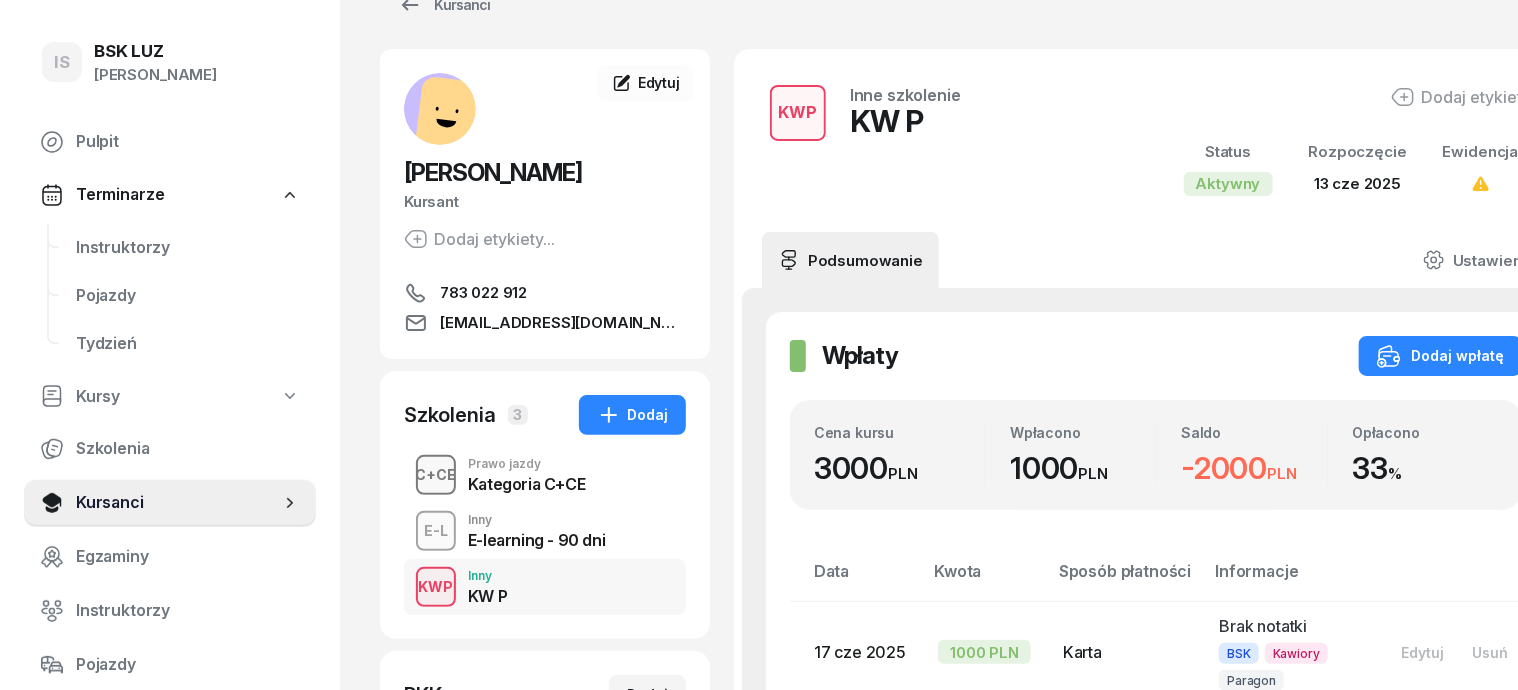 click on "C+CE" at bounding box center (436, 474) 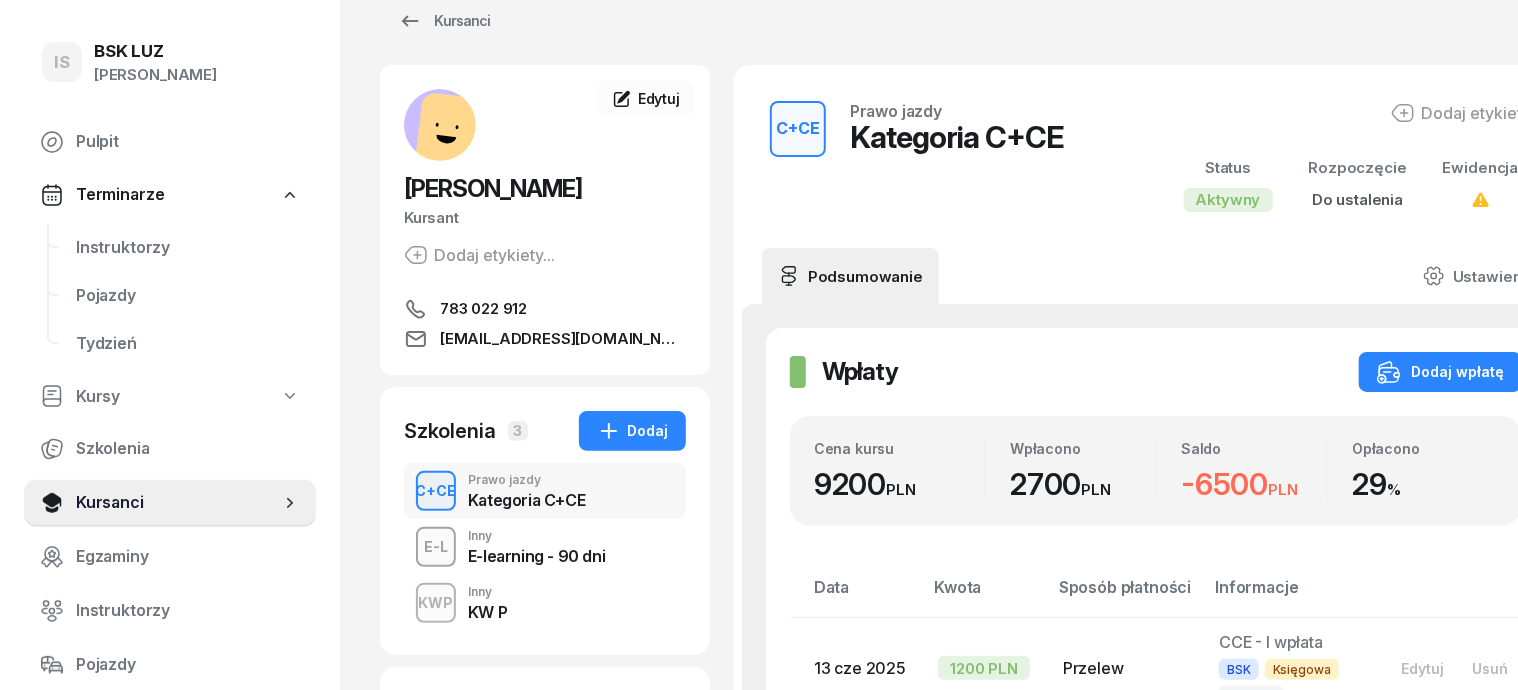 scroll, scrollTop: 0, scrollLeft: 0, axis: both 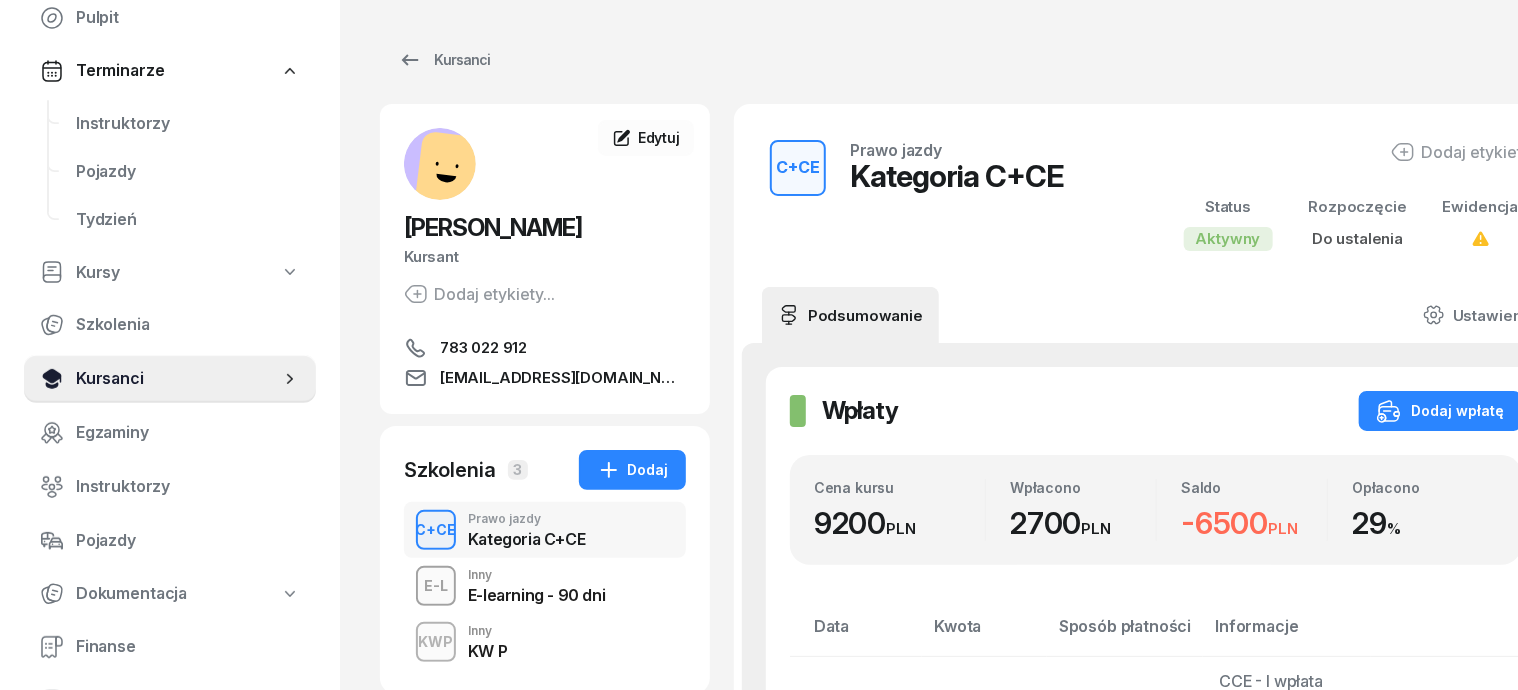 click on "Kursanci" at bounding box center (178, 379) 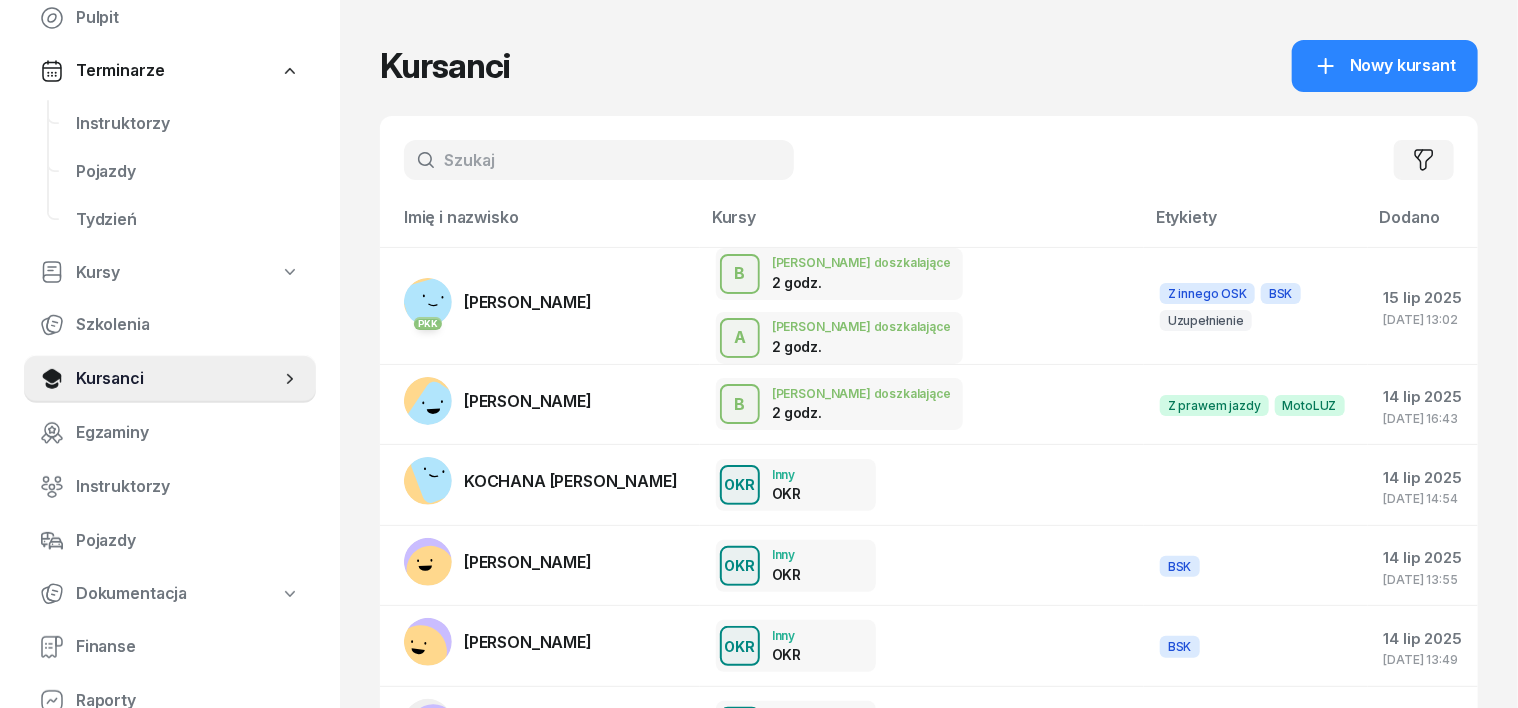 click at bounding box center [599, 160] 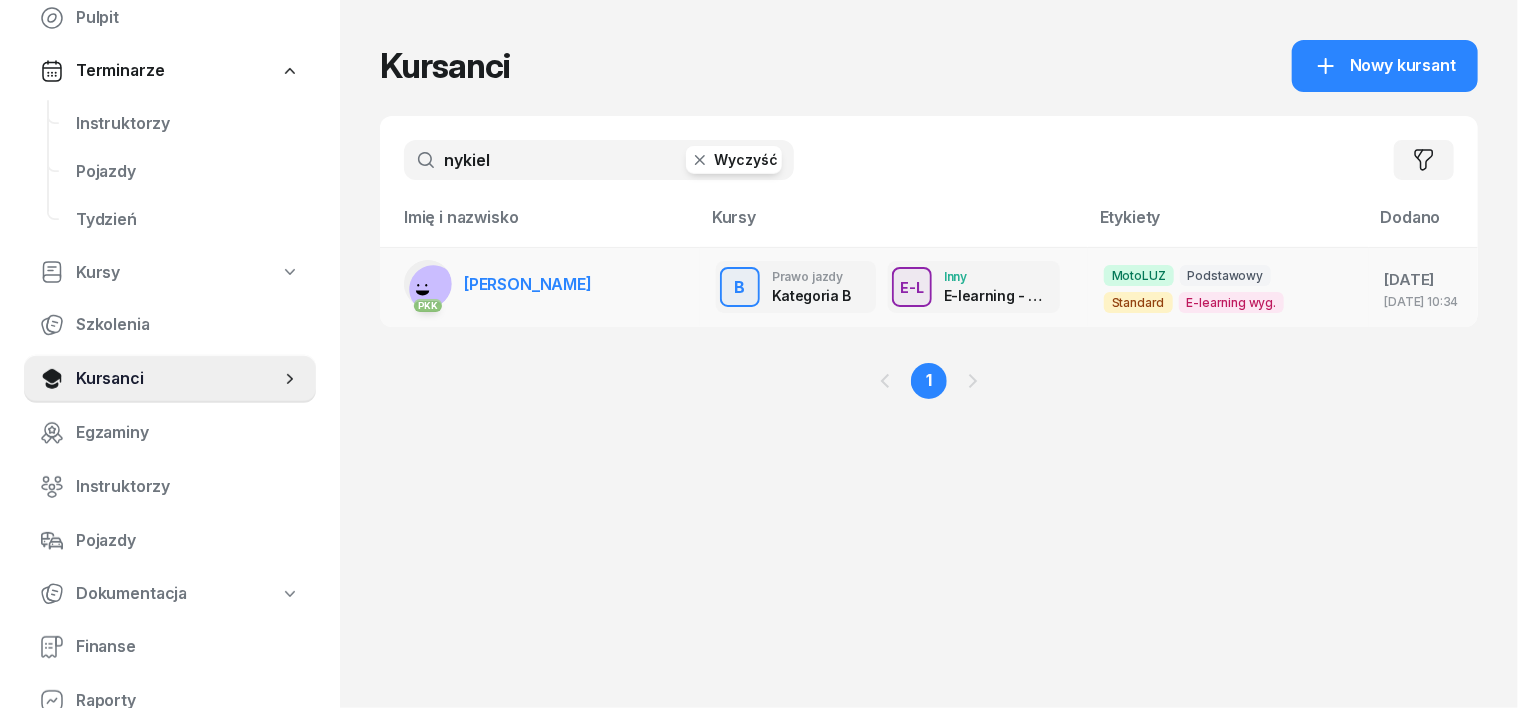 type on "nykiel" 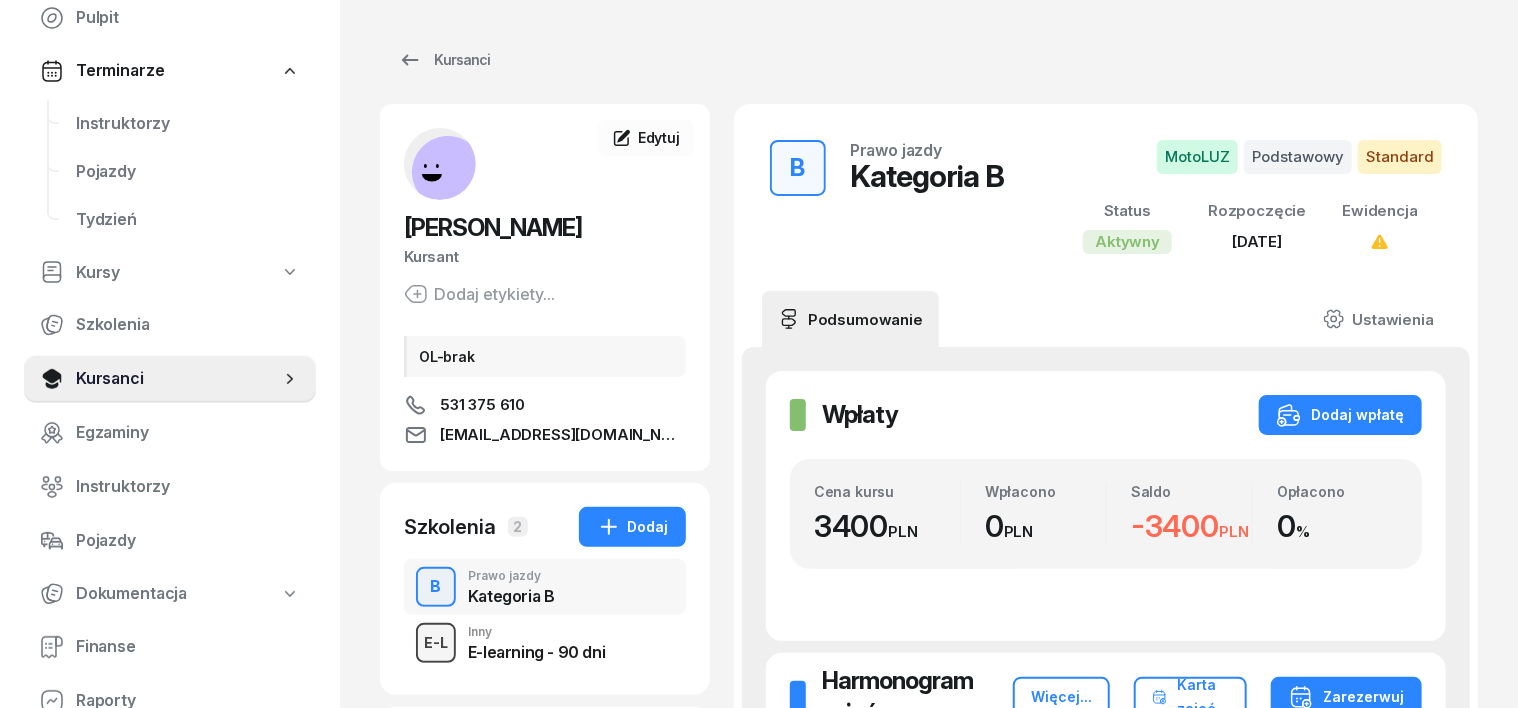 click on "E-L" at bounding box center [436, 642] 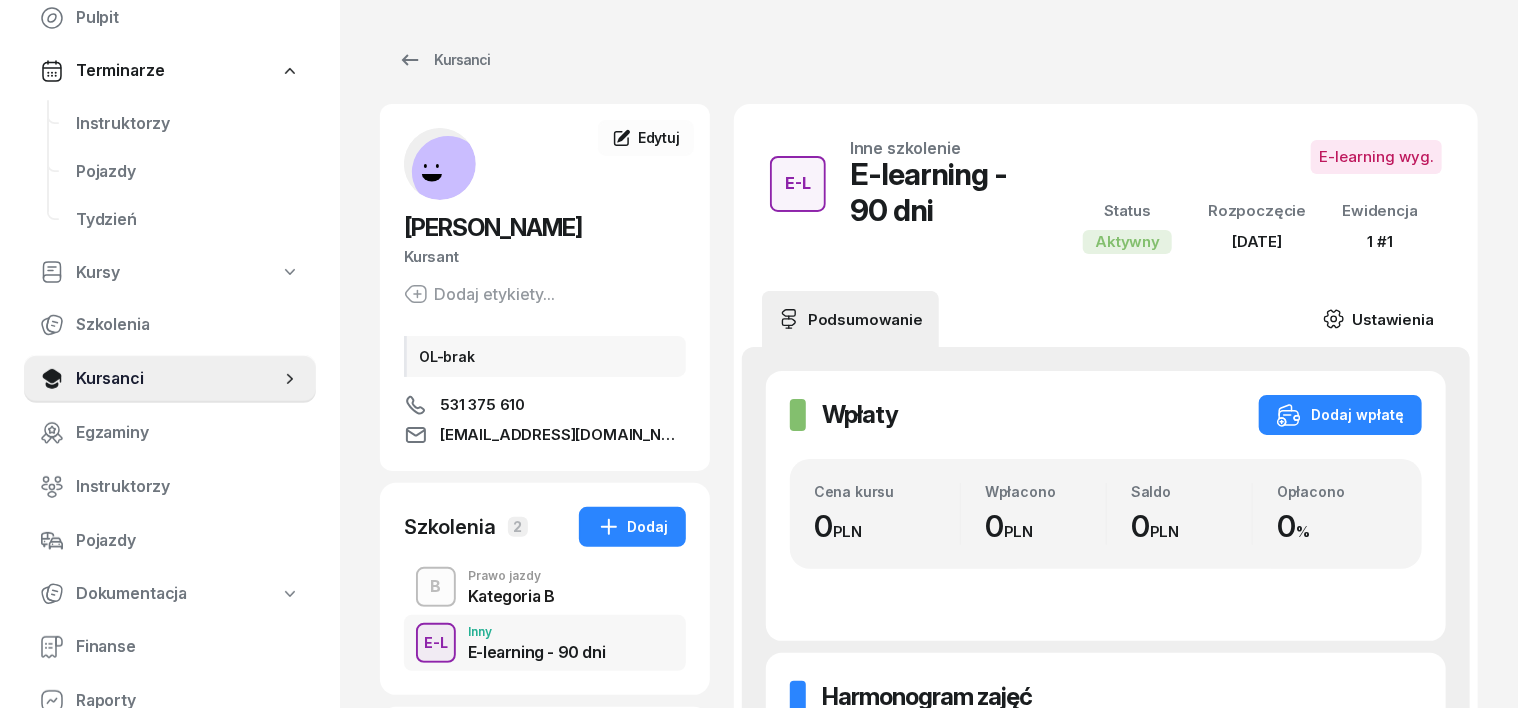 click 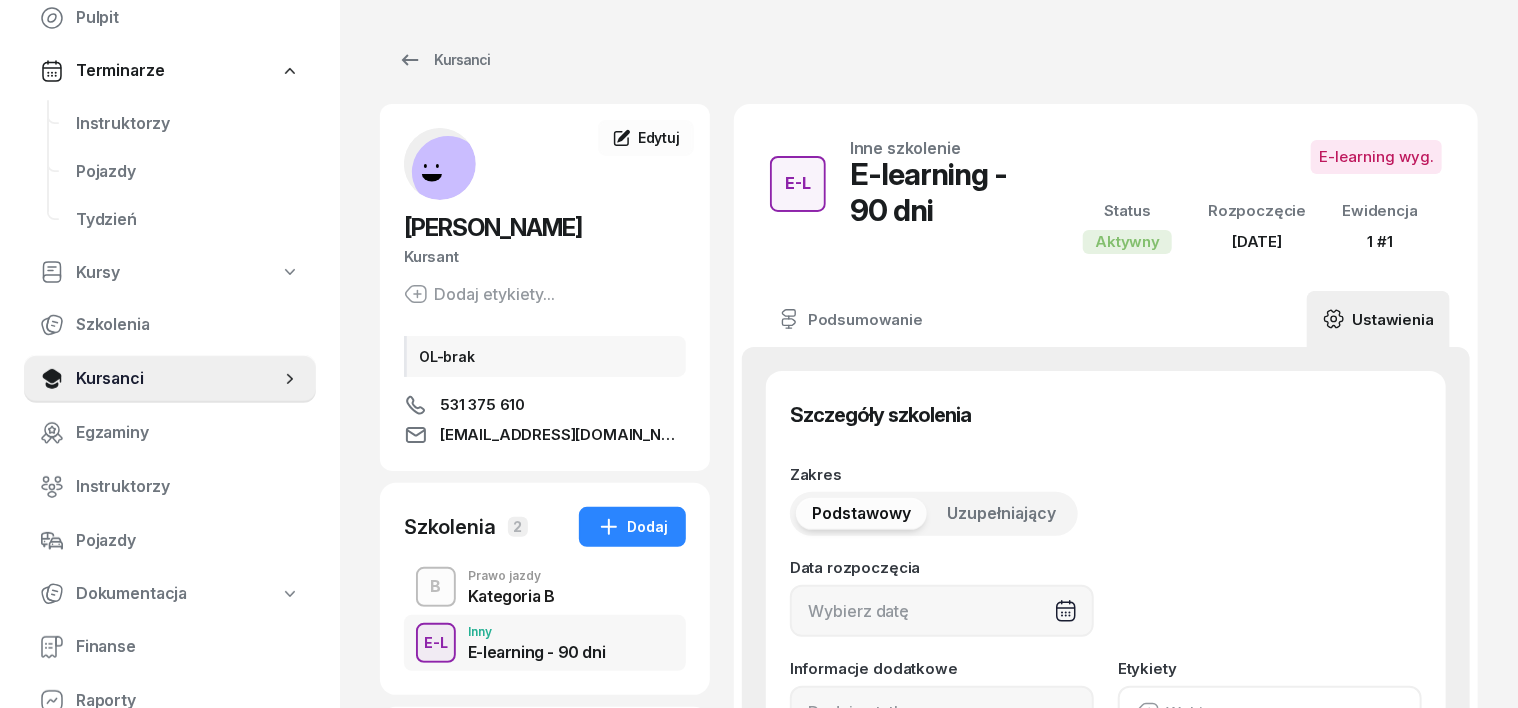 type on "[DATE]" 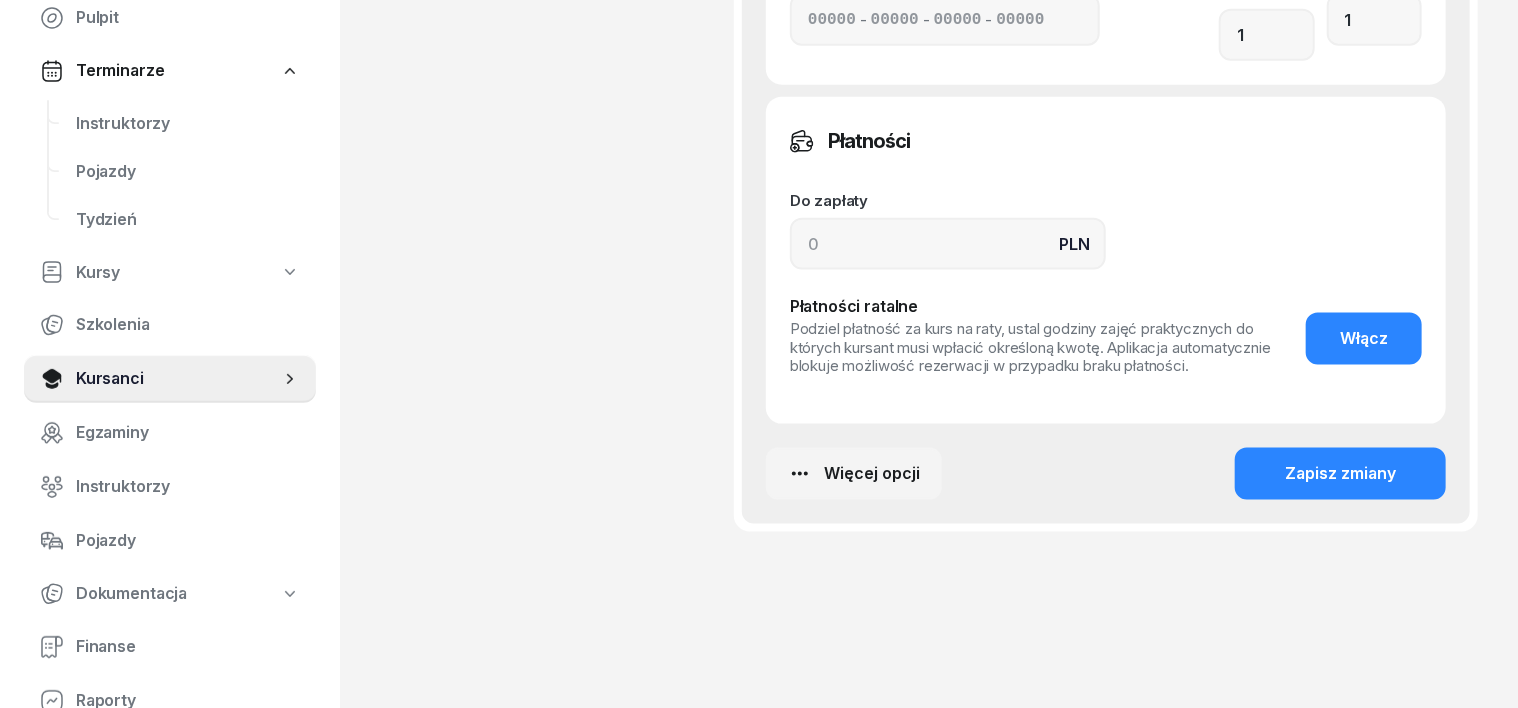 scroll, scrollTop: 1194, scrollLeft: 0, axis: vertical 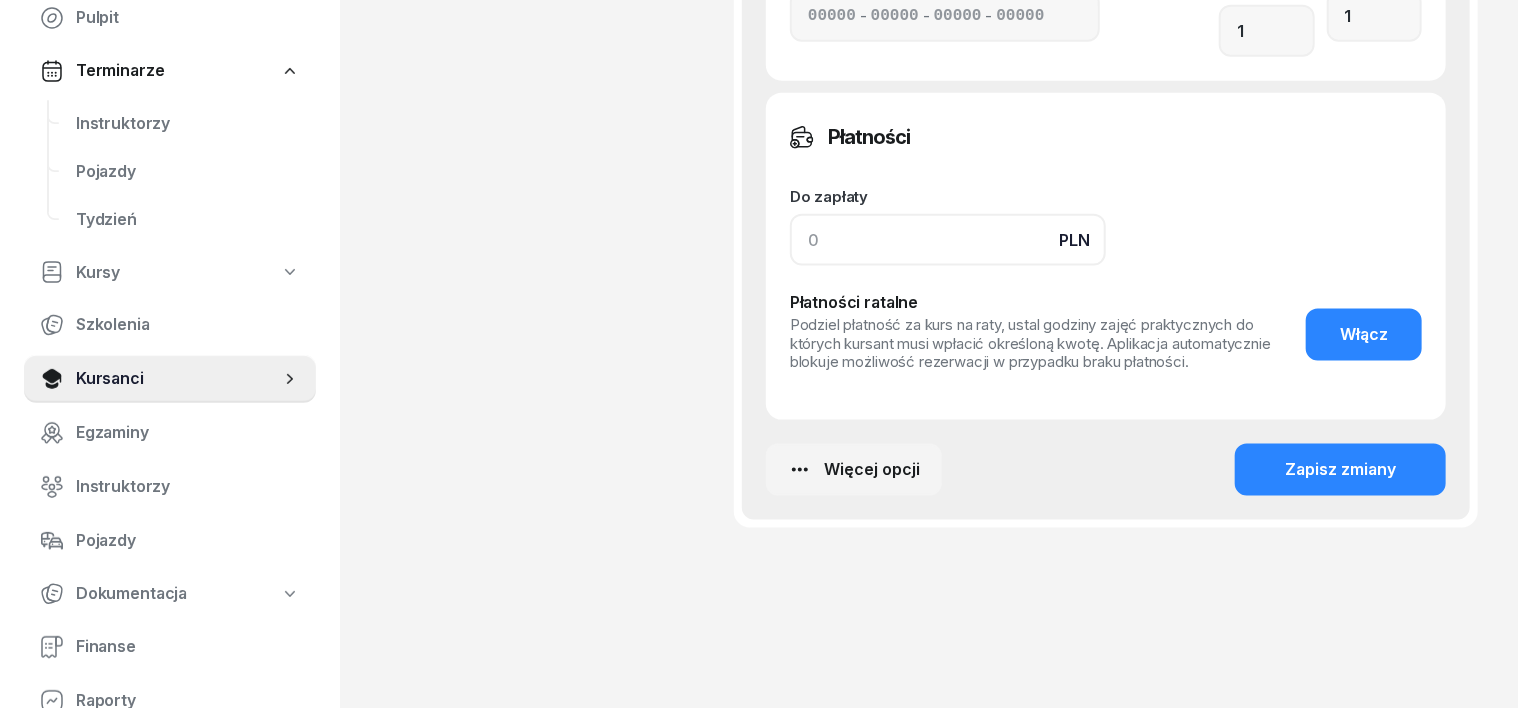 click 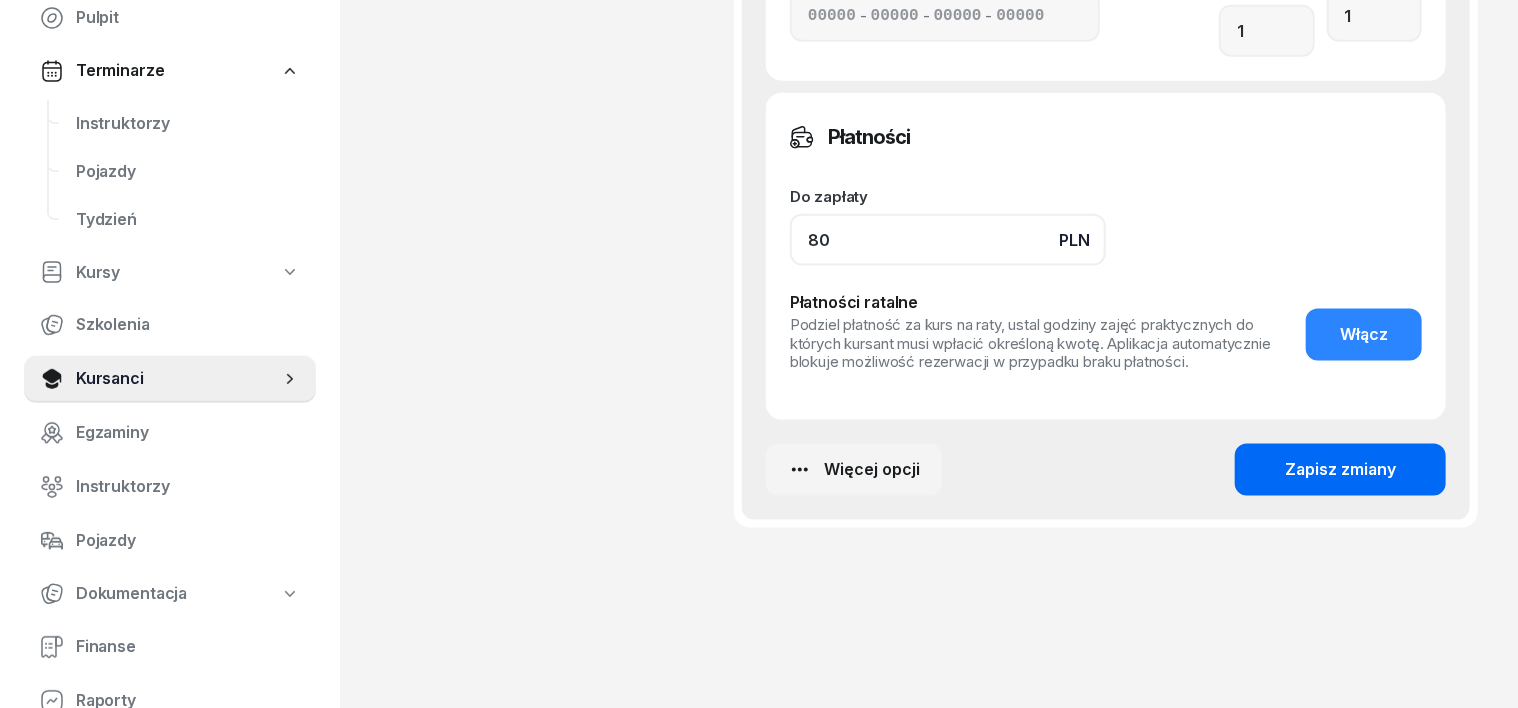 type on "80" 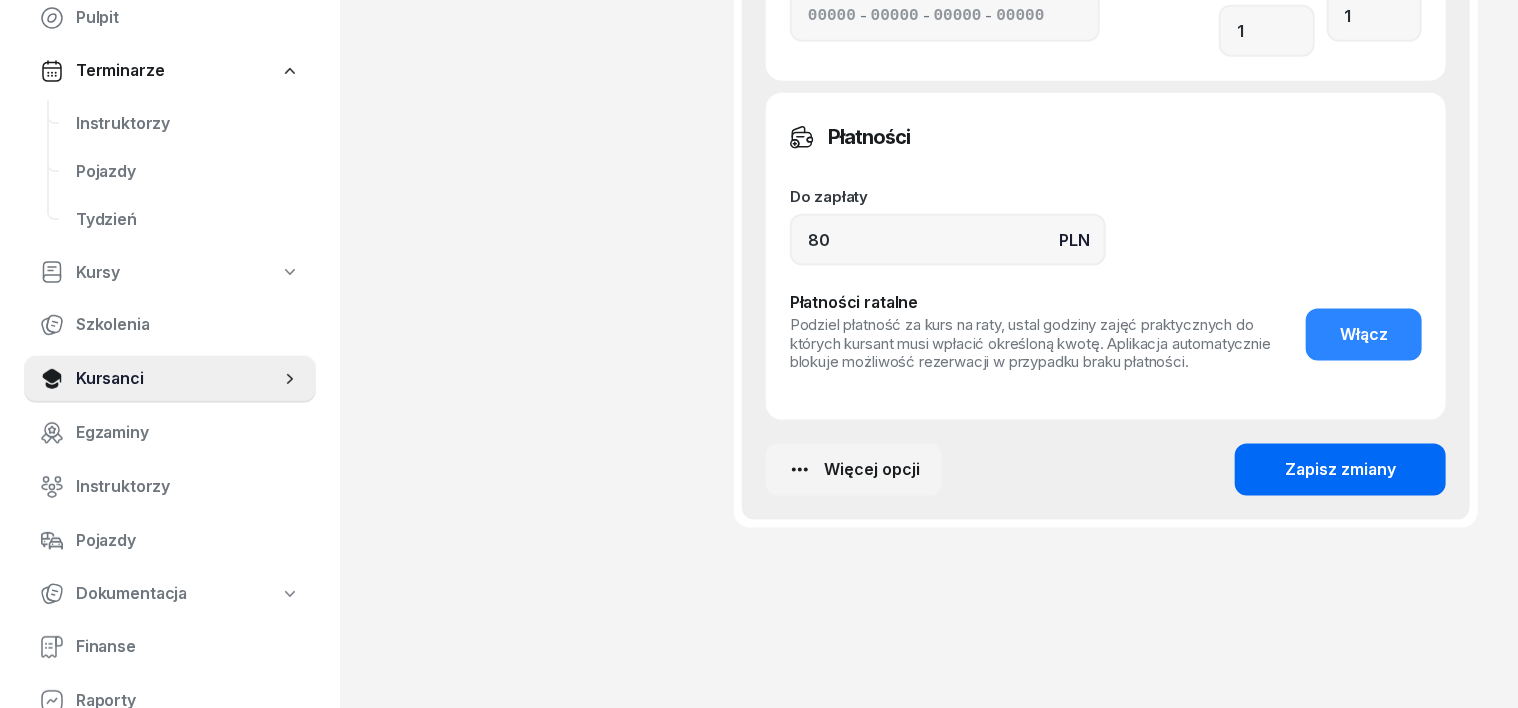 click on "Zapisz zmiany" at bounding box center (1340, 470) 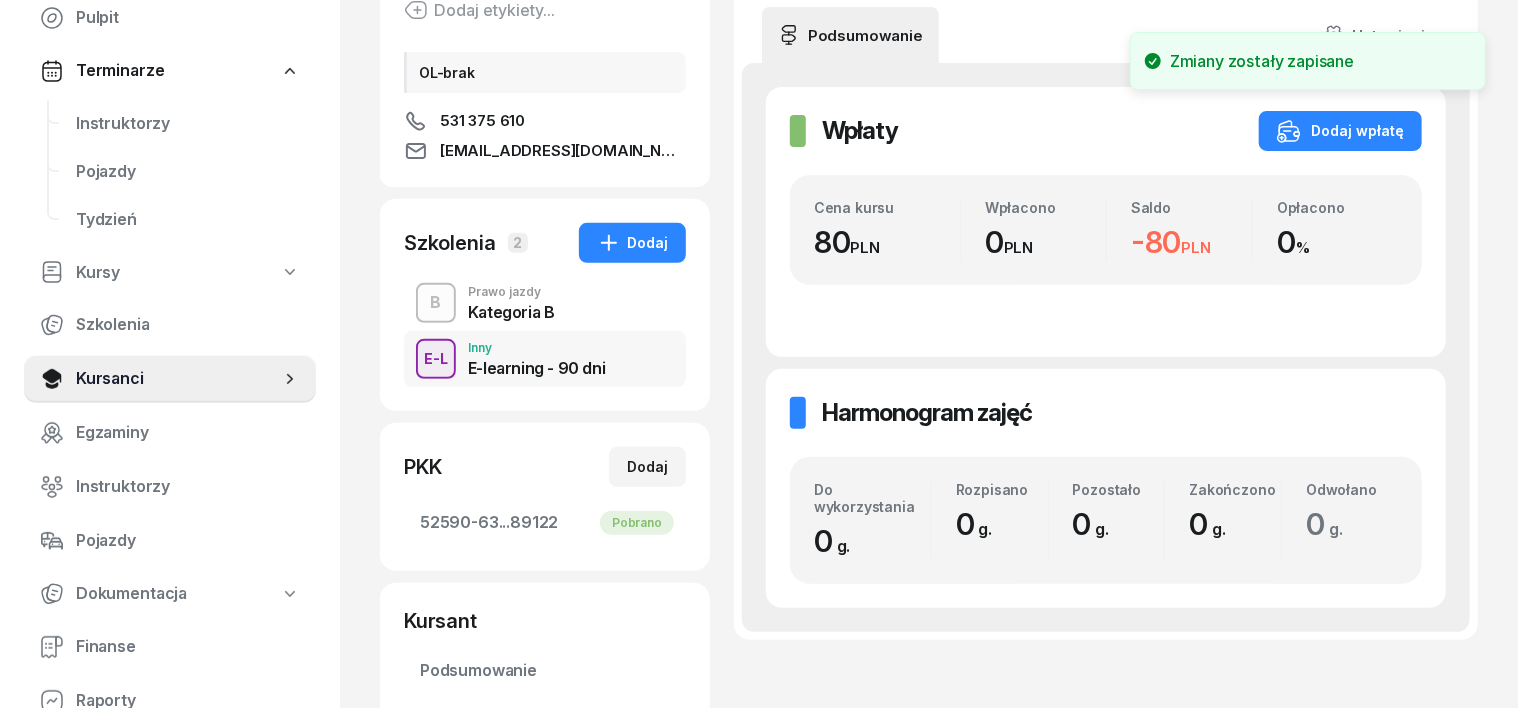 scroll, scrollTop: 87, scrollLeft: 0, axis: vertical 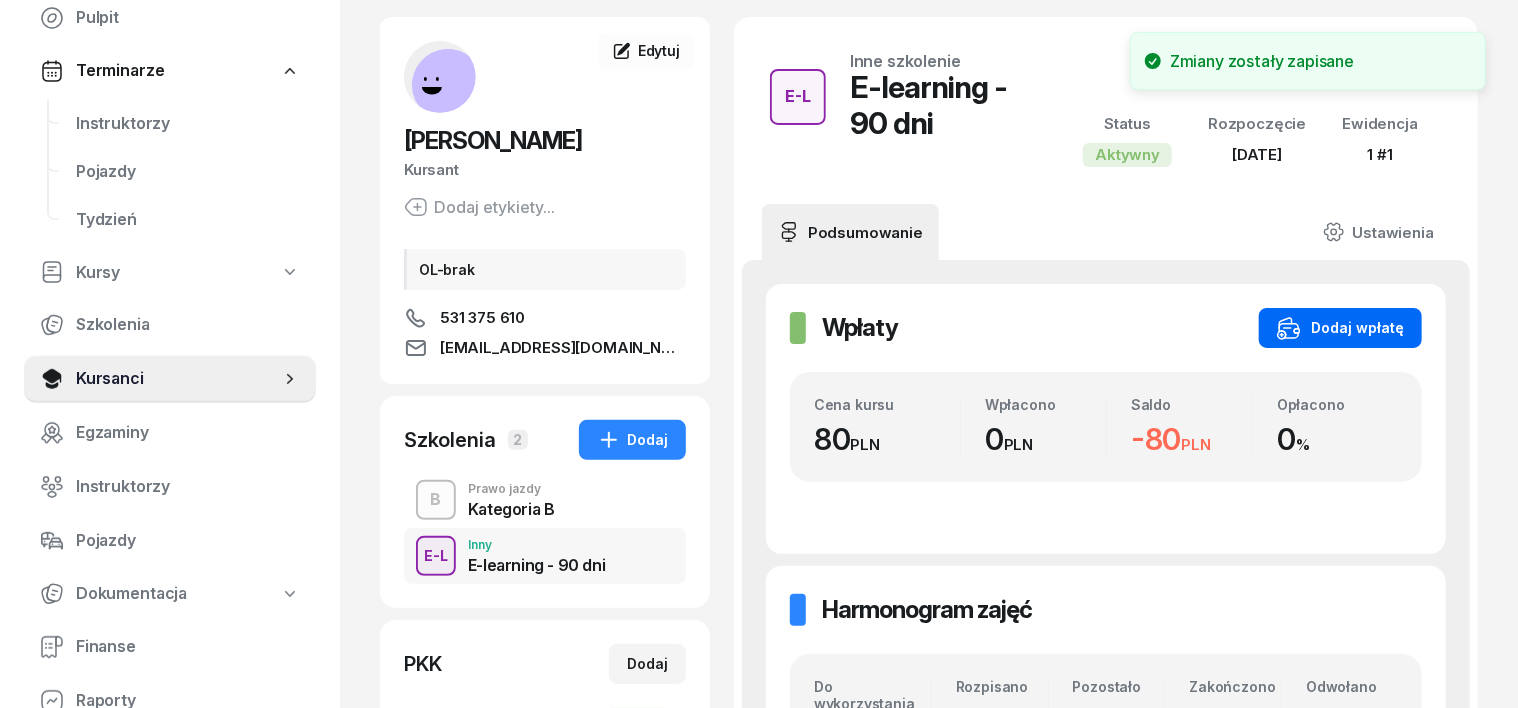 click on "Dodaj wpłatę" at bounding box center [1340, 328] 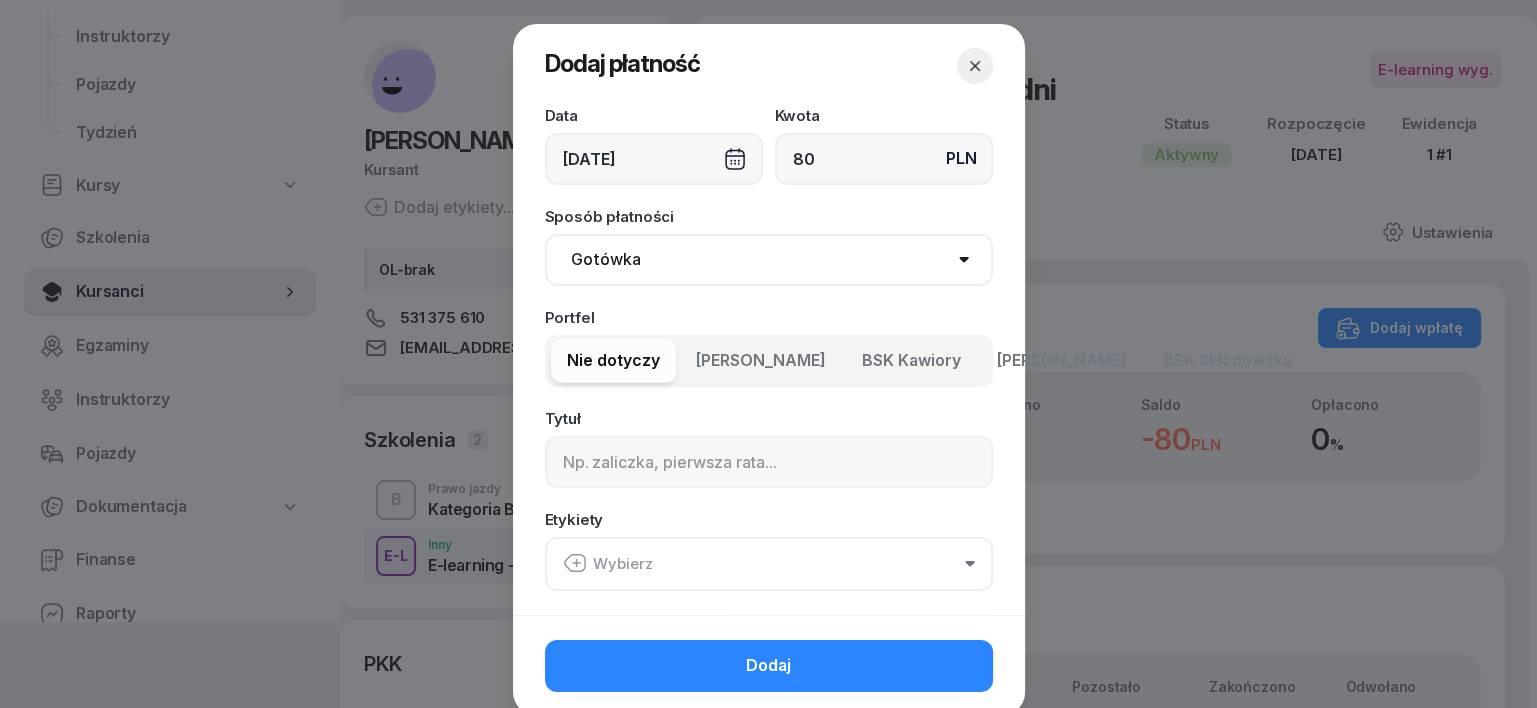 type on "80" 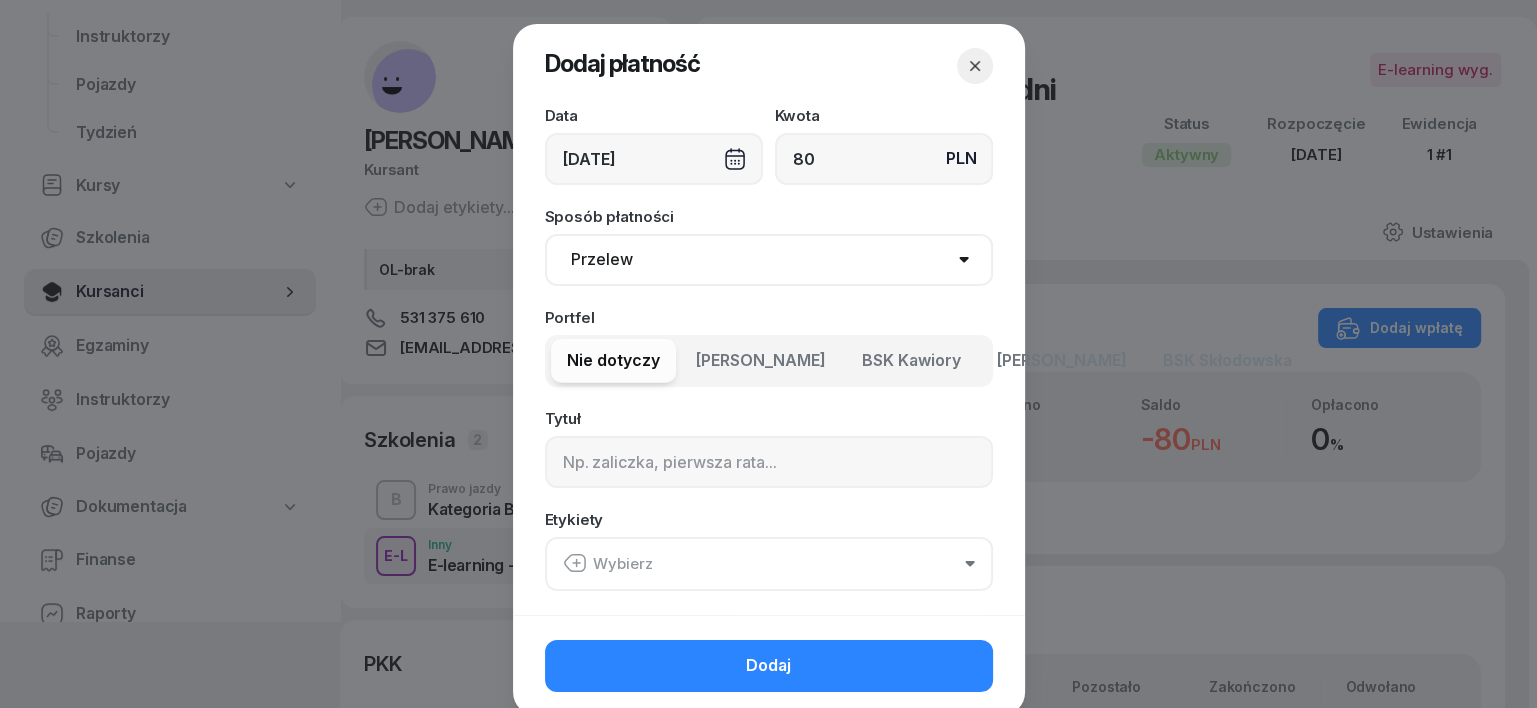 click on "Gotówka Karta Przelew Płatności online BLIK" at bounding box center (769, 260) 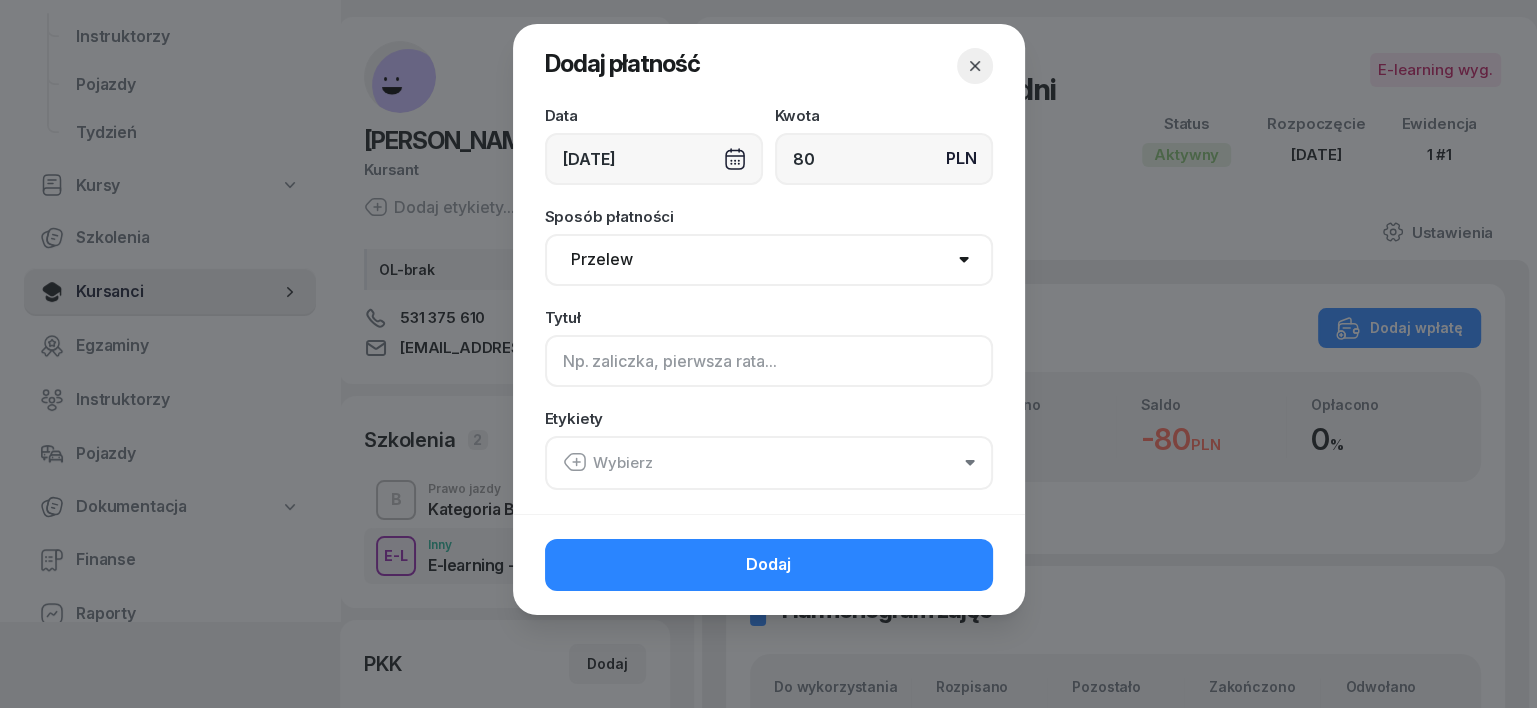 click 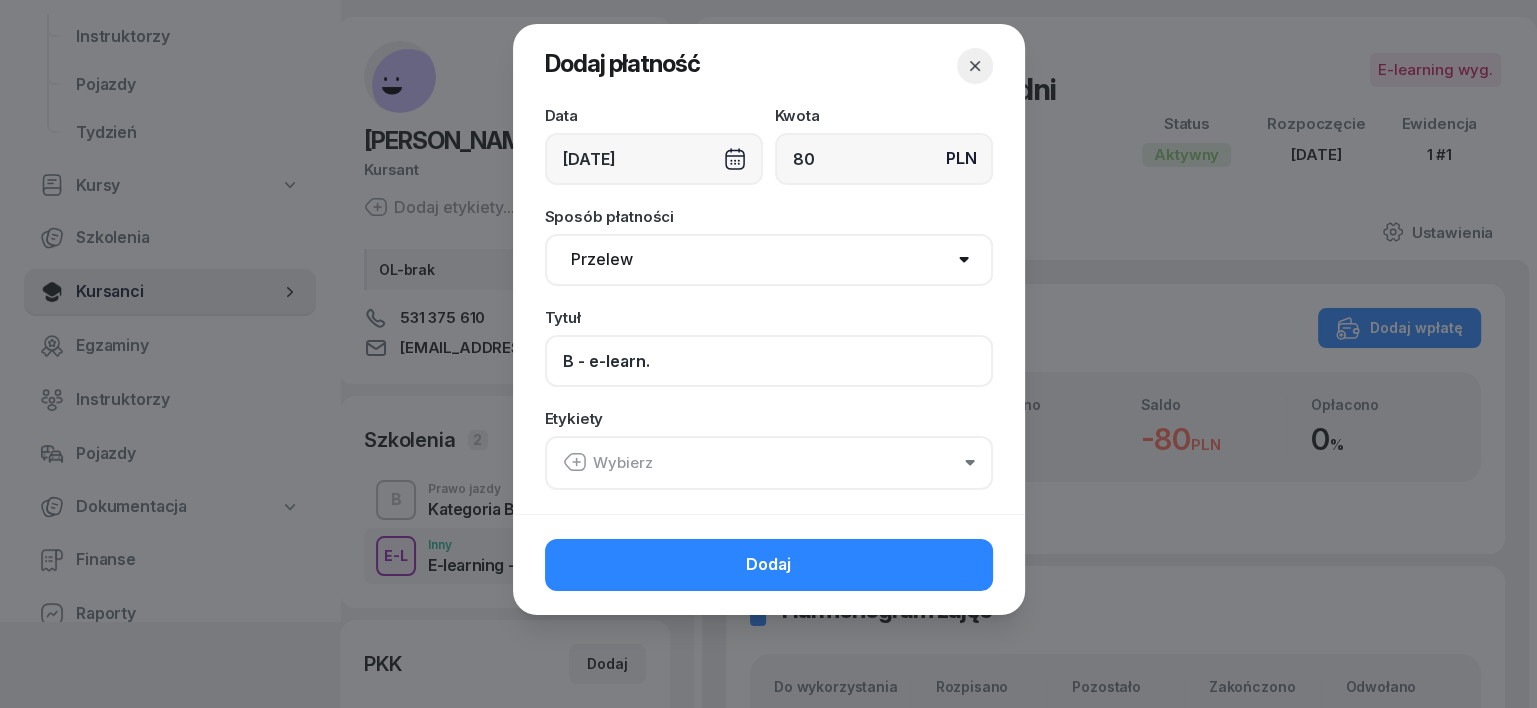 type on "B - e-learn." 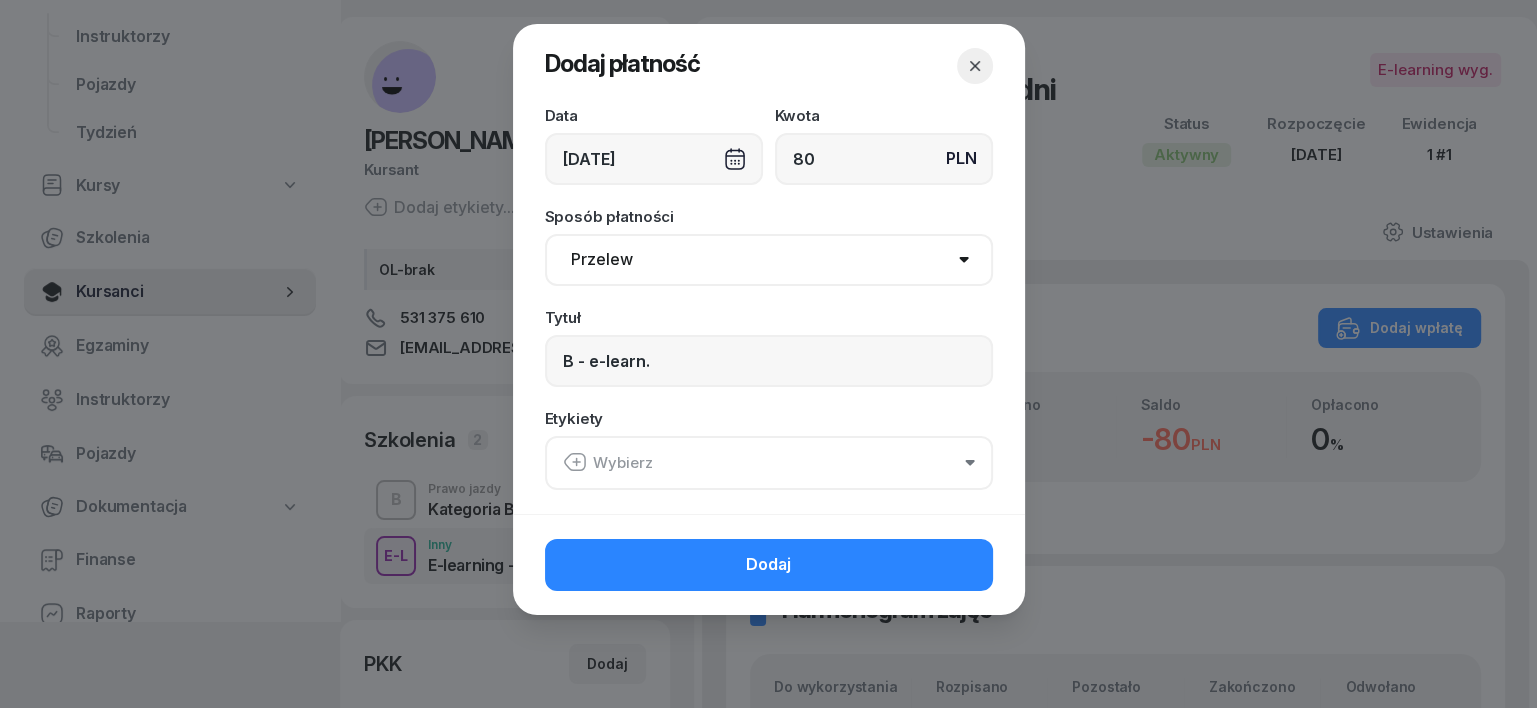 click 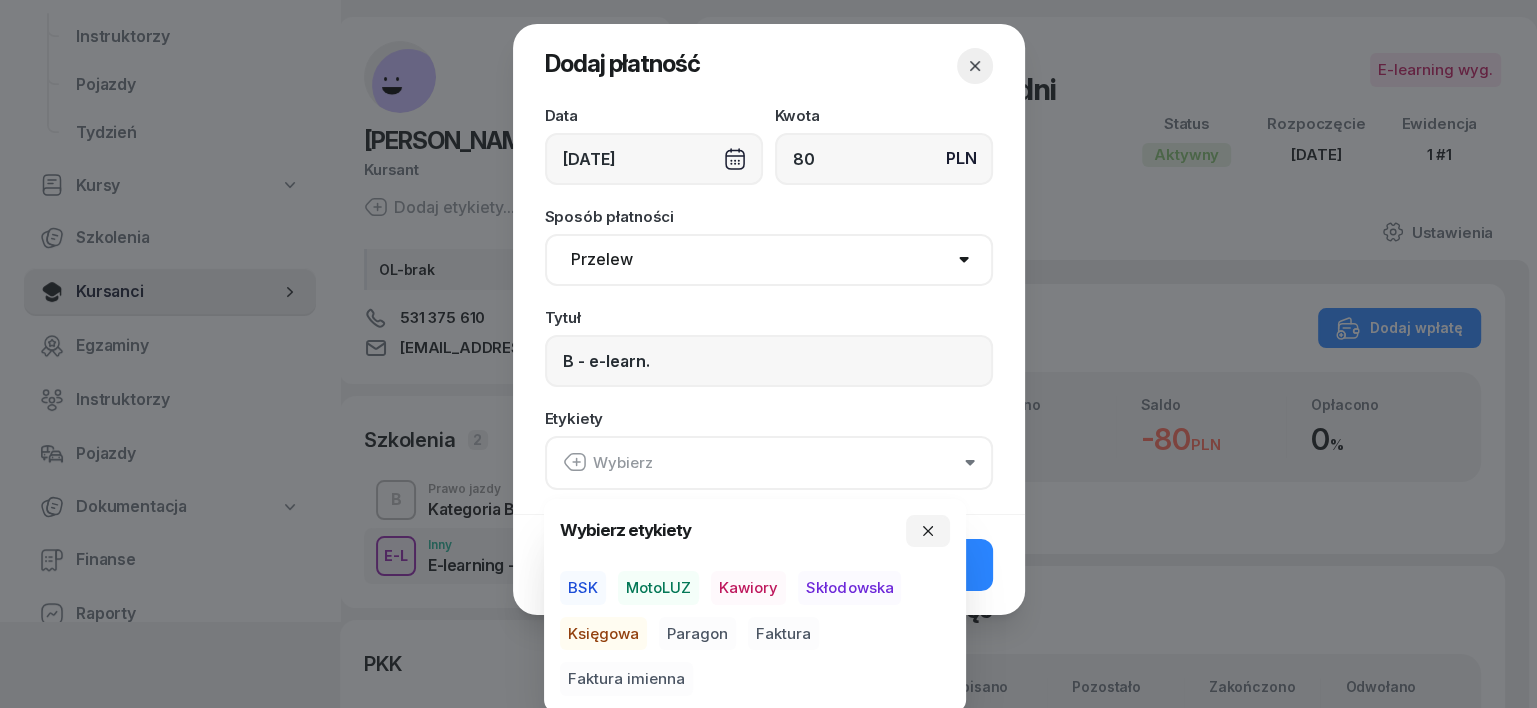 click on "MotoLUZ" at bounding box center [658, 588] 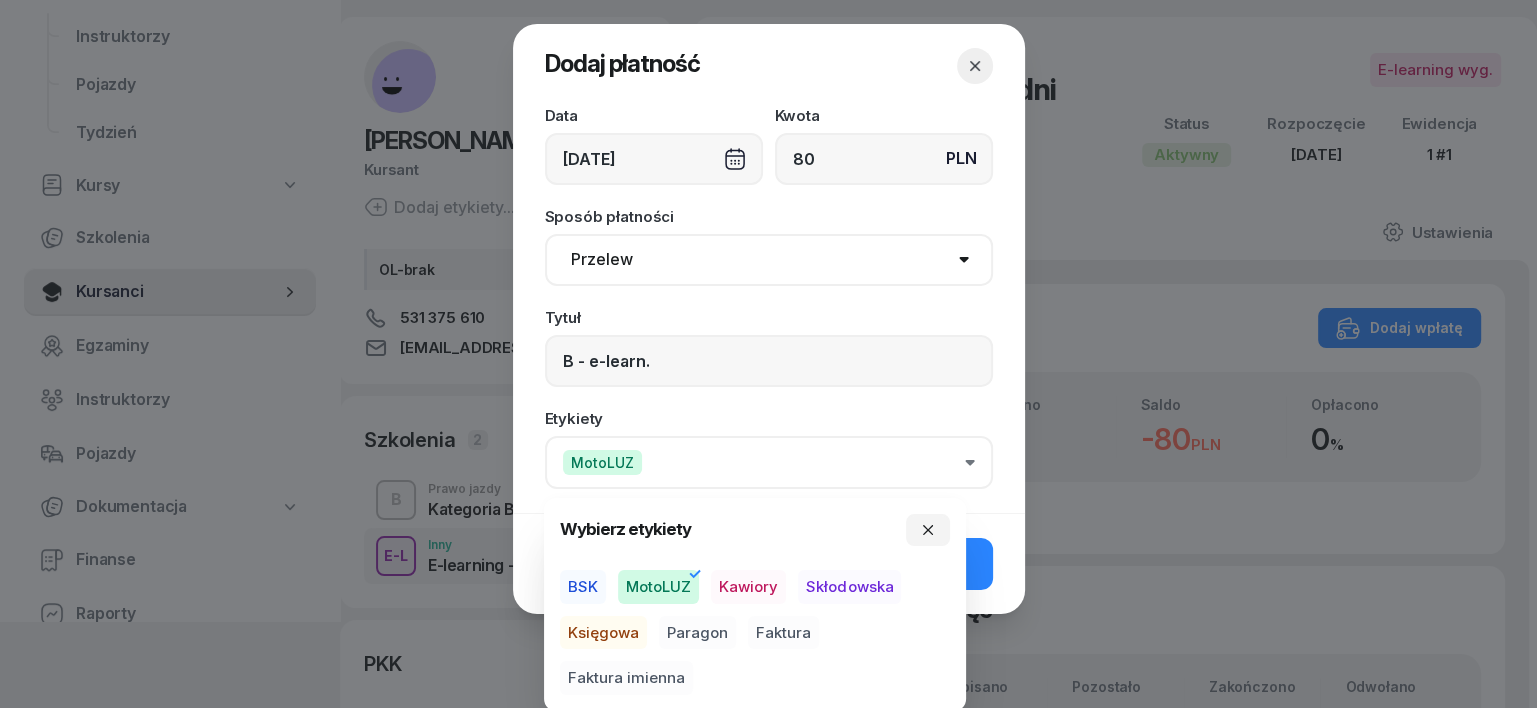 click on "Księgowa" at bounding box center (603, 633) 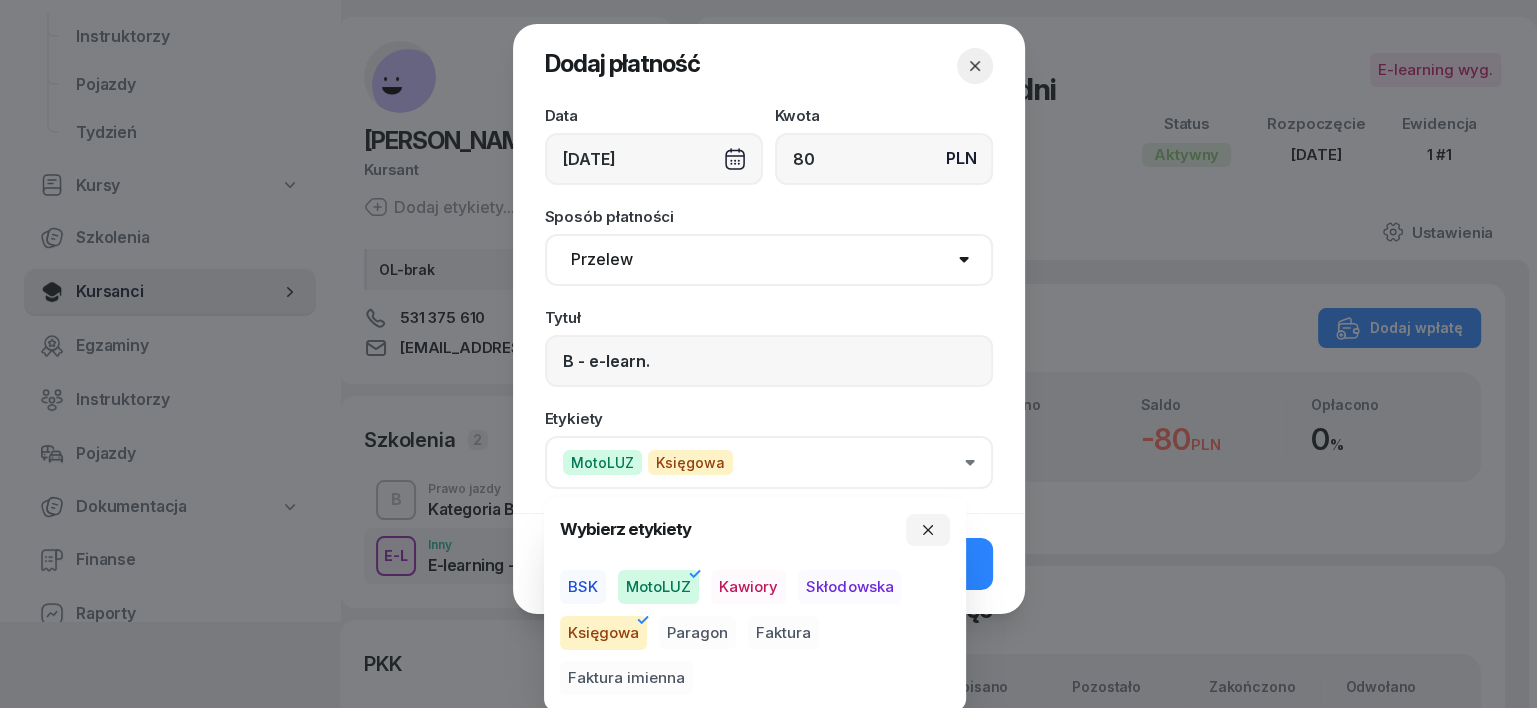 drag, startPoint x: 691, startPoint y: 632, endPoint x: 777, endPoint y: 610, distance: 88.76936 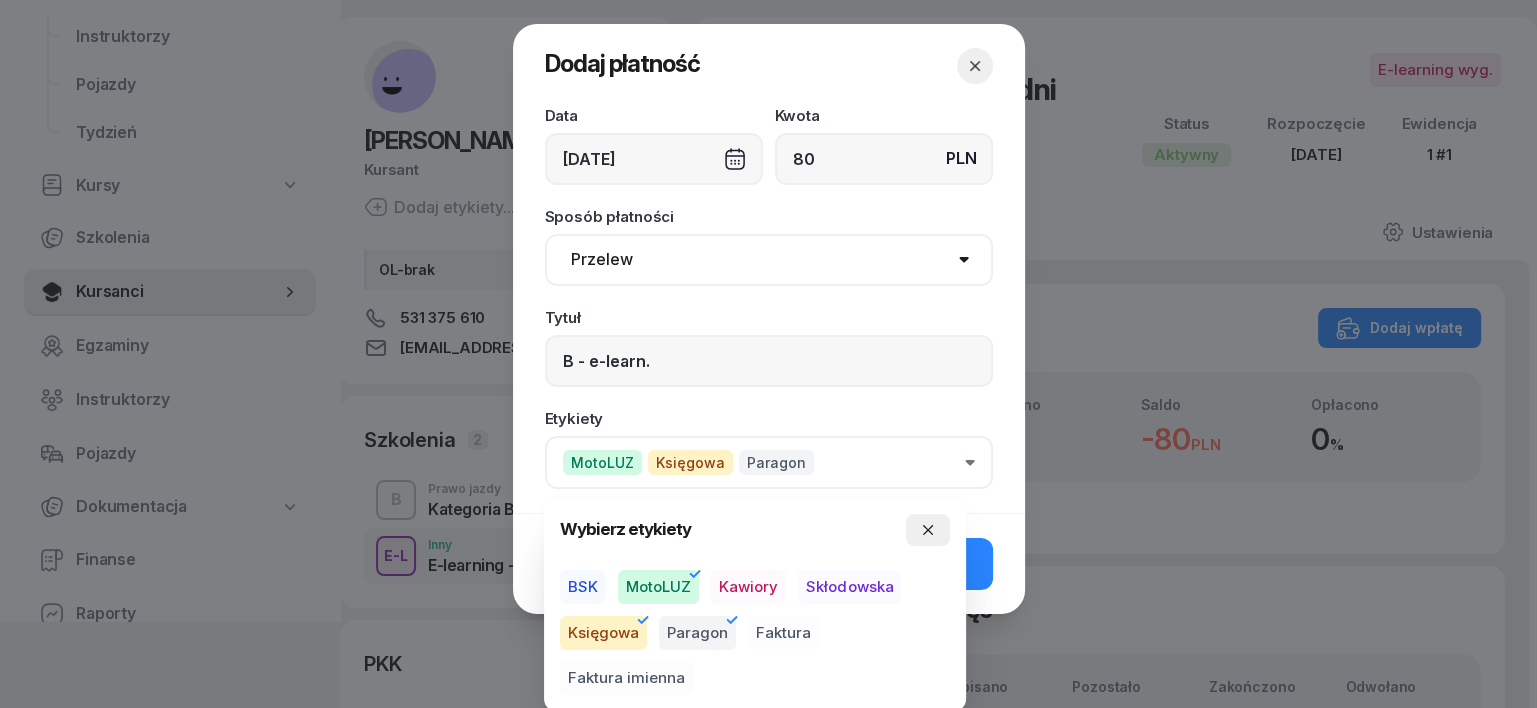 click 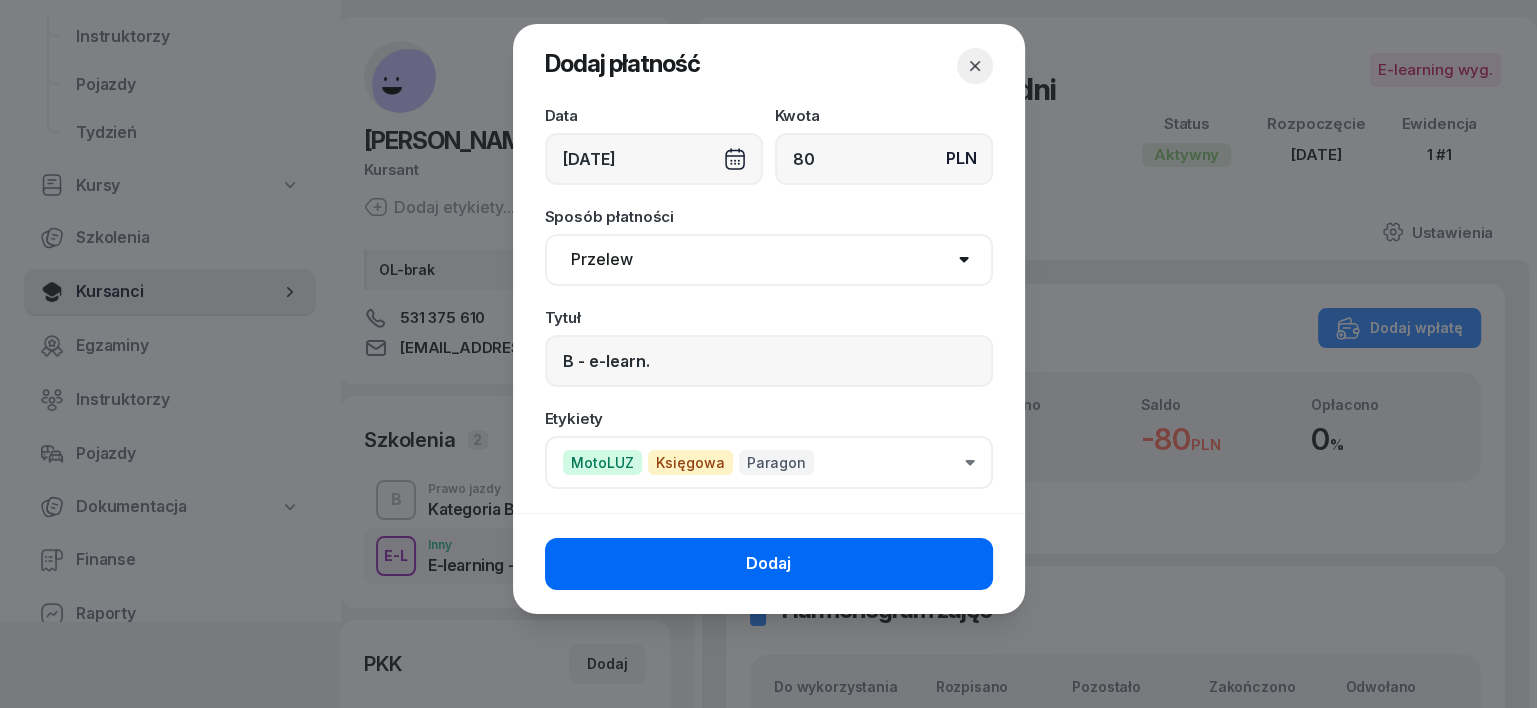 click on "Dodaj" 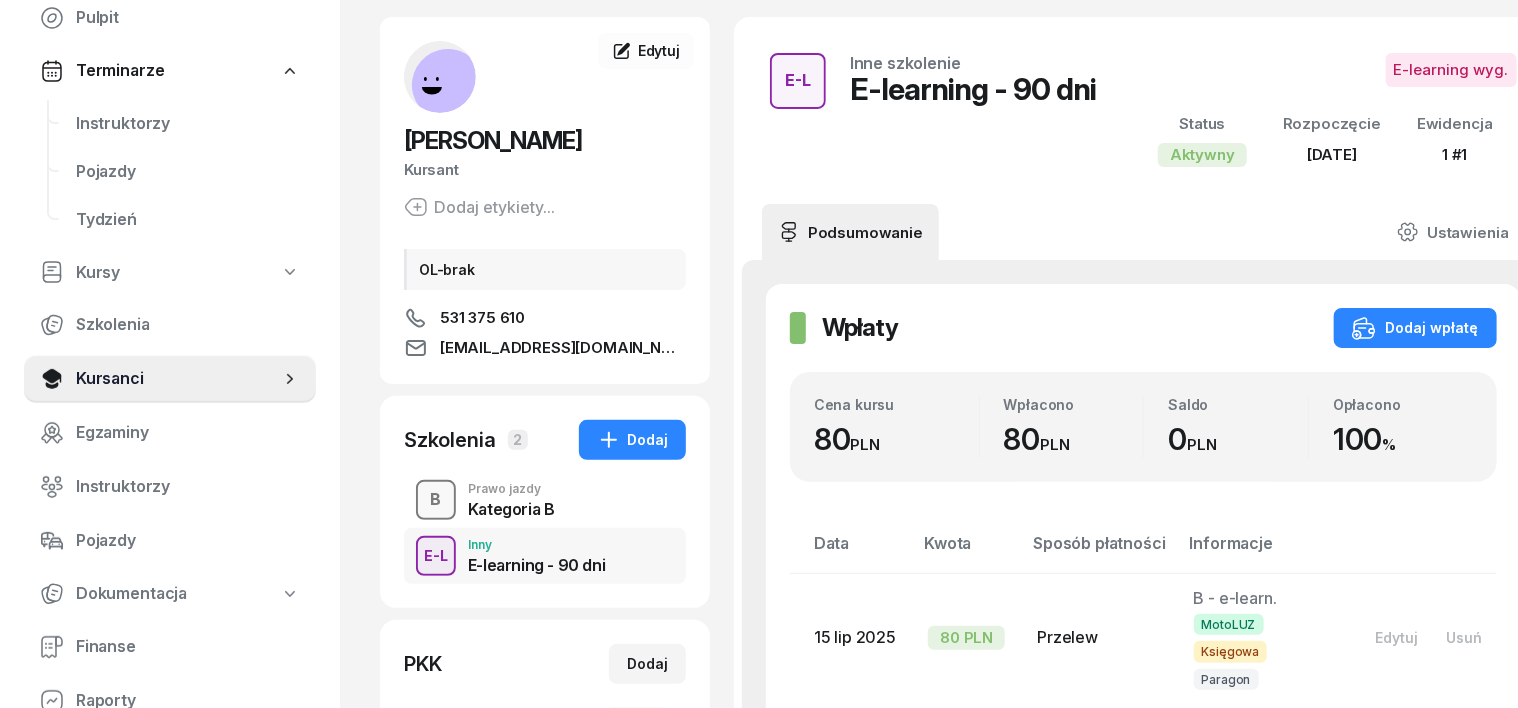 click on "B" at bounding box center [436, 500] 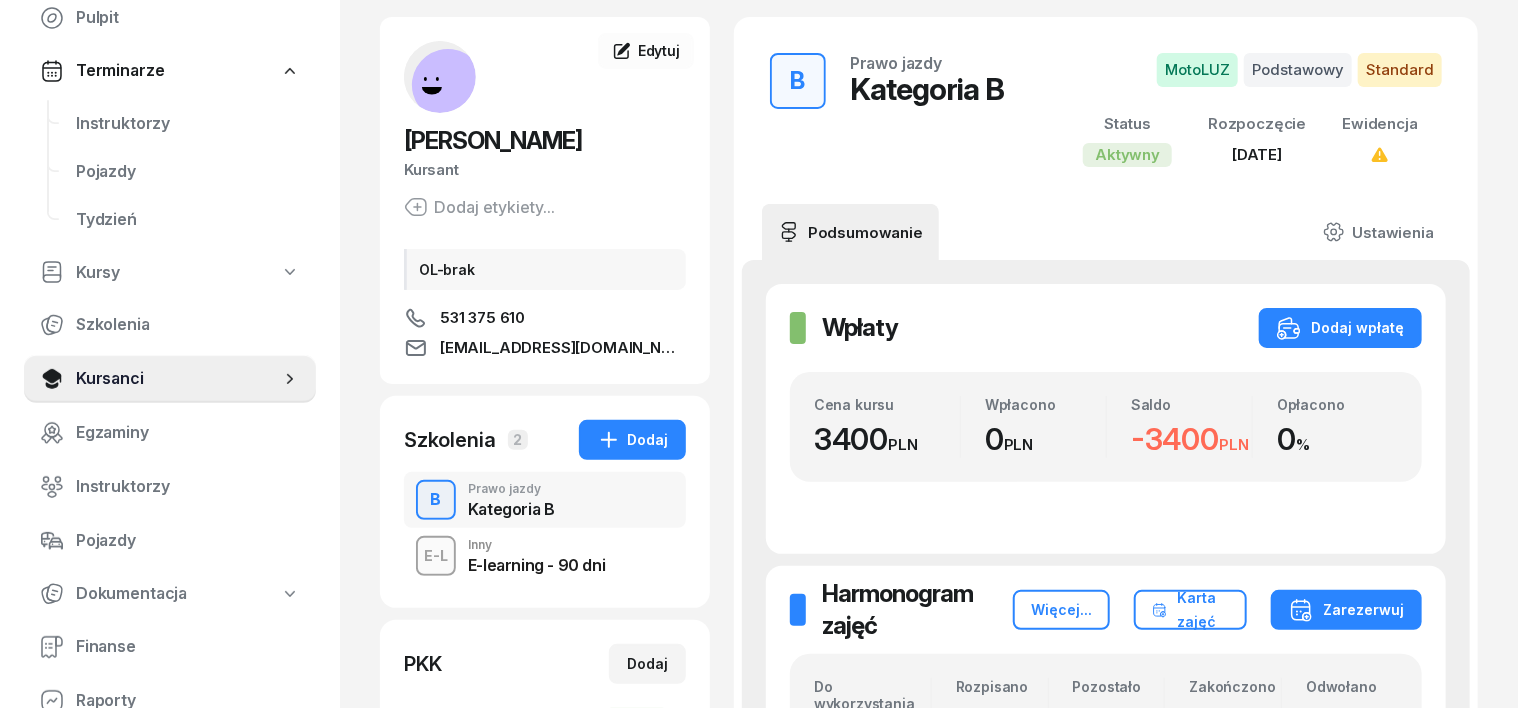 scroll, scrollTop: 0, scrollLeft: 0, axis: both 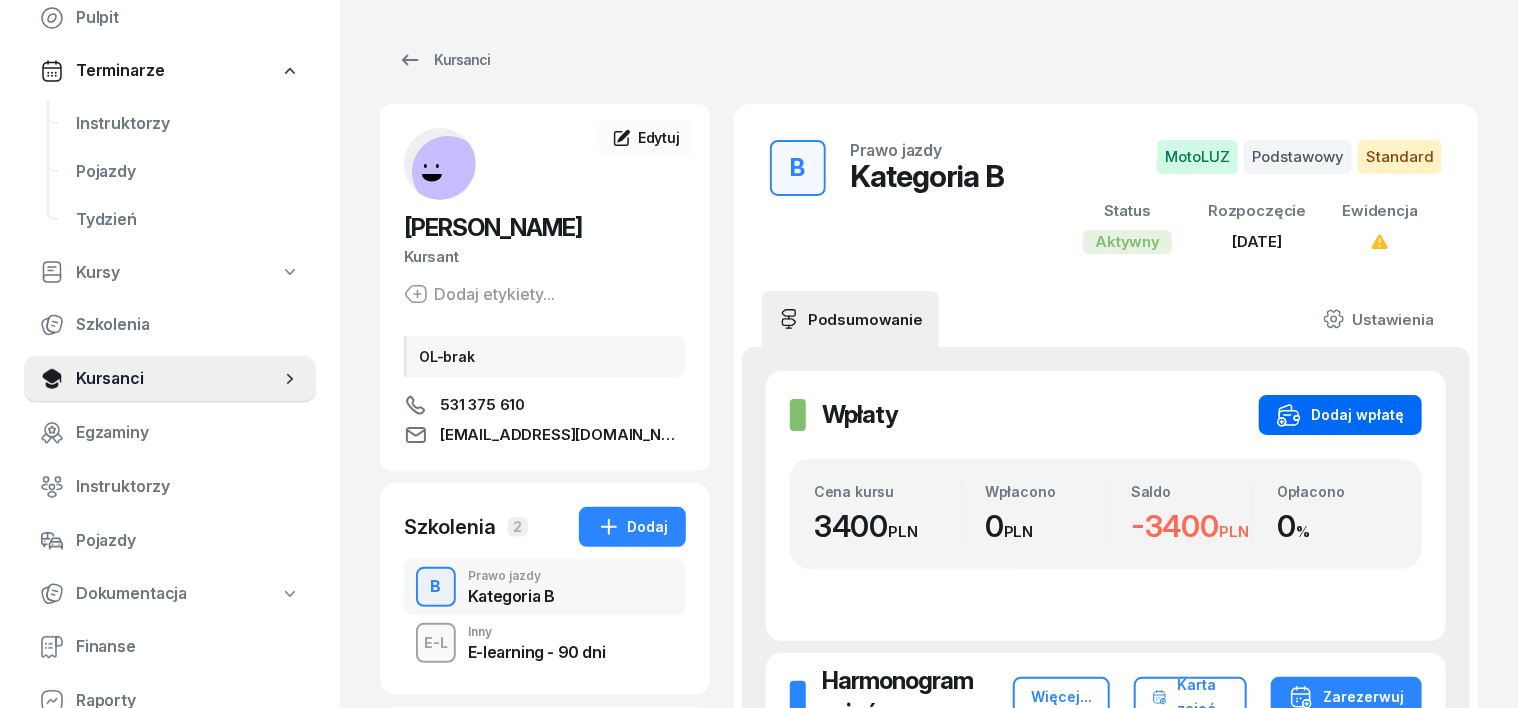 click on "Dodaj wpłatę" at bounding box center (1340, 415) 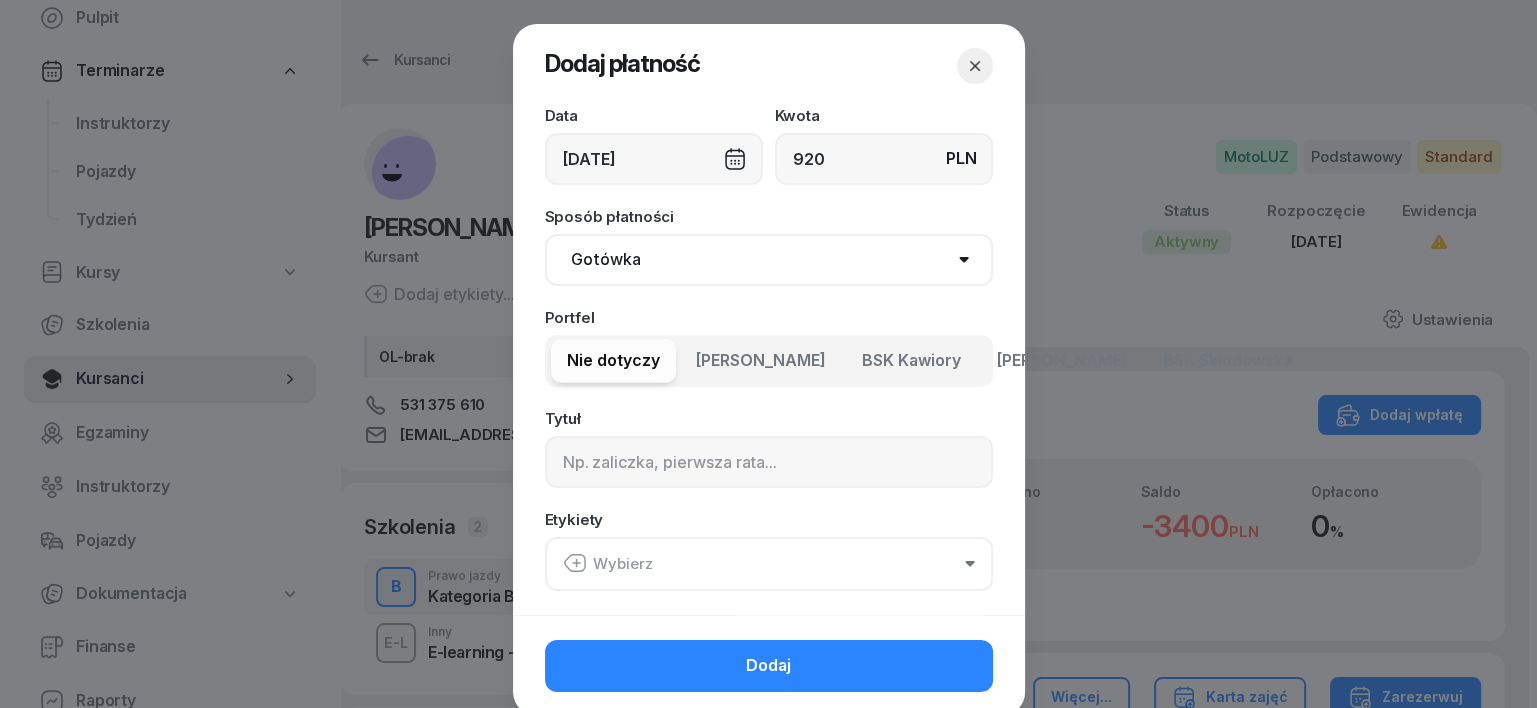 type on "920" 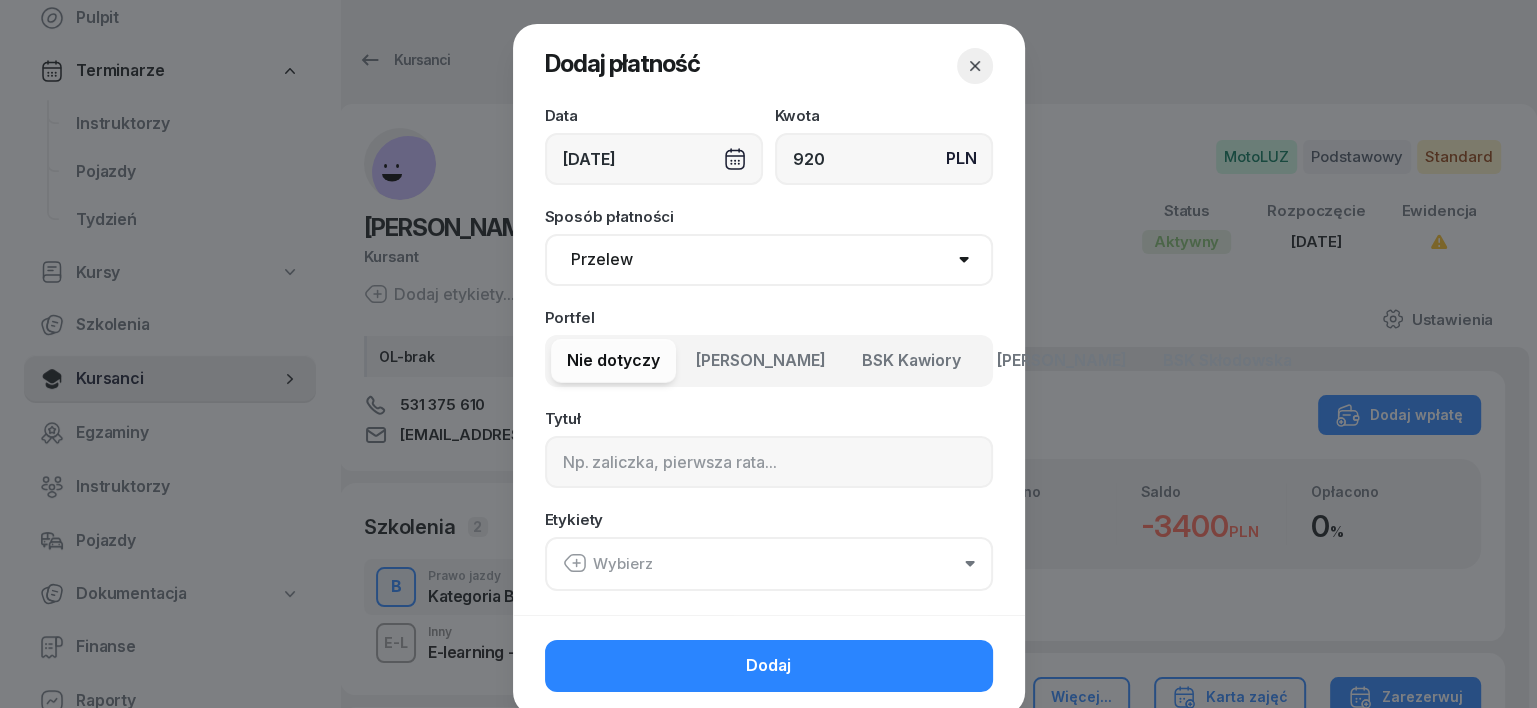 click on "Gotówka Karta Przelew Płatności online BLIK" at bounding box center [769, 260] 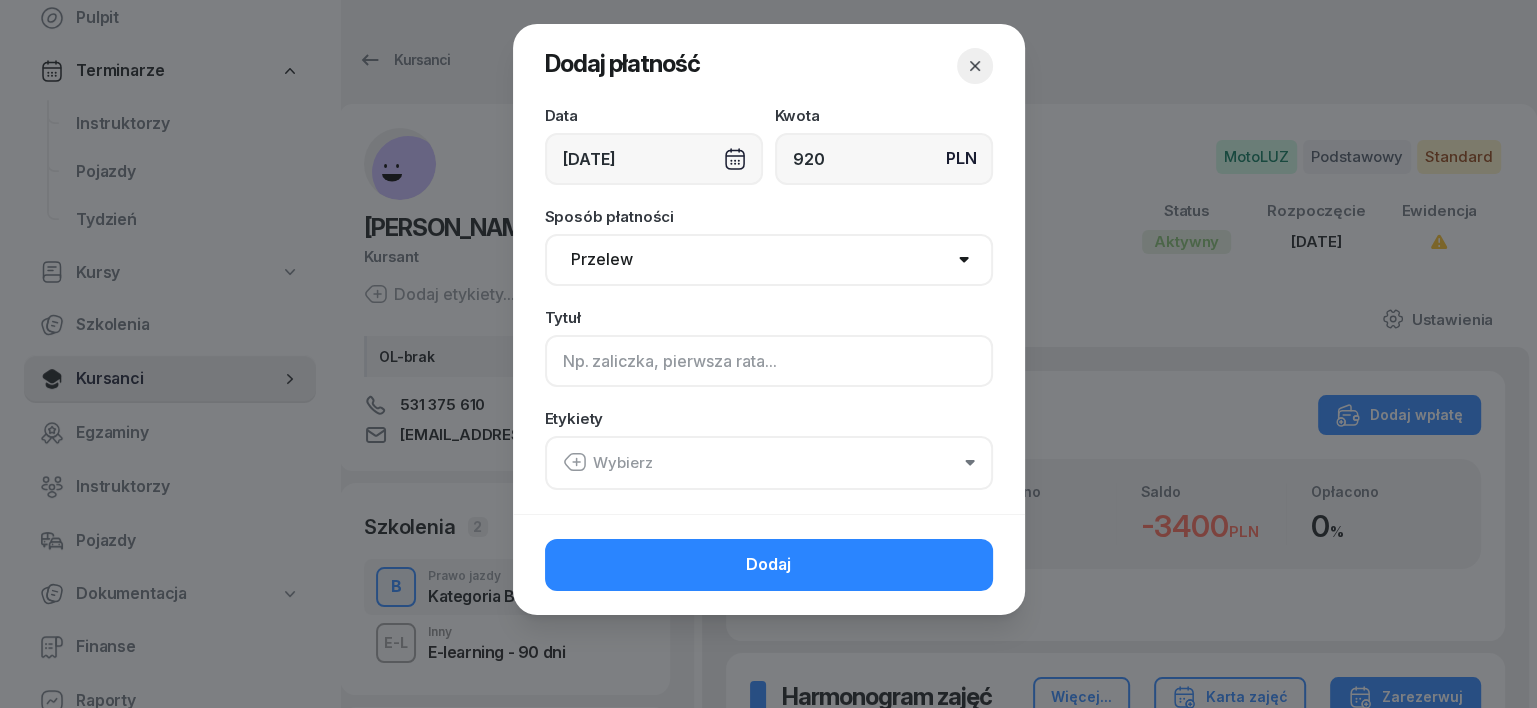 click 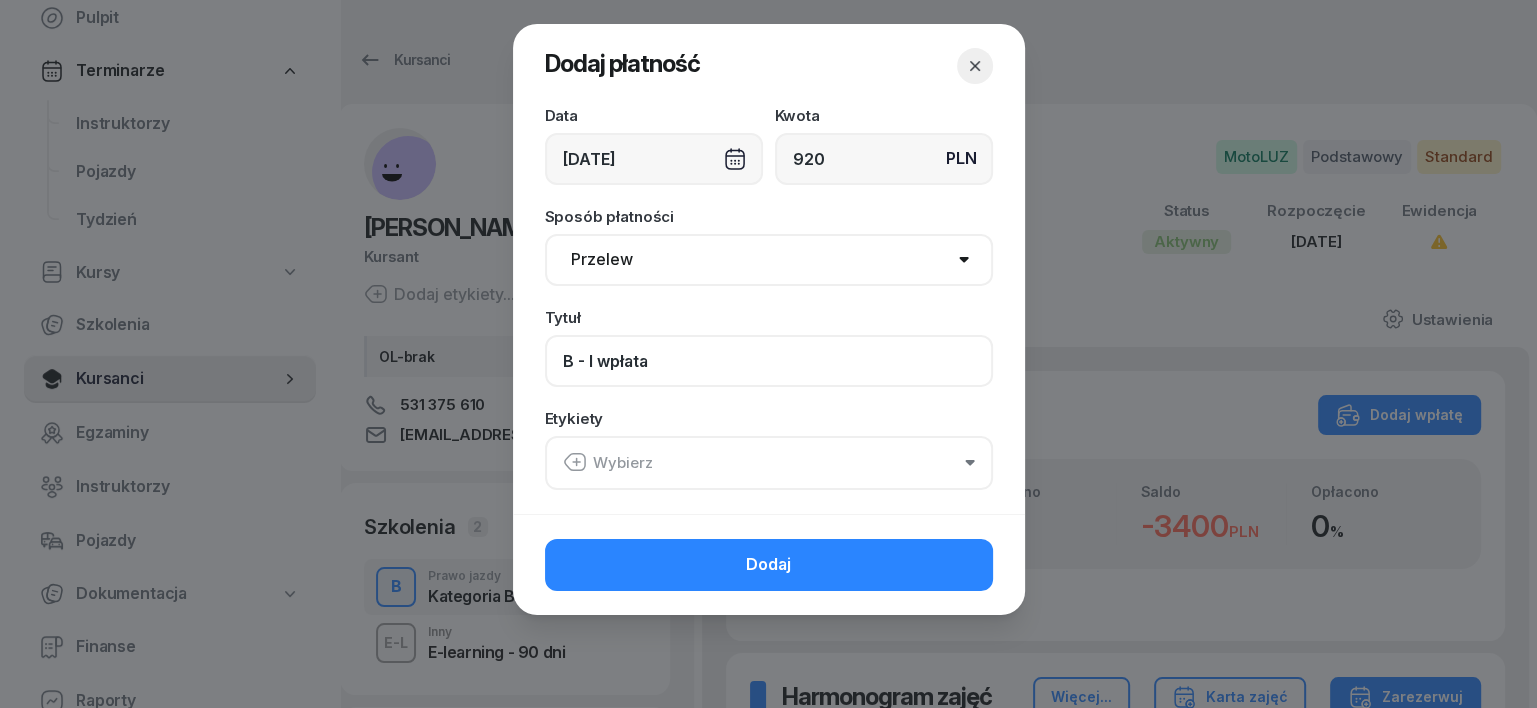 type on "B - I wpłata" 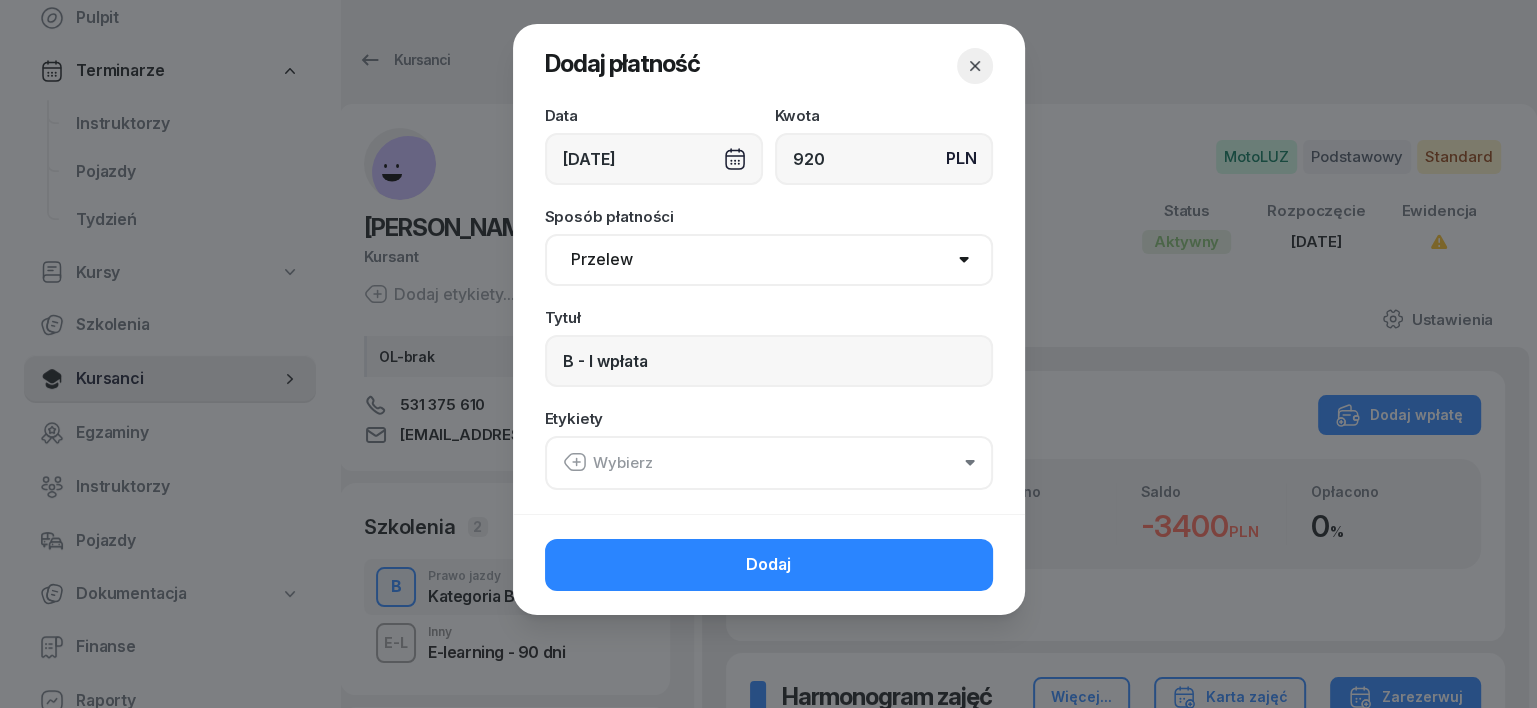 click 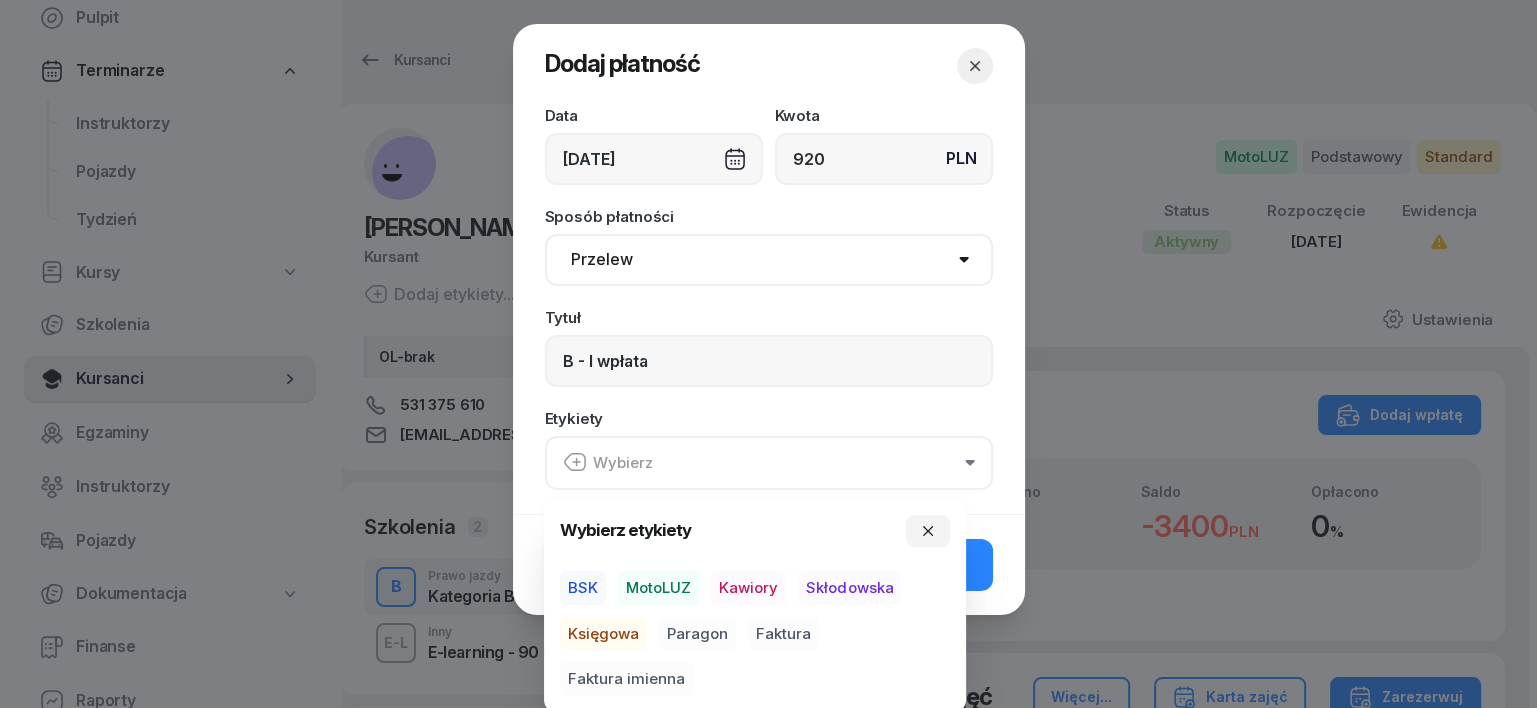 drag, startPoint x: 660, startPoint y: 594, endPoint x: 628, endPoint y: 617, distance: 39.40812 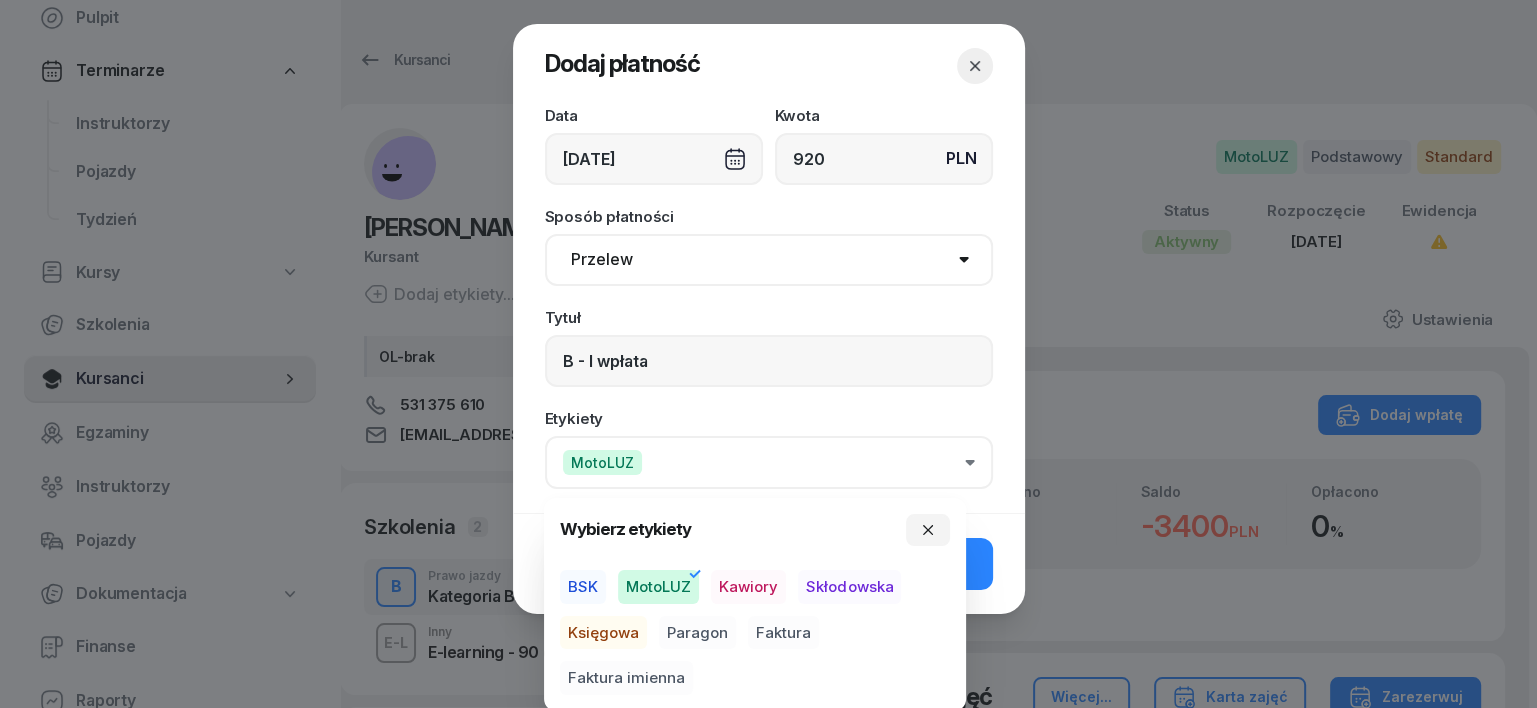 click on "Księgowa" at bounding box center (603, 633) 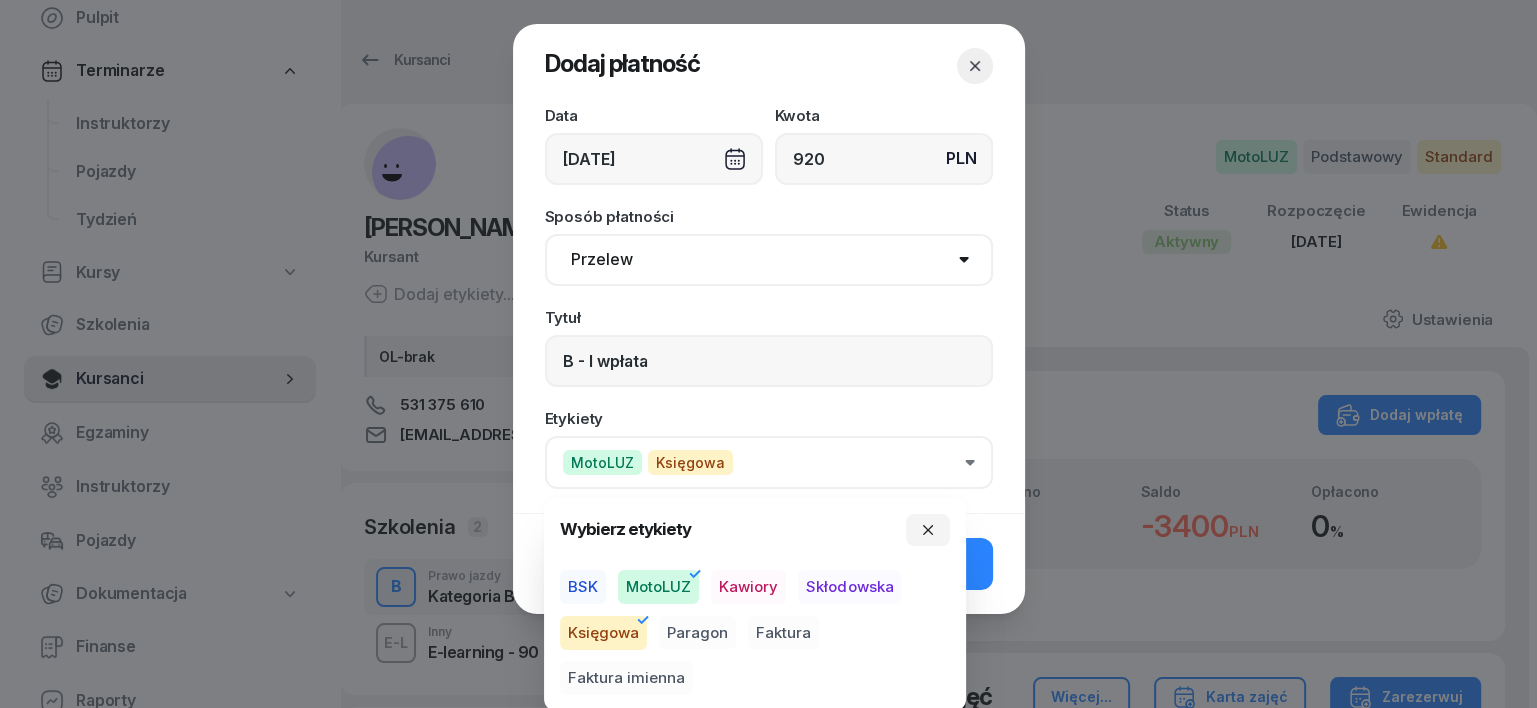 click on "Paragon" at bounding box center (697, 633) 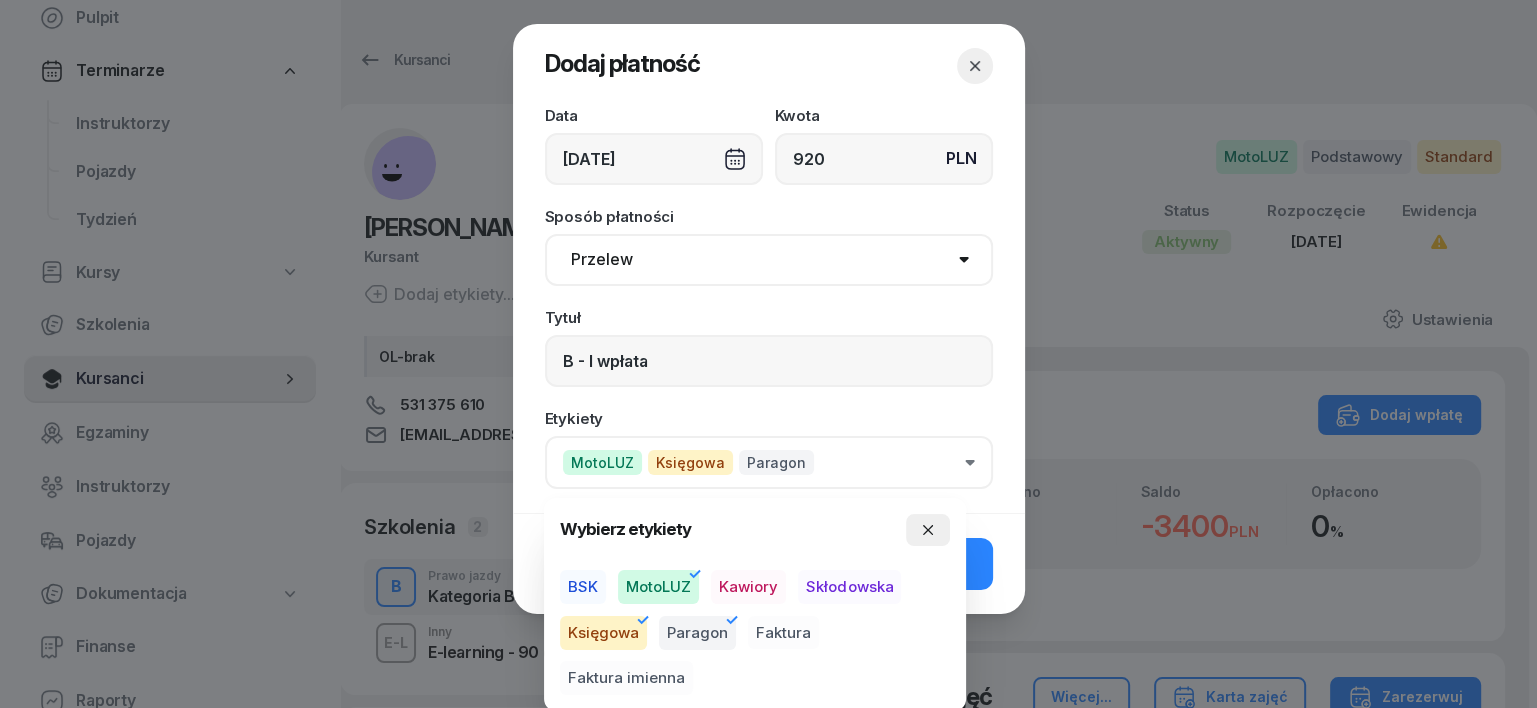 click 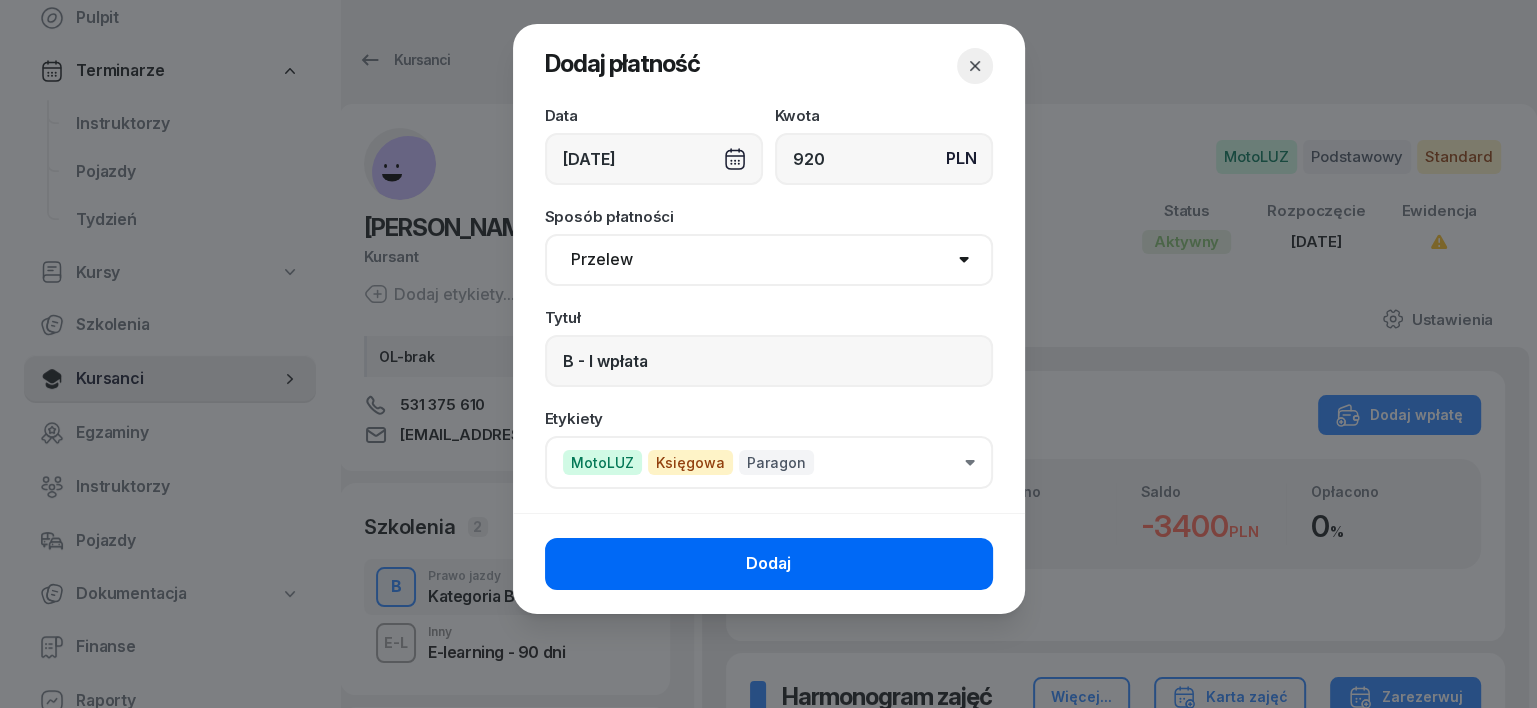 click on "Dodaj" 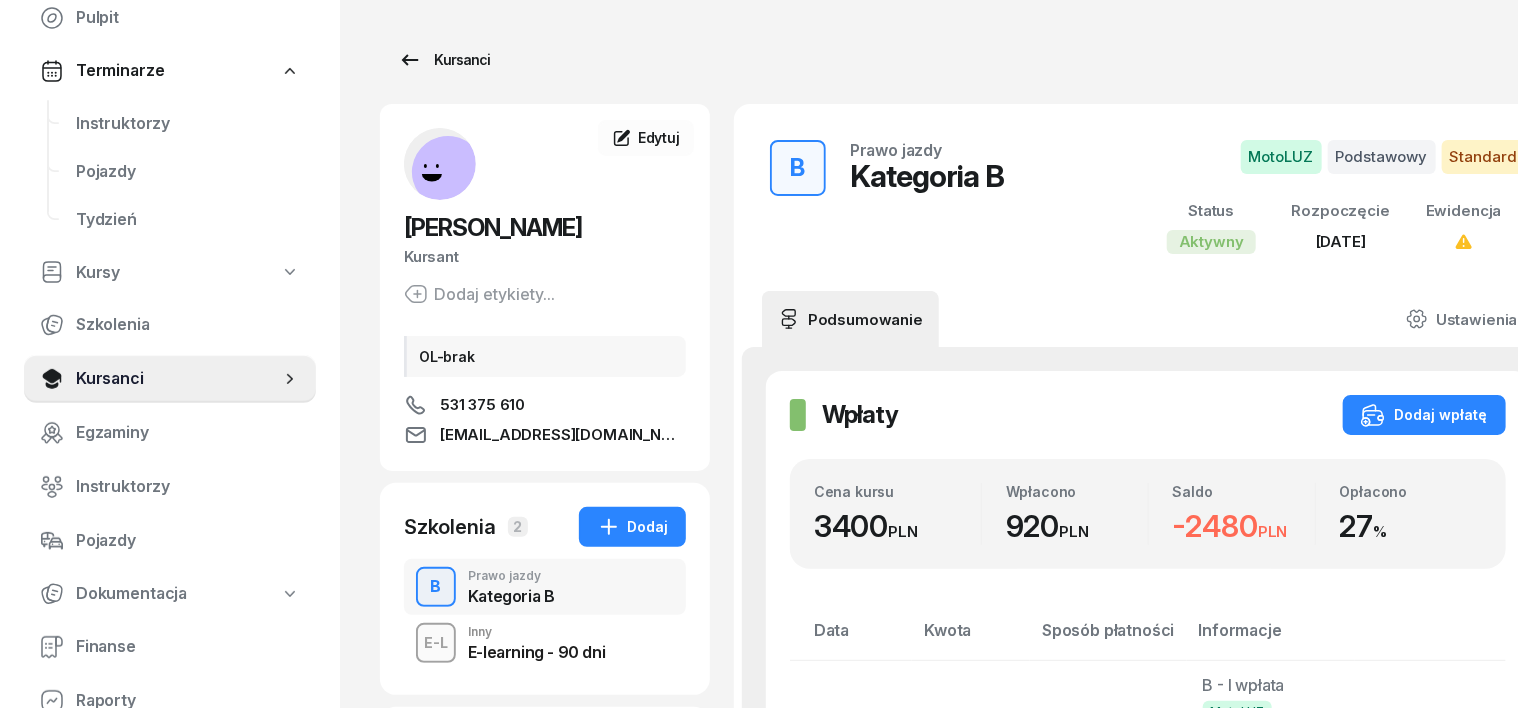 click on "Kursanci" at bounding box center (444, 60) 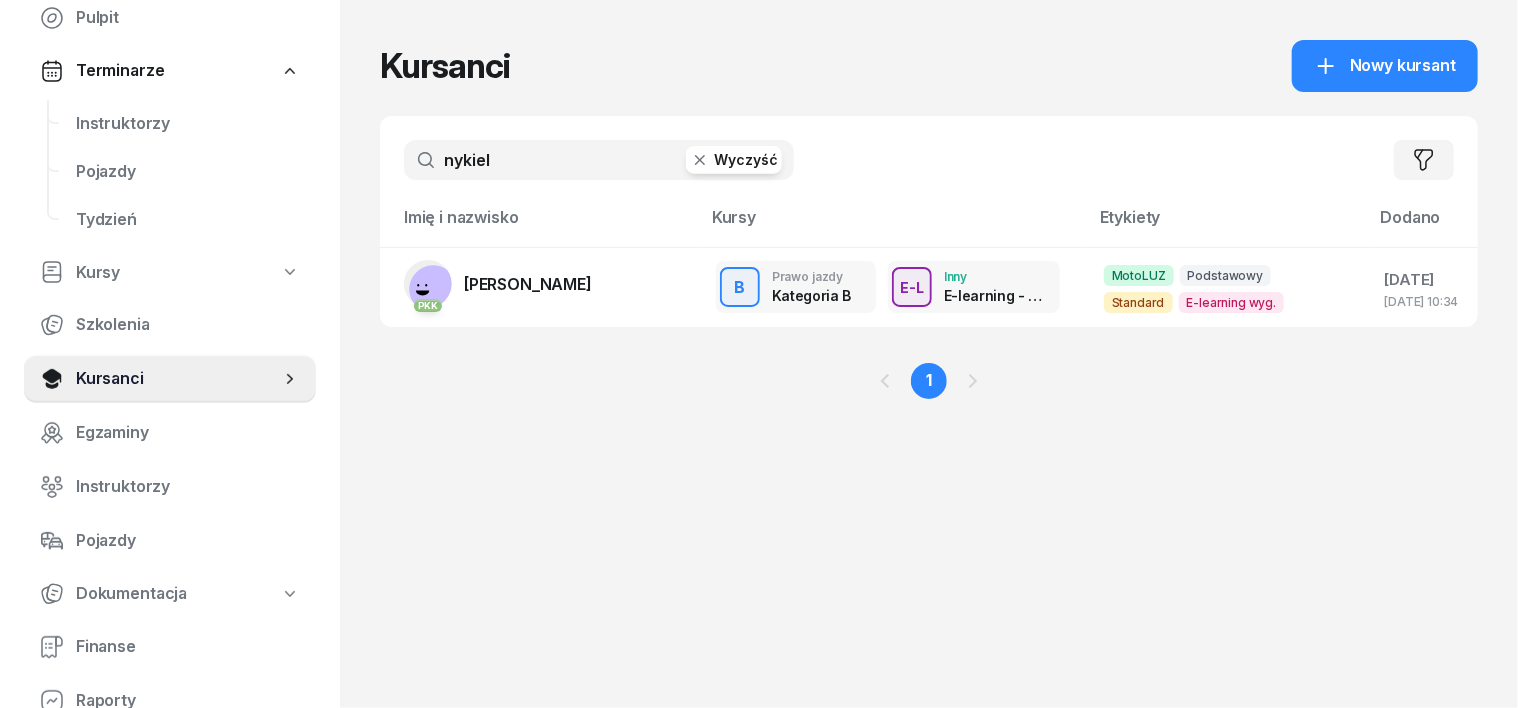 click 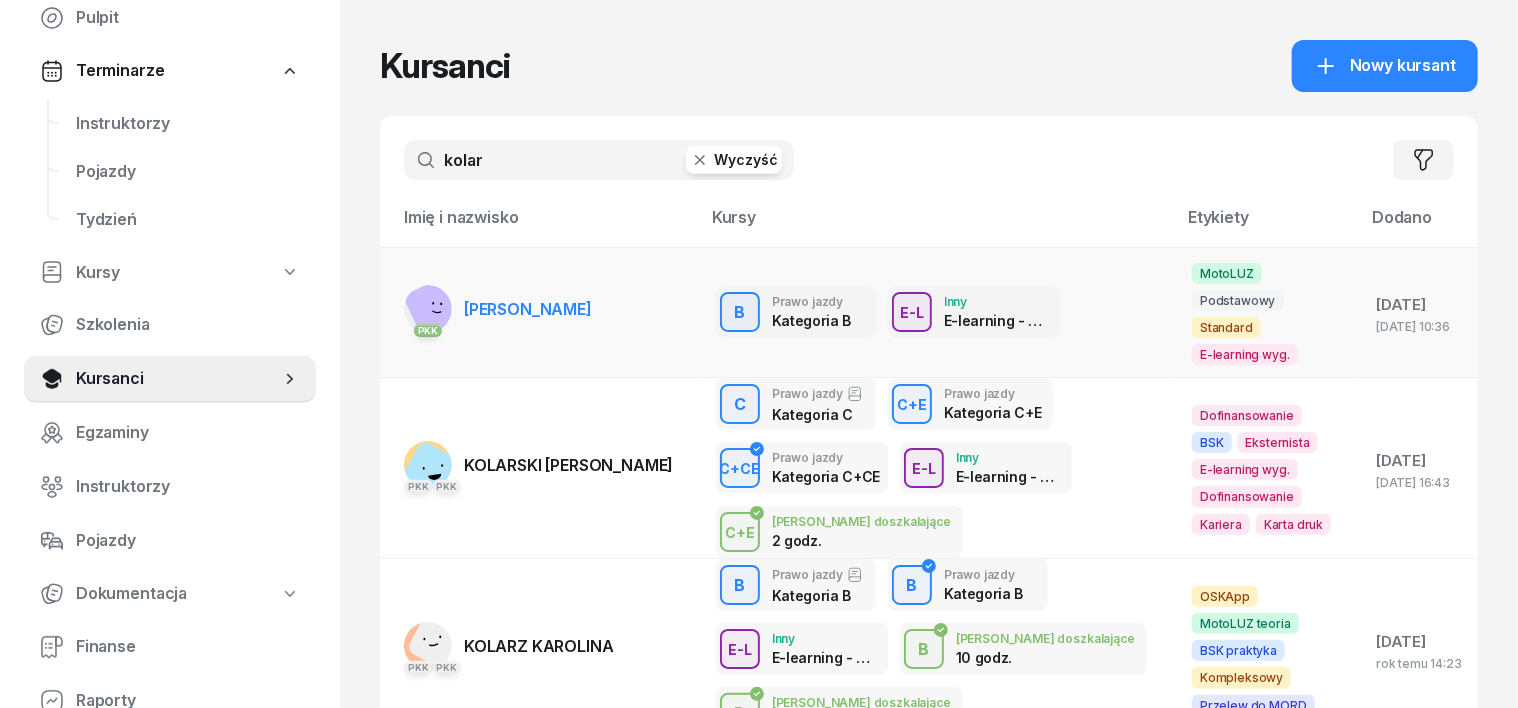 type on "kolar" 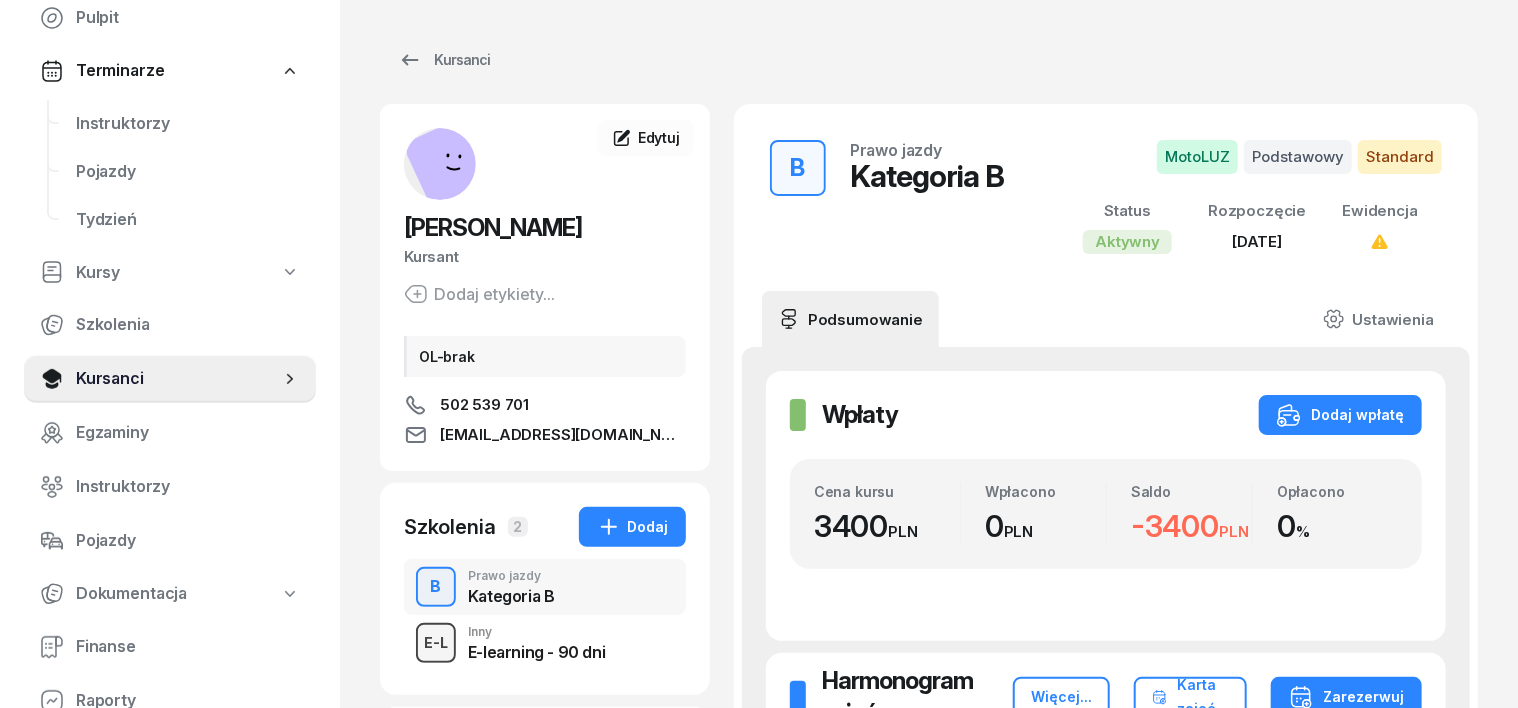 click on "E-L" at bounding box center [436, 642] 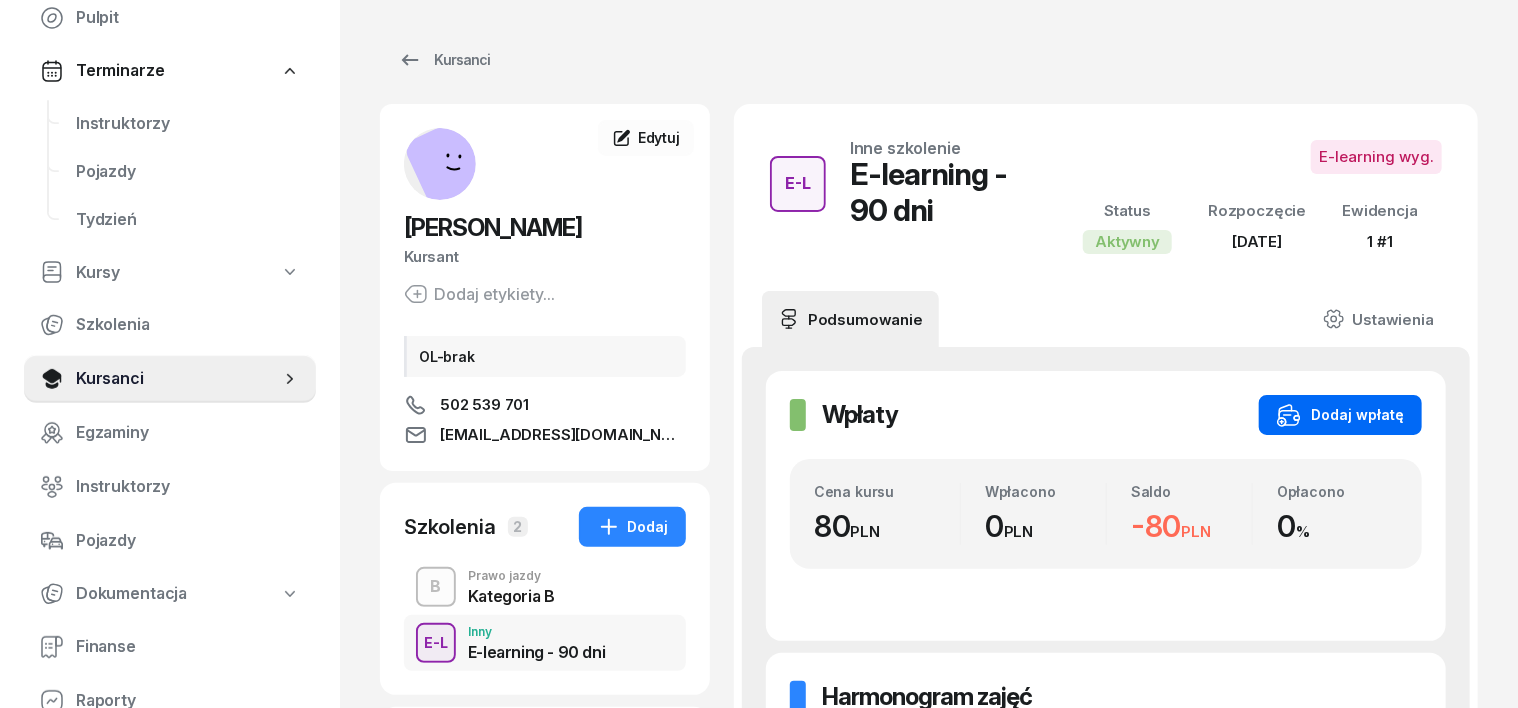 click on "Dodaj wpłatę" at bounding box center [1340, 415] 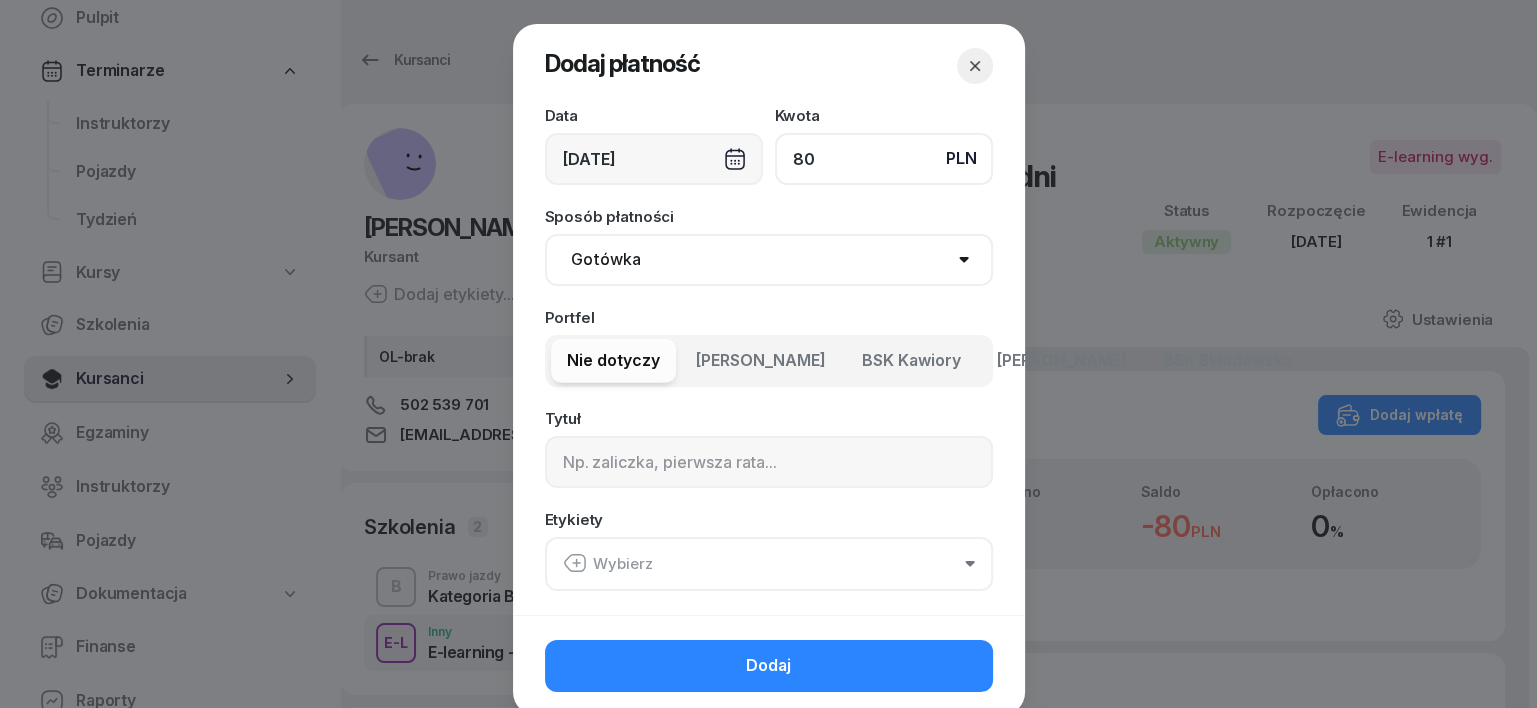 type on "80" 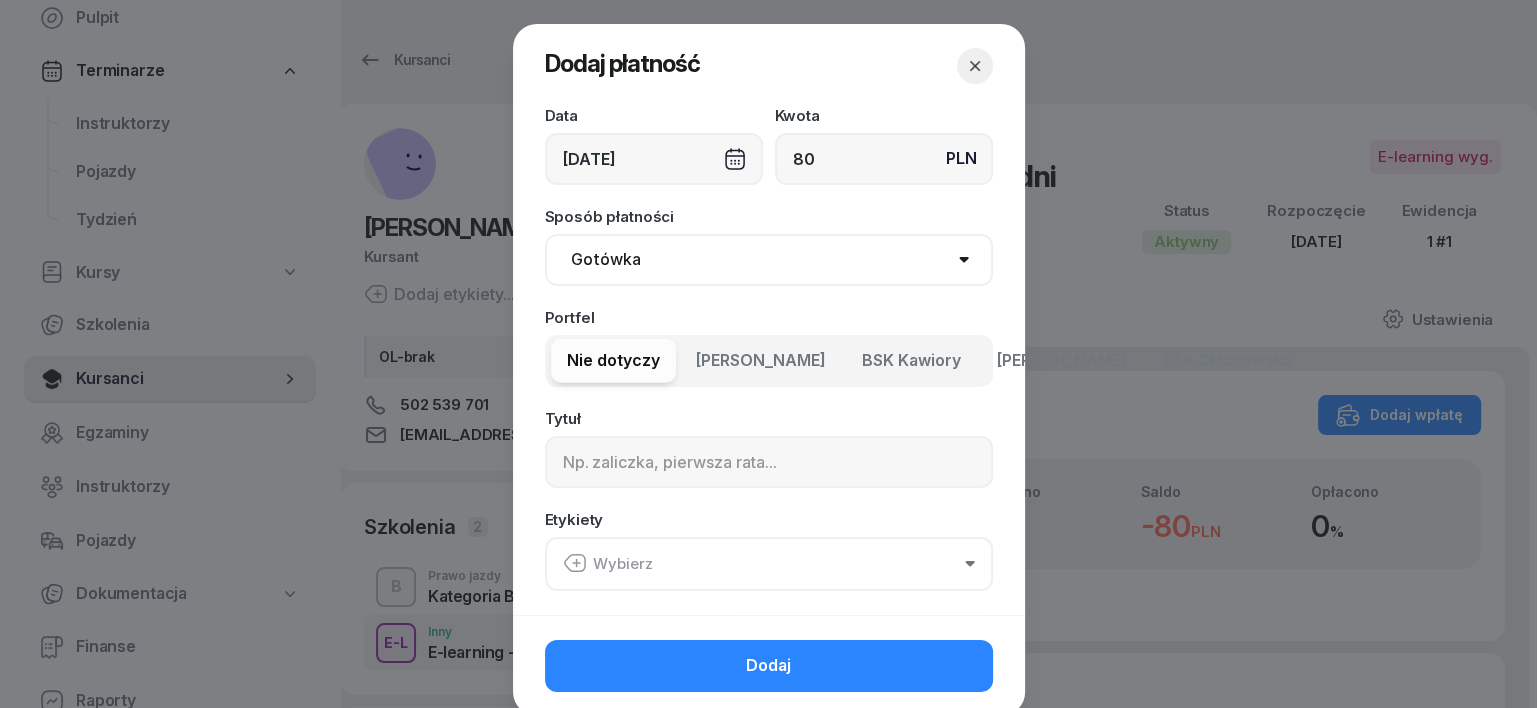 click on "Gotówka Karta Przelew Płatności online BLIK" at bounding box center (769, 260) 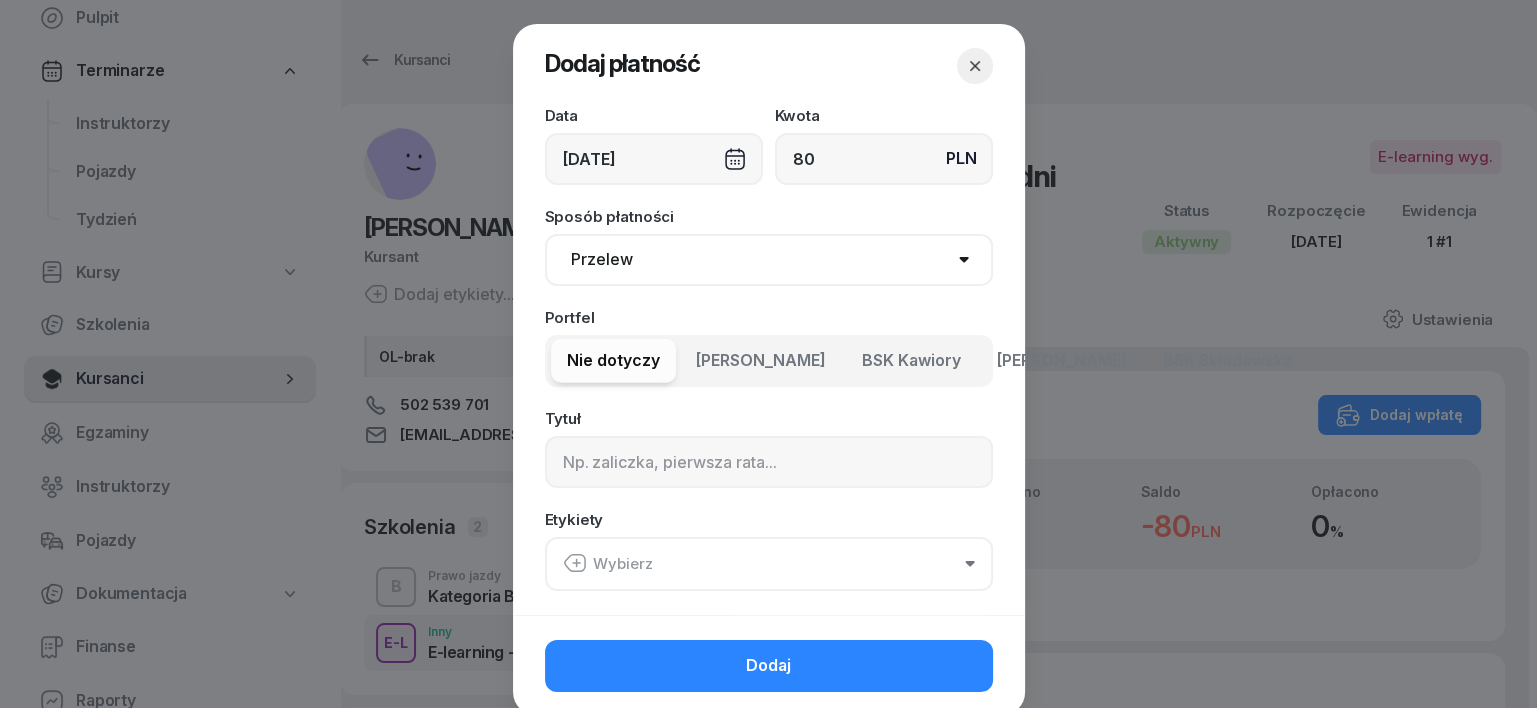 click on "Gotówka Karta Przelew Płatności online BLIK" at bounding box center (769, 260) 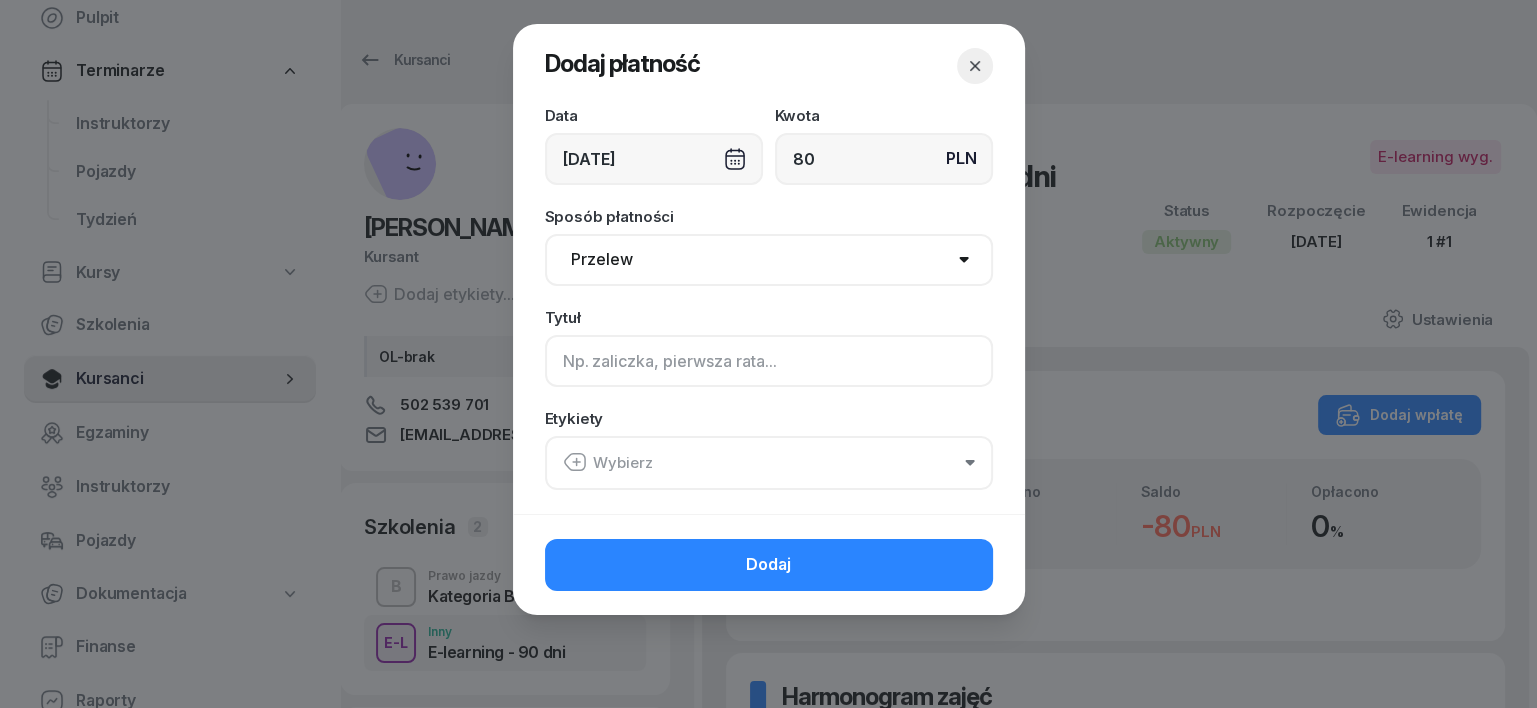 click 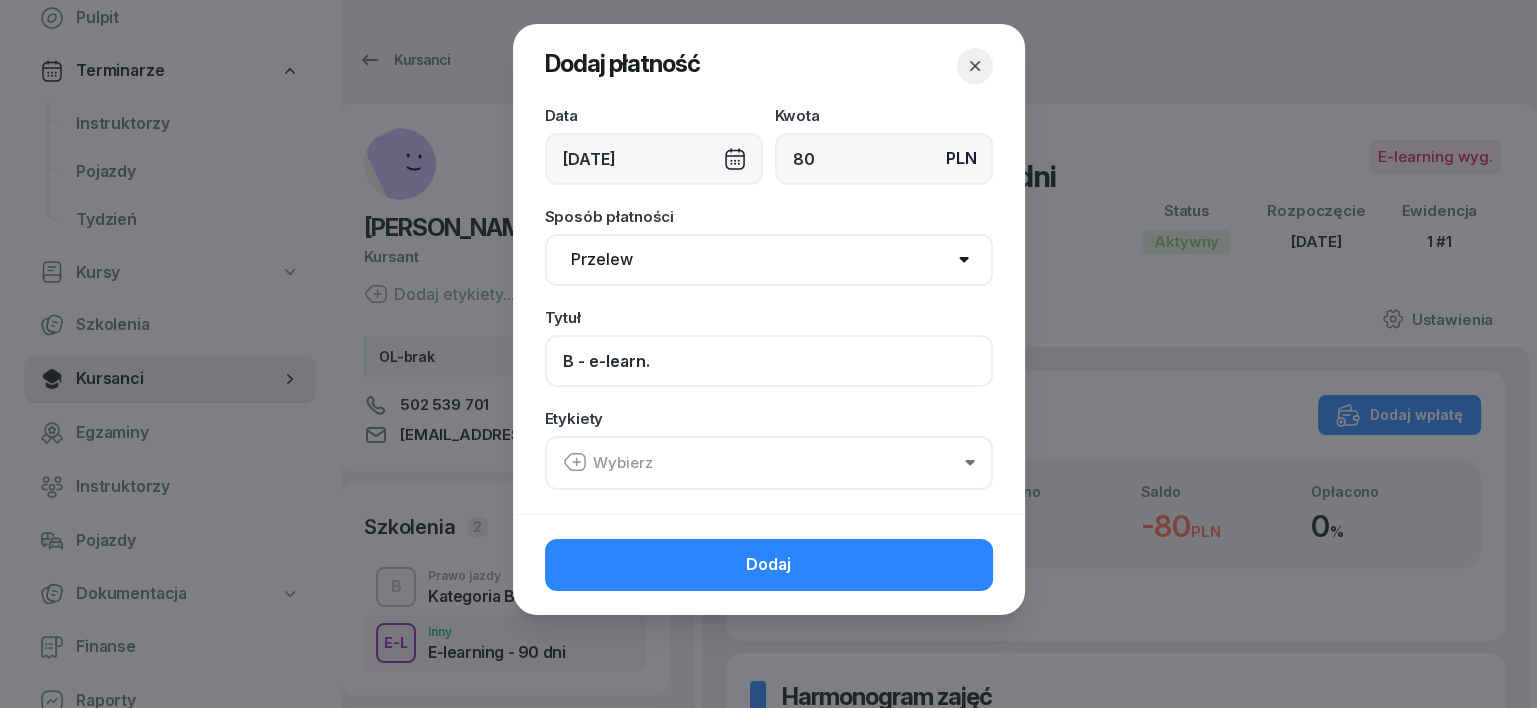 type on "B - e-learn." 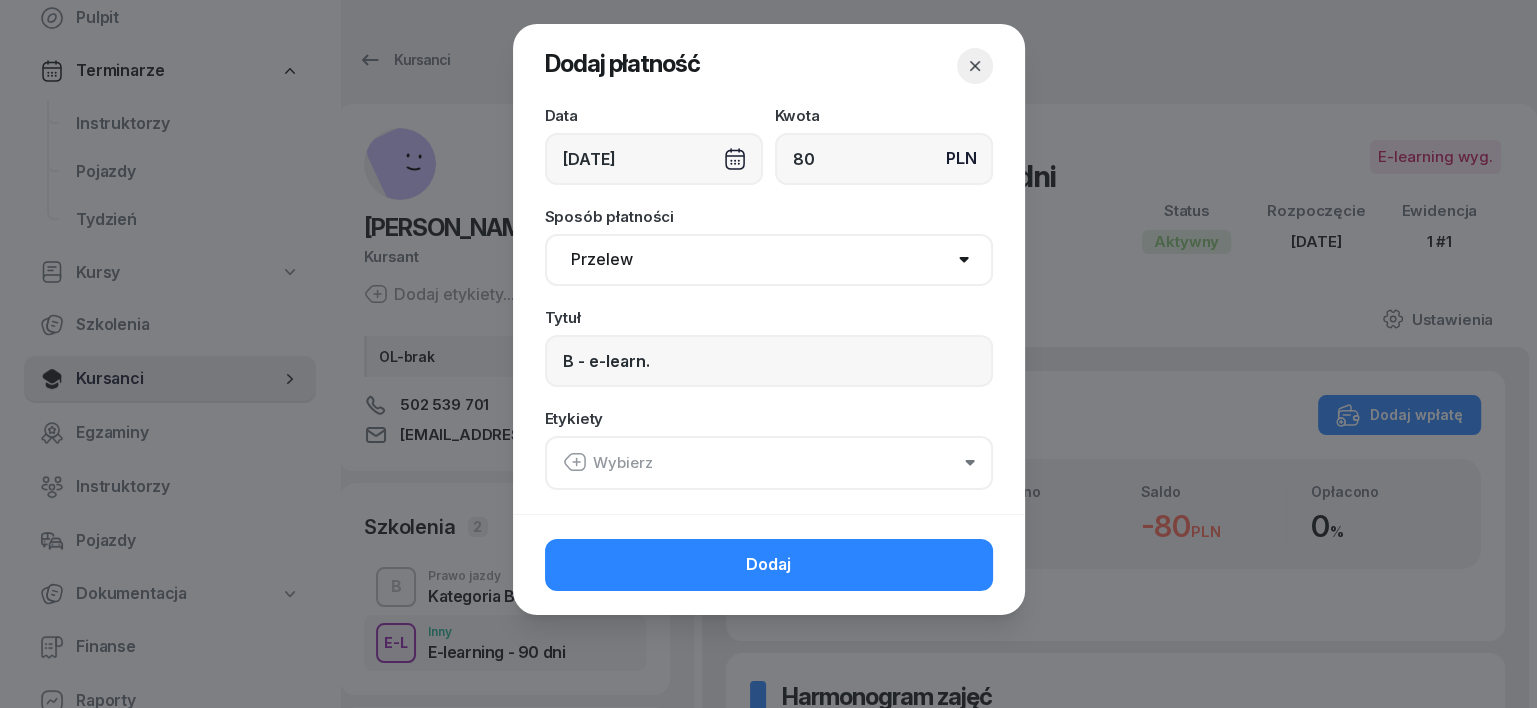 click 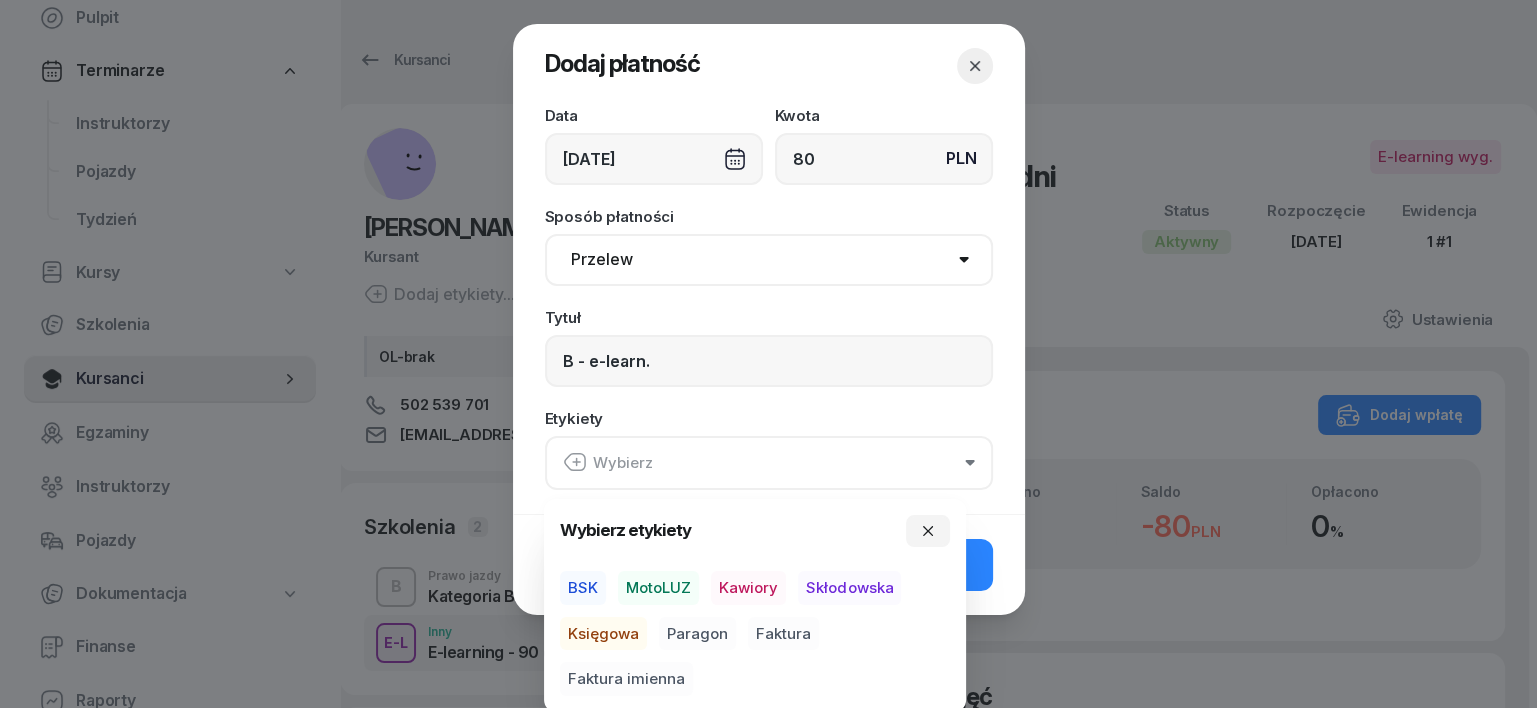 drag, startPoint x: 655, startPoint y: 584, endPoint x: 626, endPoint y: 620, distance: 46.227695 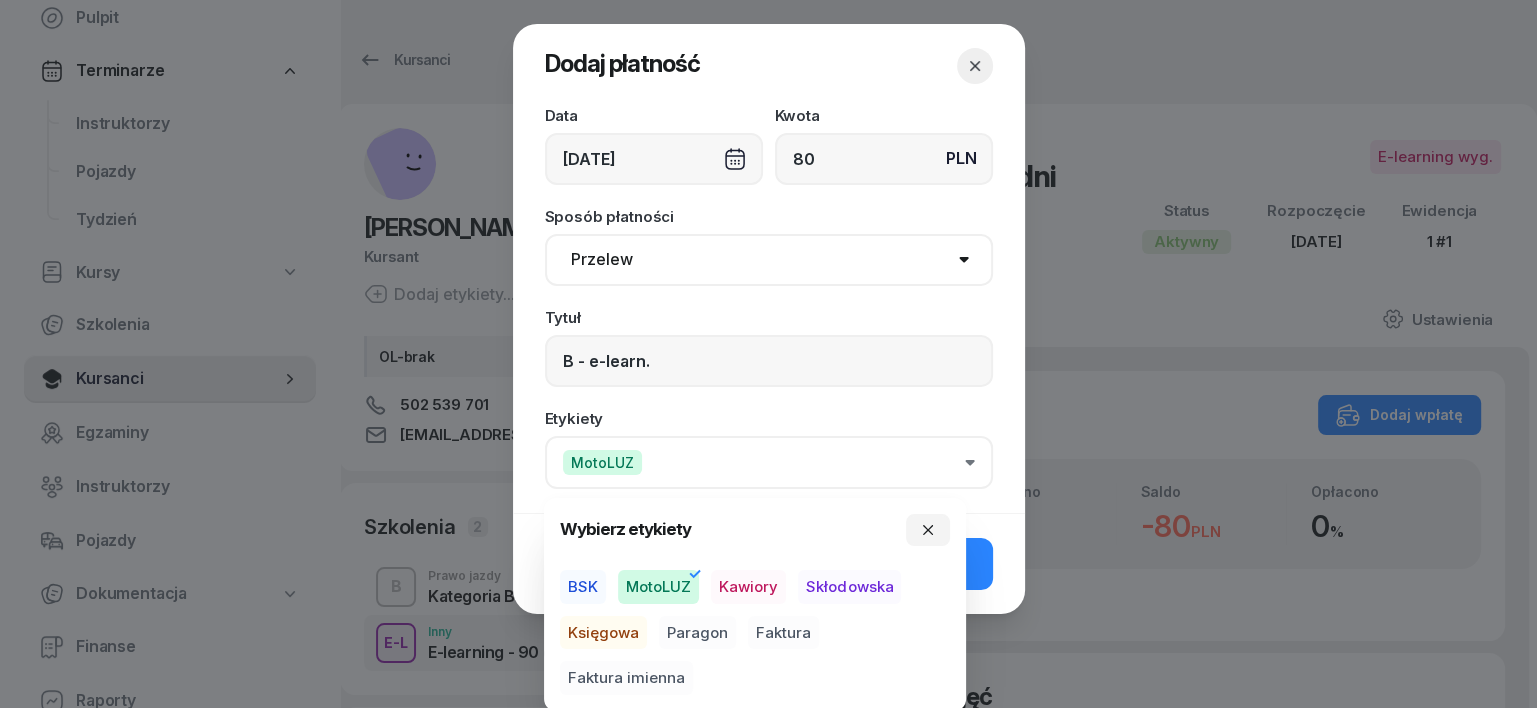 click on "Księgowa" at bounding box center [603, 633] 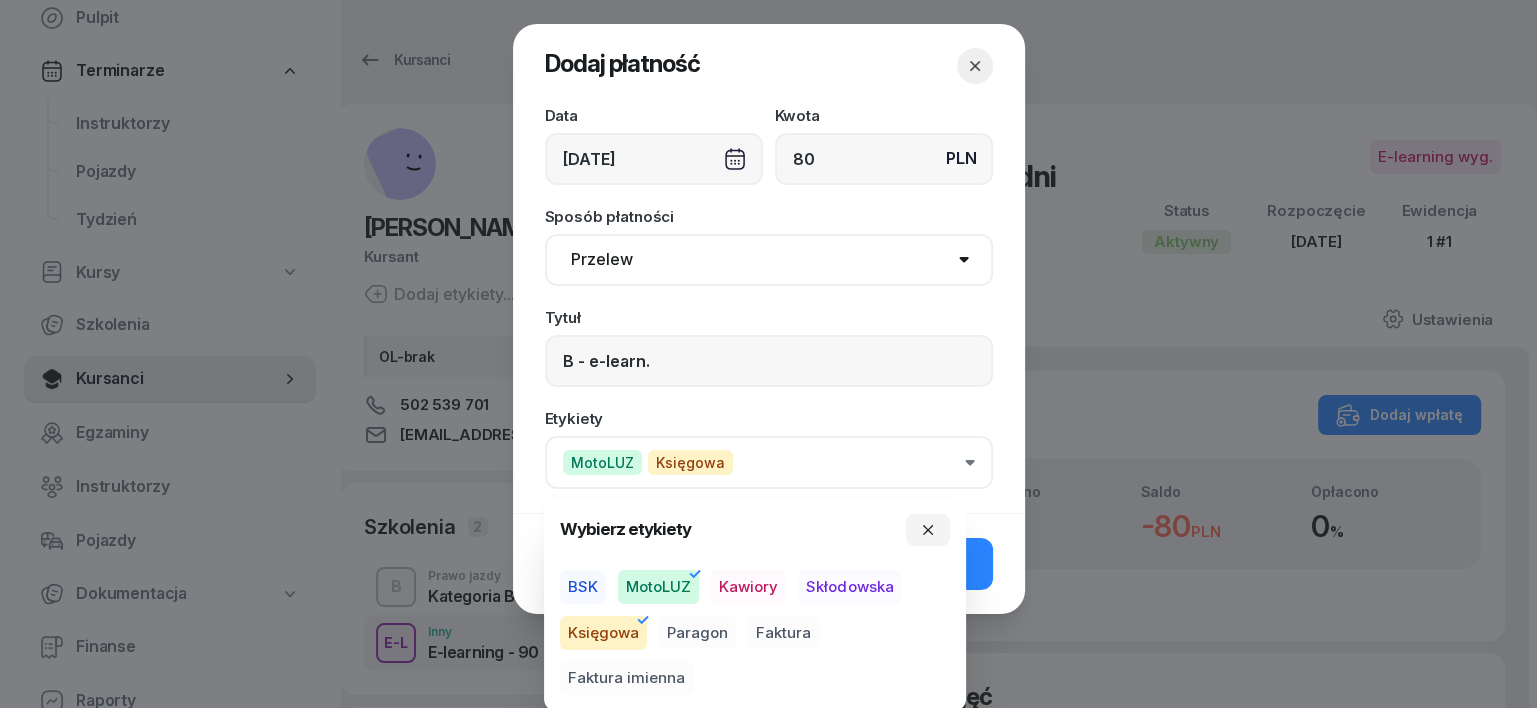 click on "Paragon" at bounding box center [697, 633] 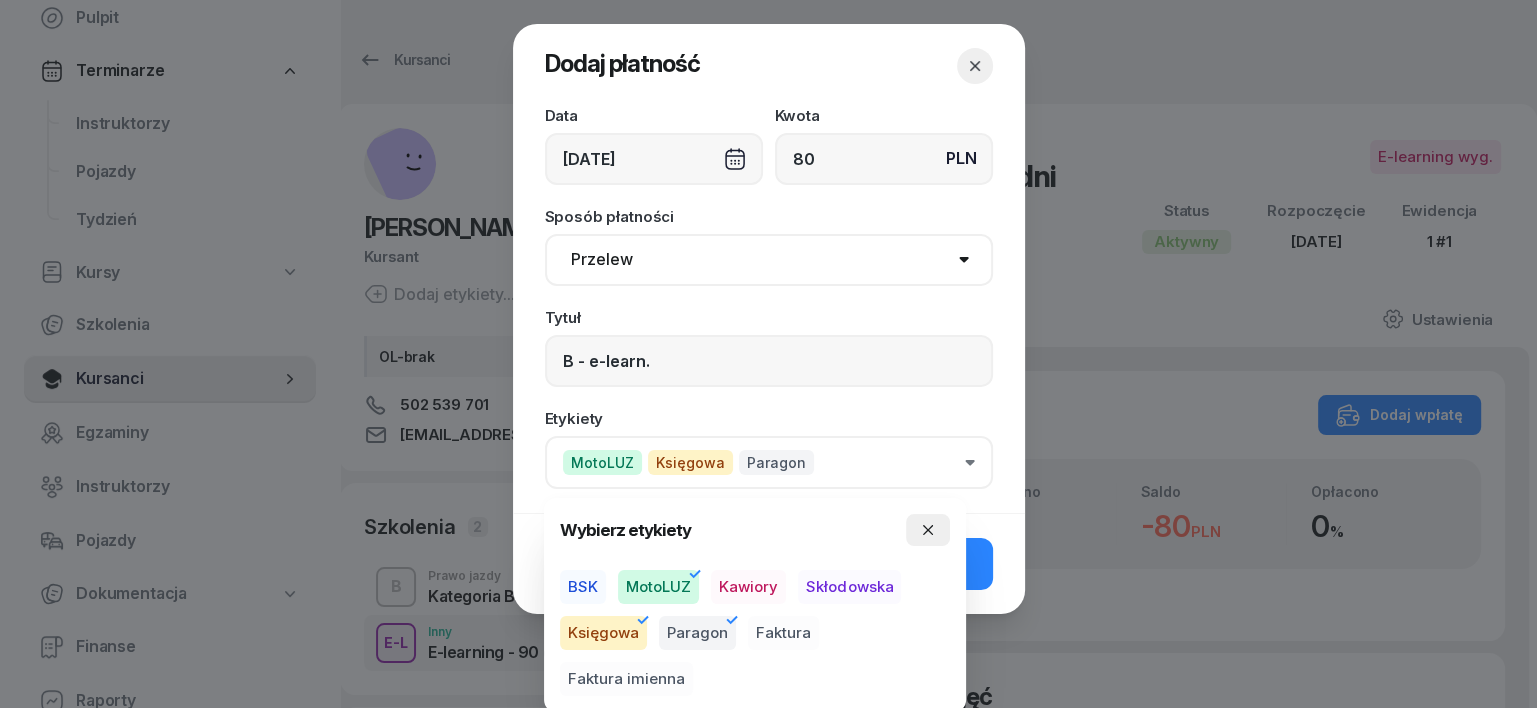 click 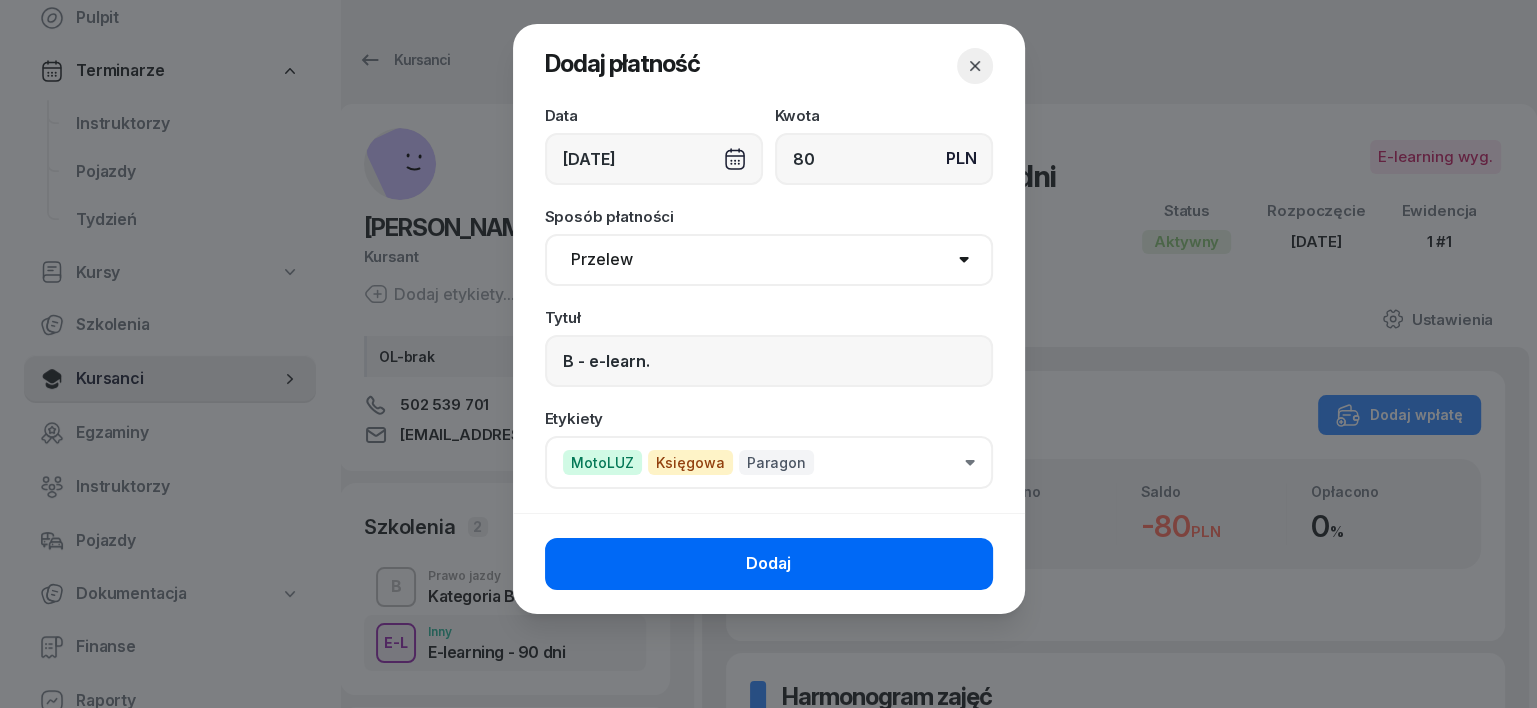 click on "Dodaj" 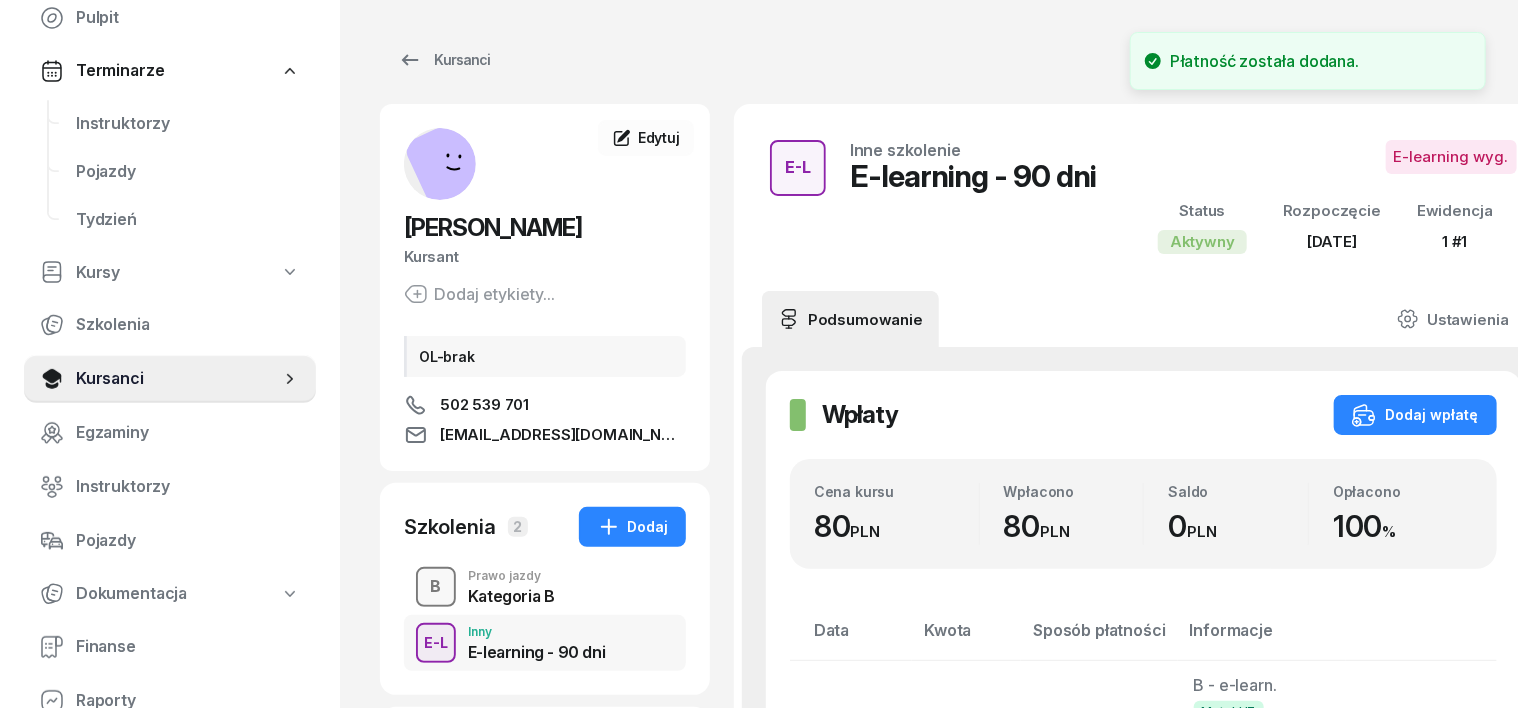 click on "B" at bounding box center [436, 587] 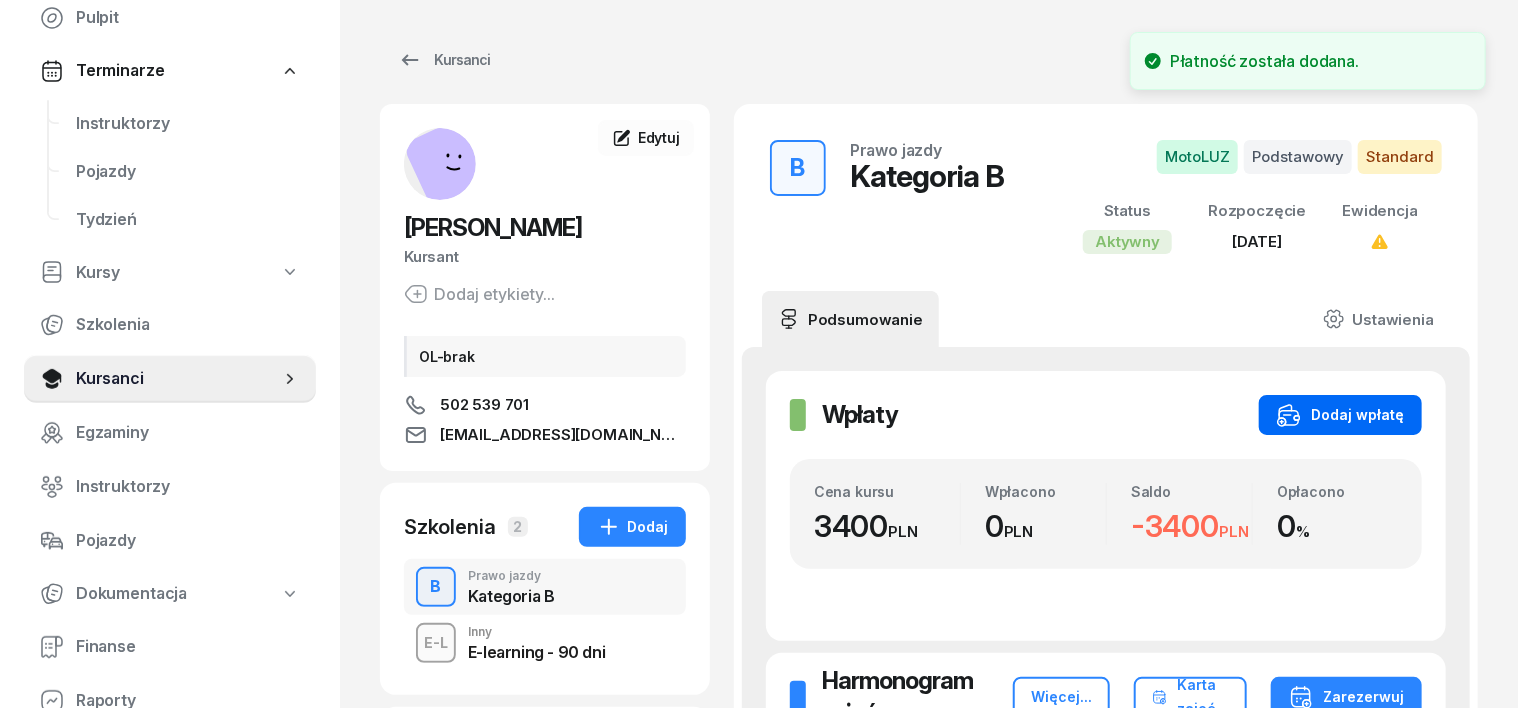 click on "Dodaj wpłatę" at bounding box center [1340, 415] 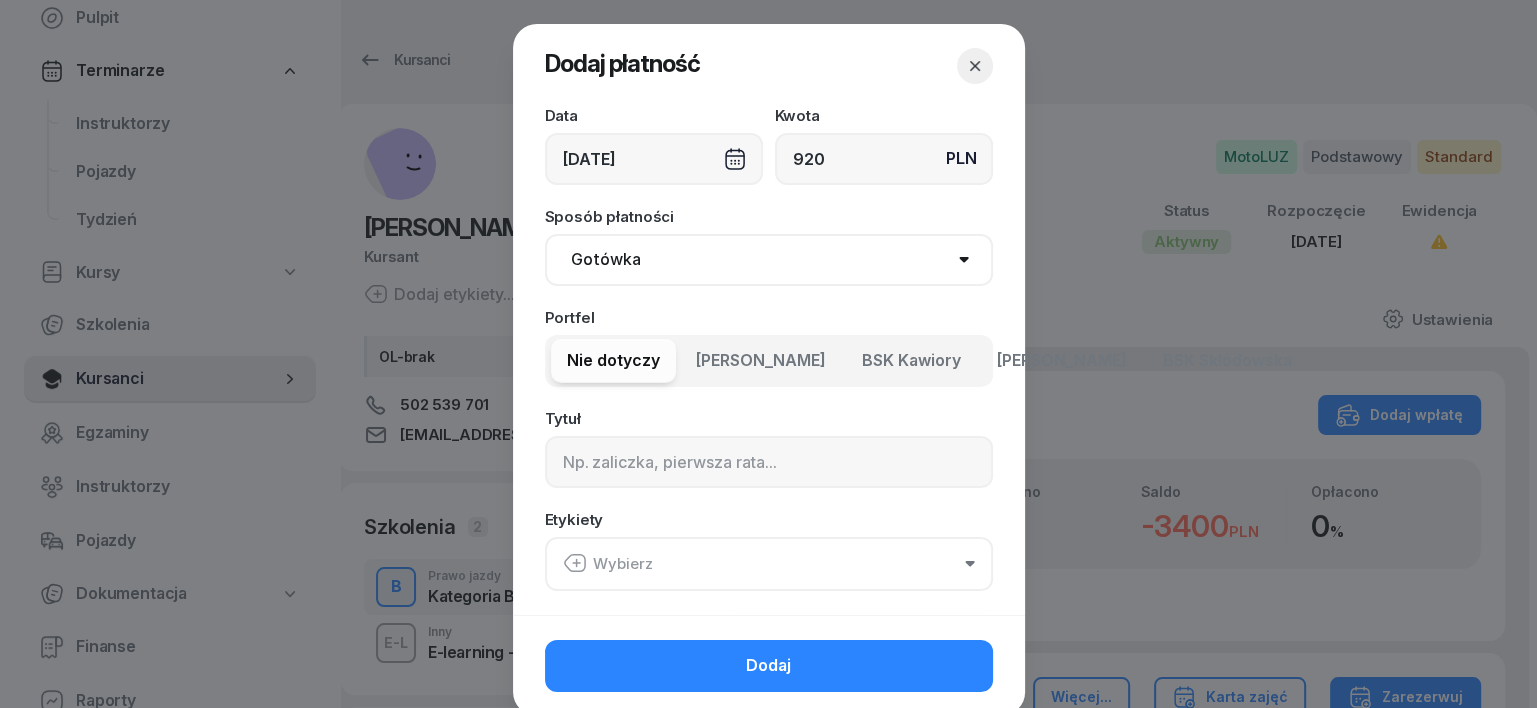 type on "920" 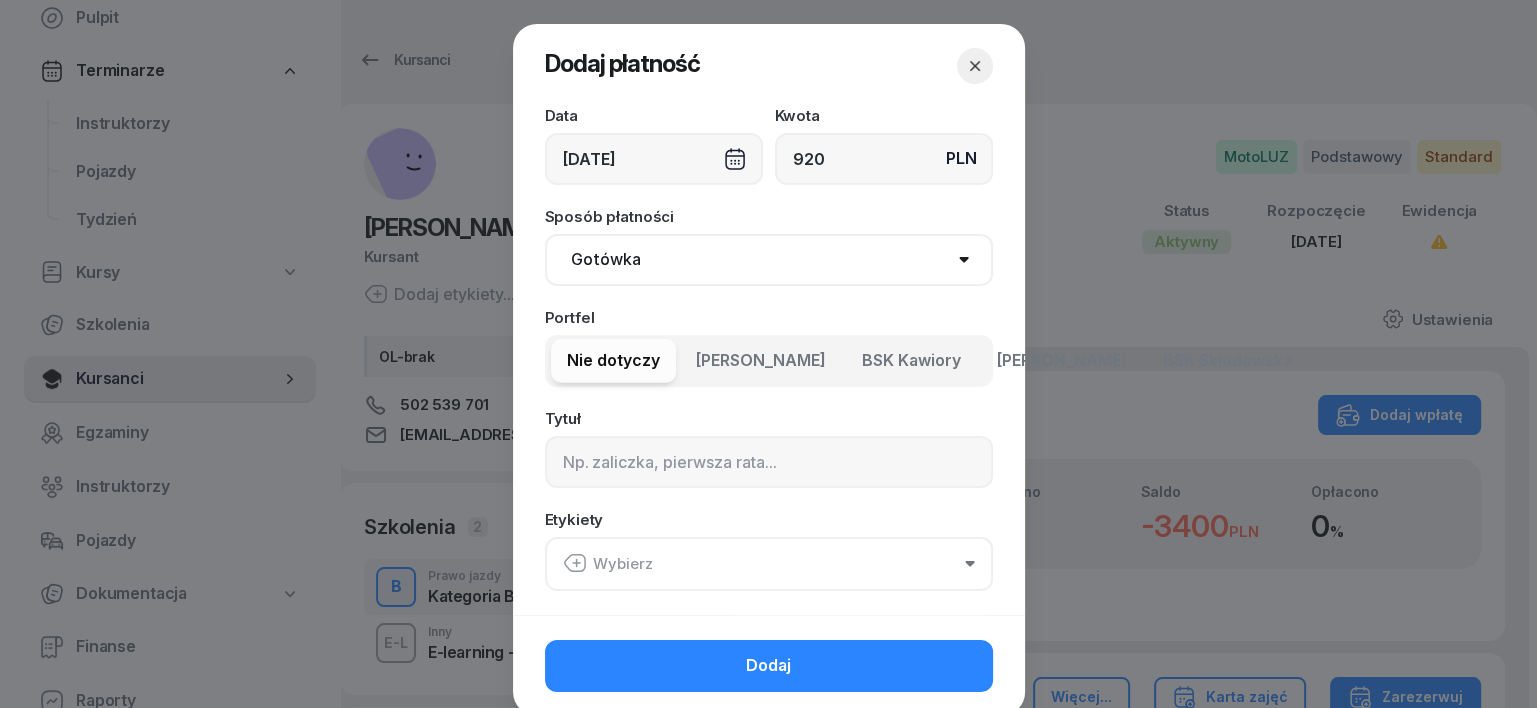 select on "transfer" 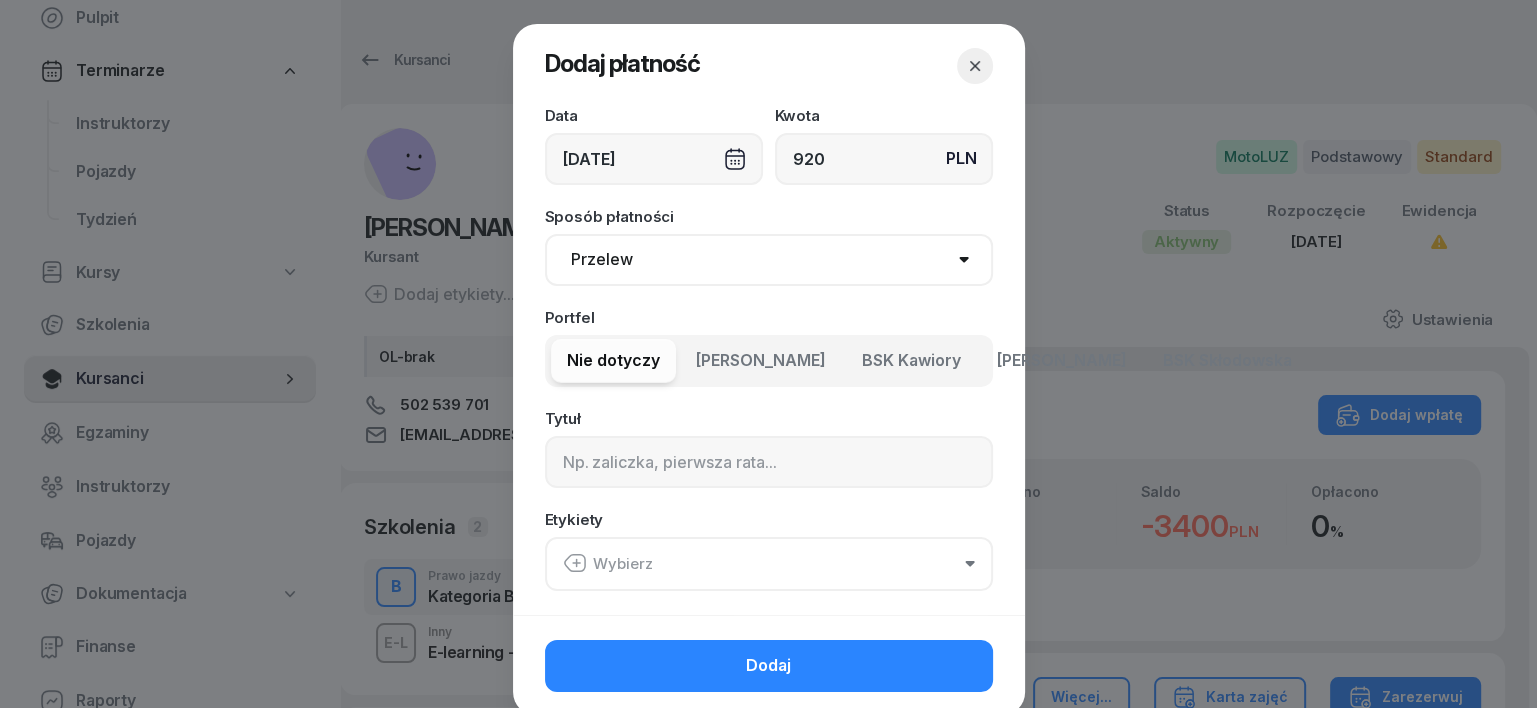 click on "Gotówka Karta Przelew Płatności online BLIK" at bounding box center [769, 260] 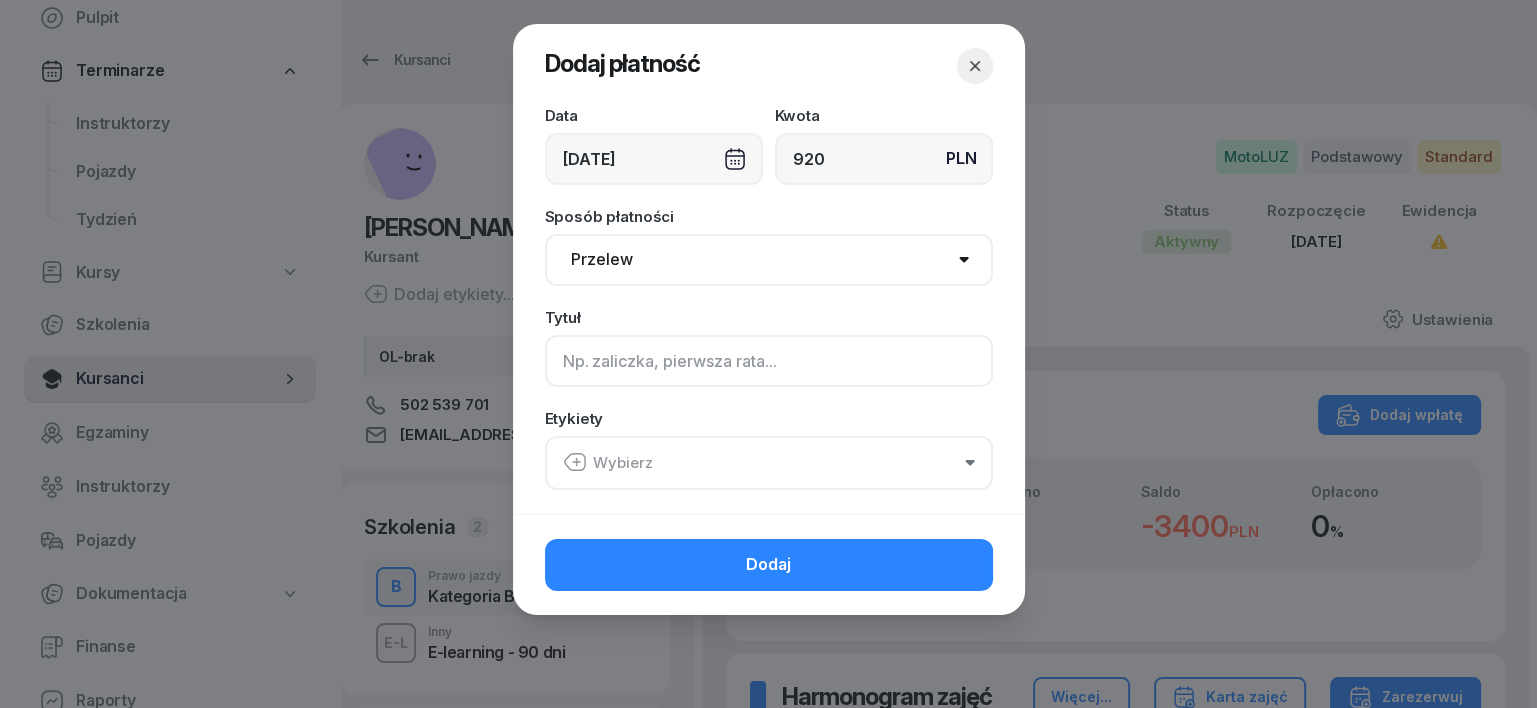 click 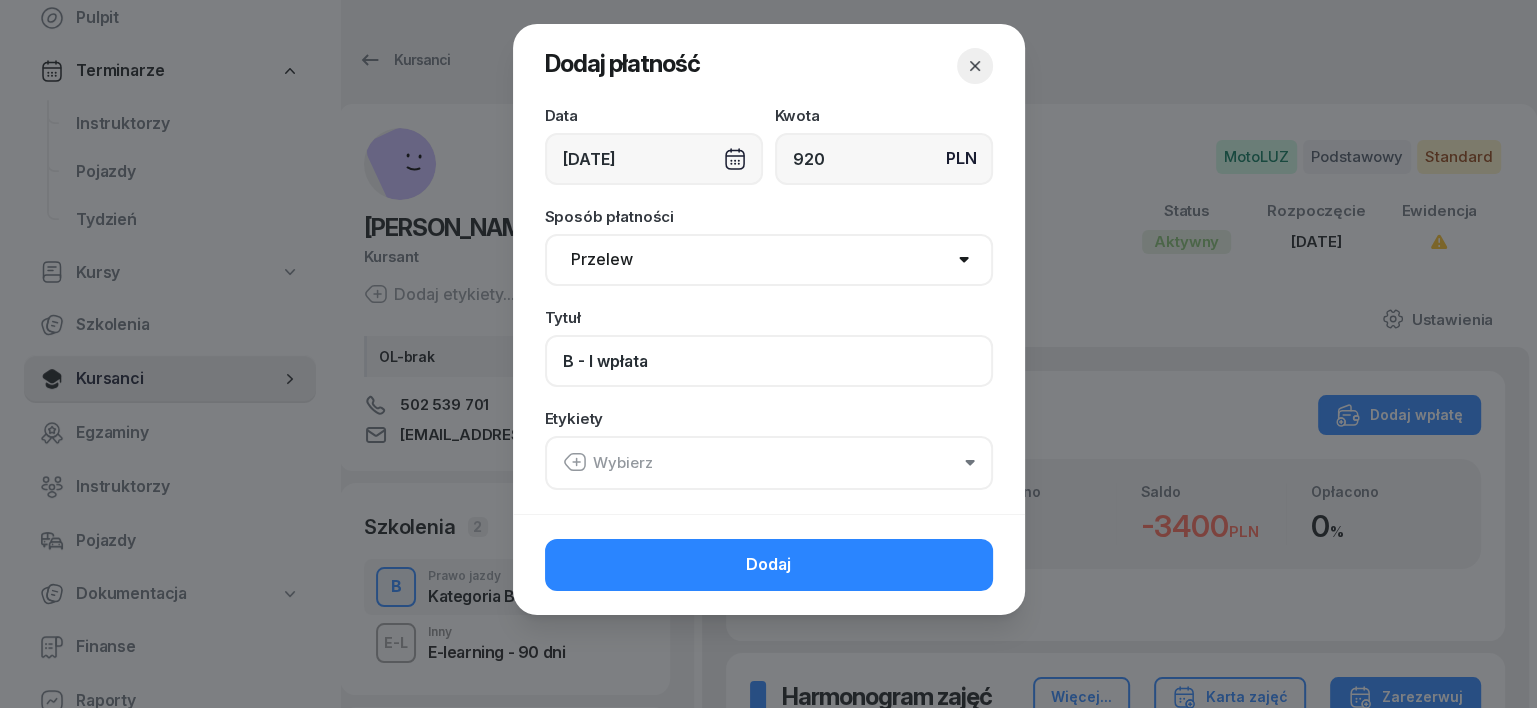 type on "B - I wpłata" 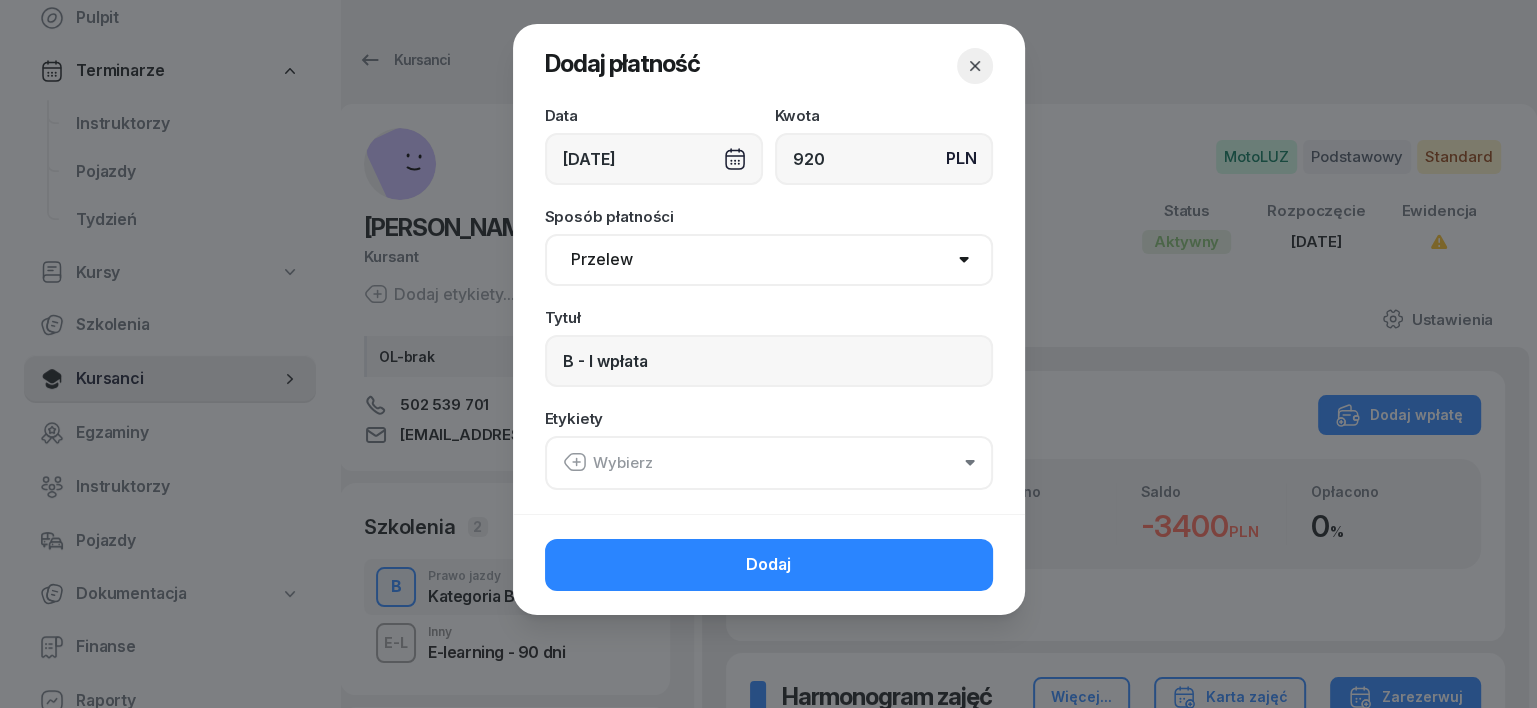 click 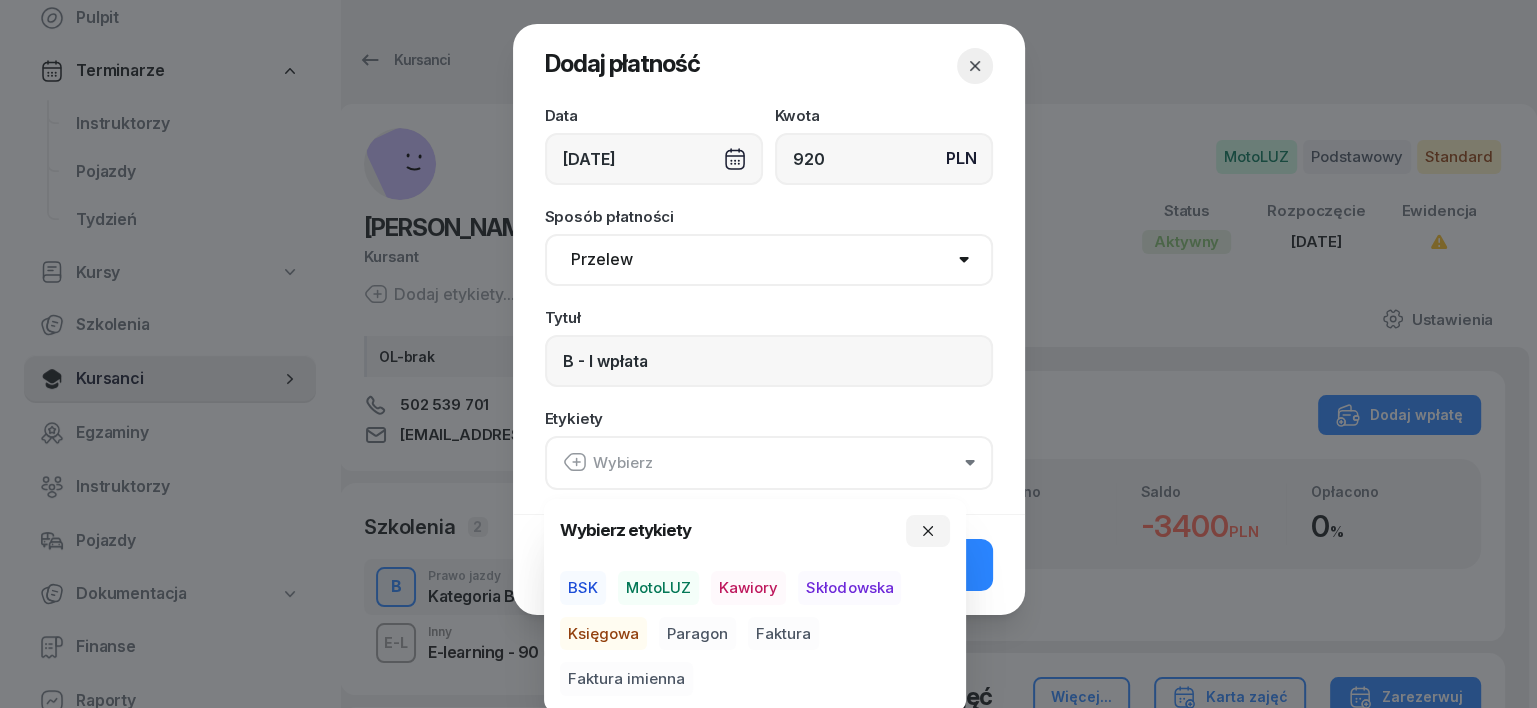 drag, startPoint x: 638, startPoint y: 580, endPoint x: 625, endPoint y: 589, distance: 15.811388 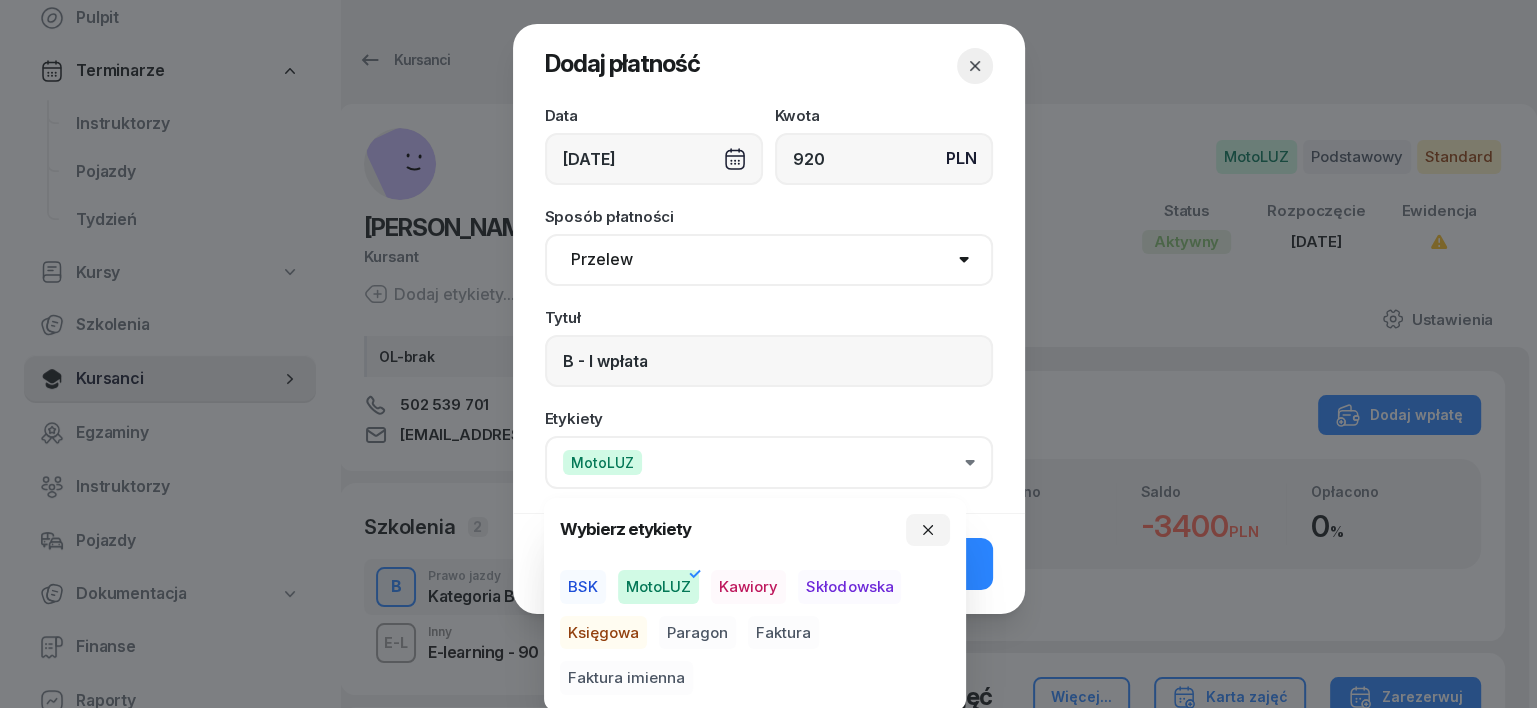 drag, startPoint x: 596, startPoint y: 628, endPoint x: 628, endPoint y: 642, distance: 34.928497 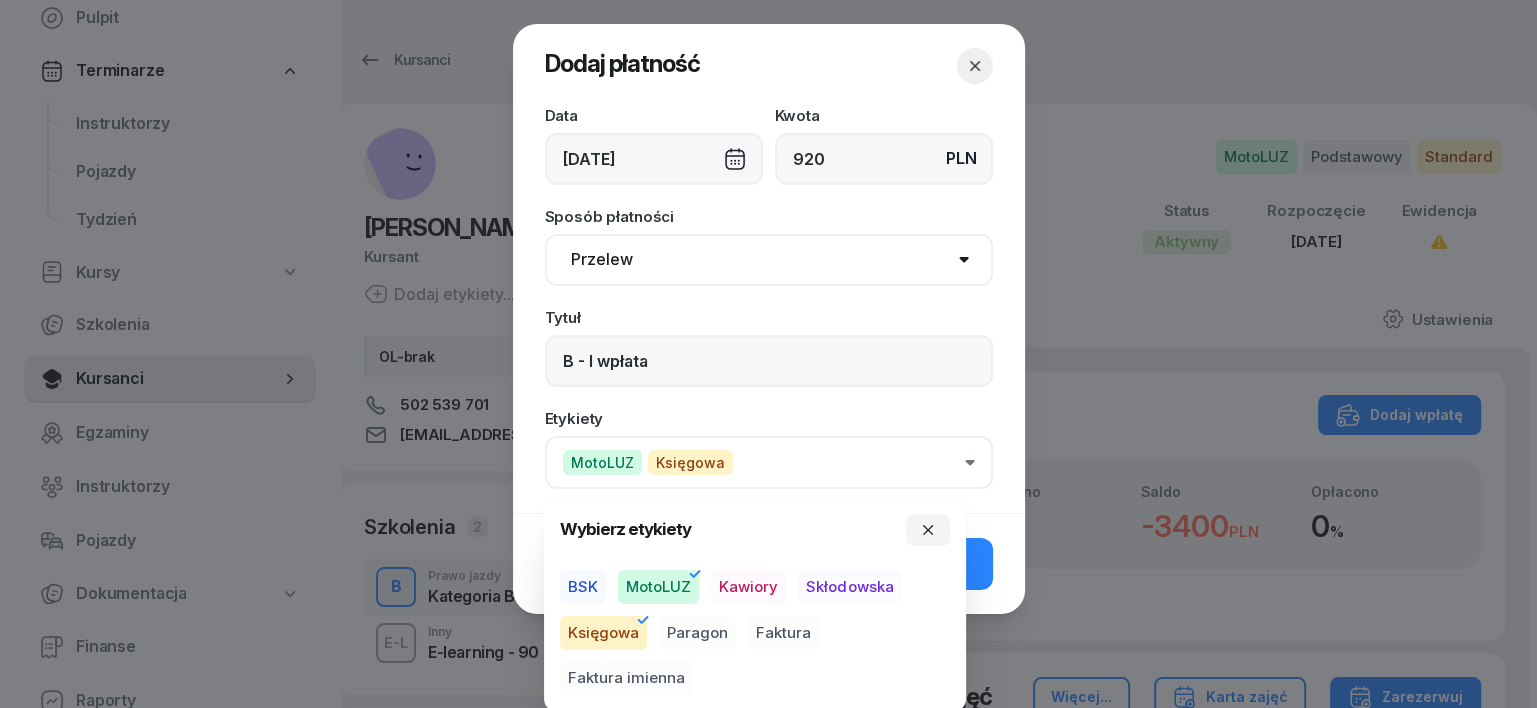 click on "Paragon" at bounding box center (697, 633) 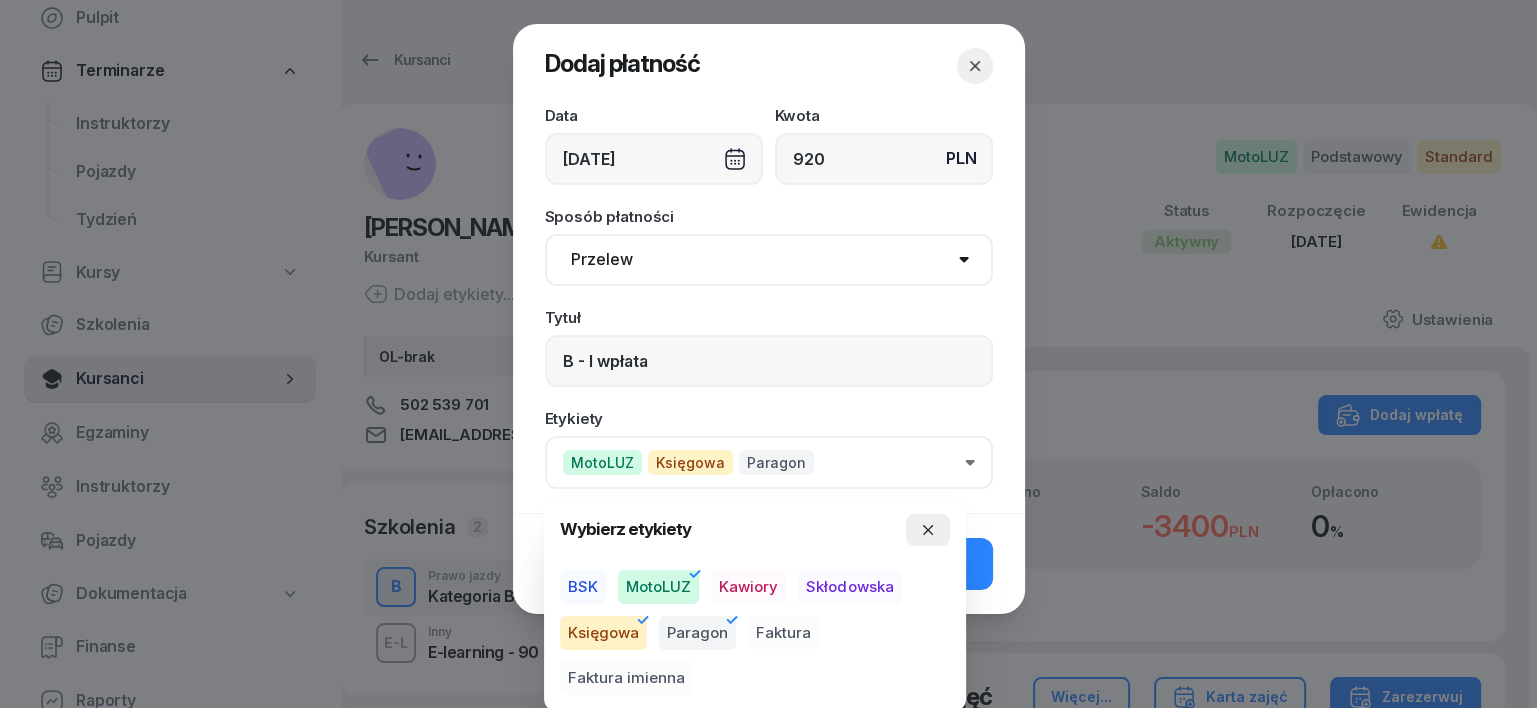 click at bounding box center [928, 530] 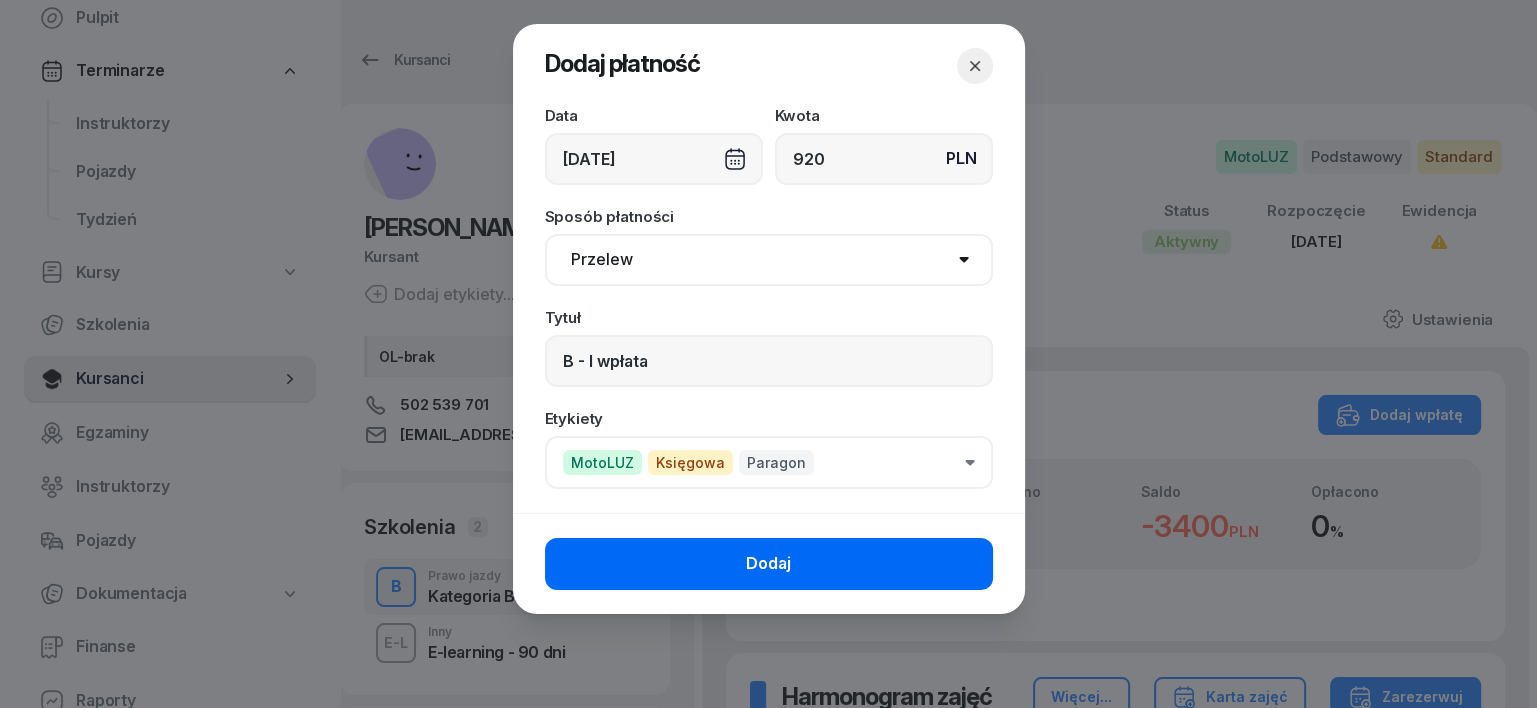 click on "Dodaj" 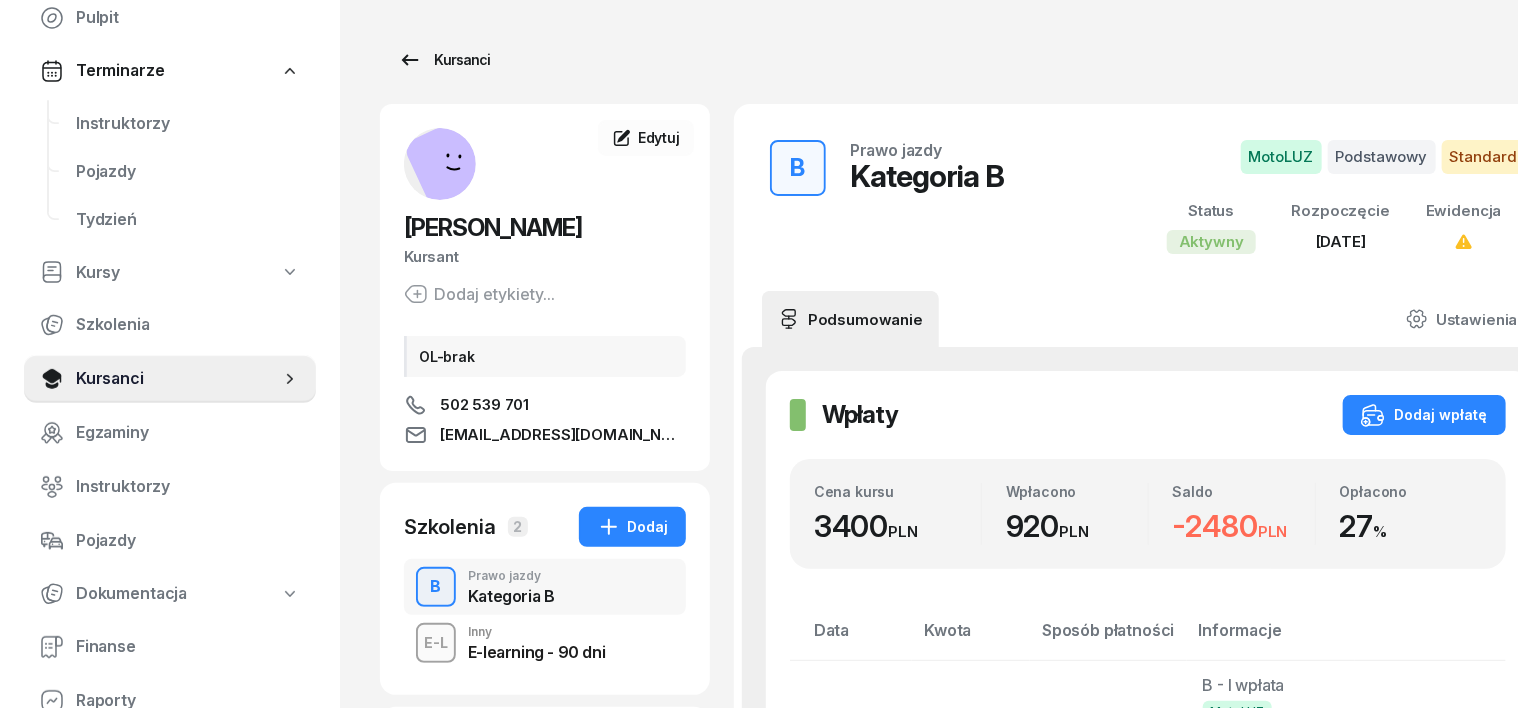click on "Kursanci" at bounding box center [444, 60] 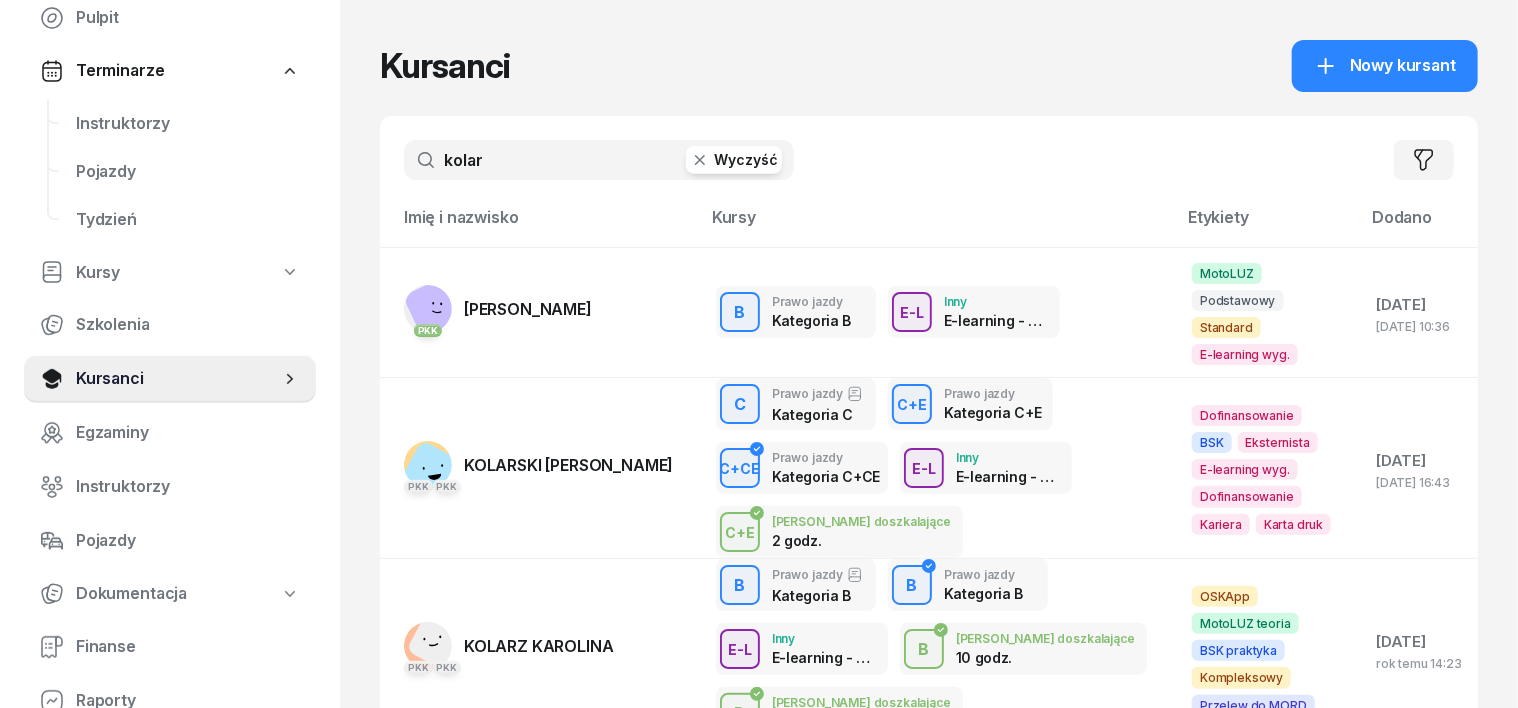 click 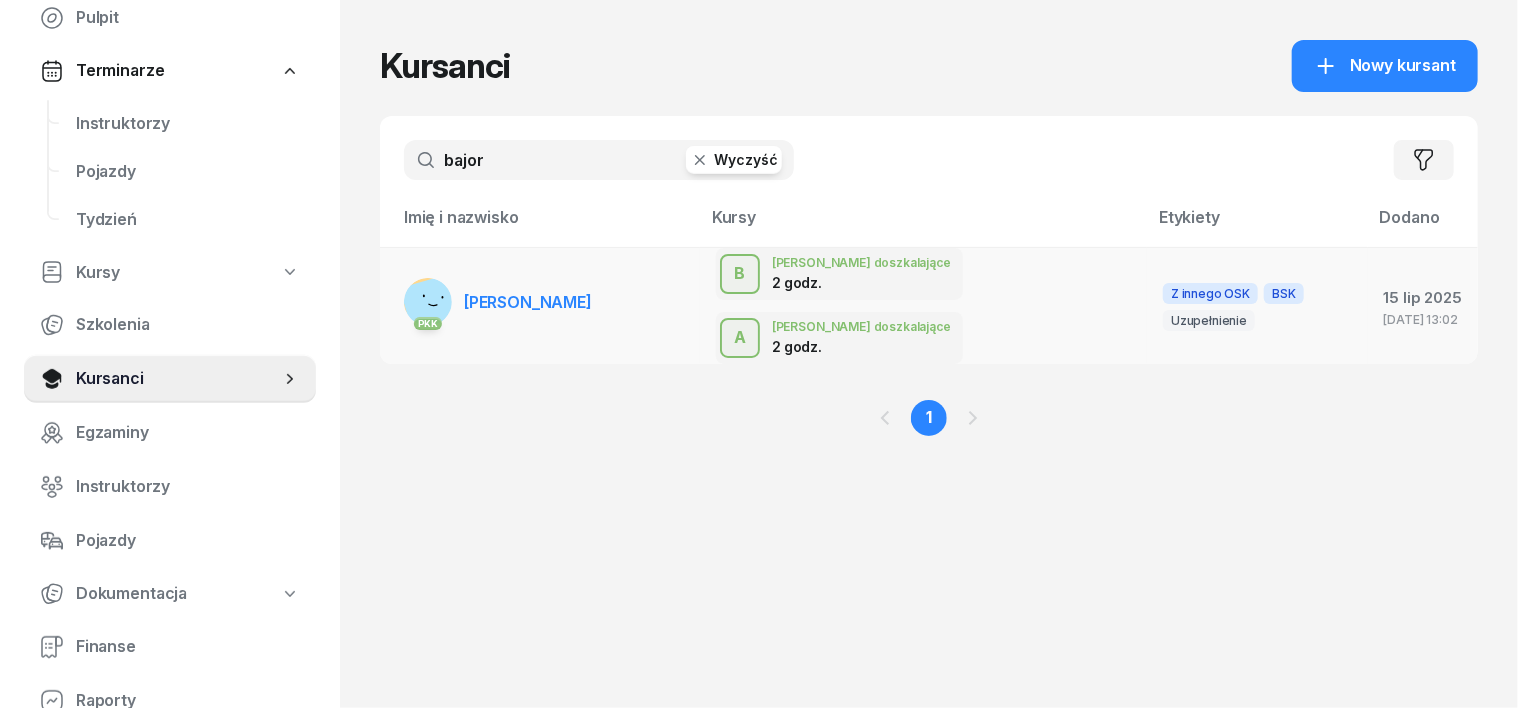 type on "bajor" 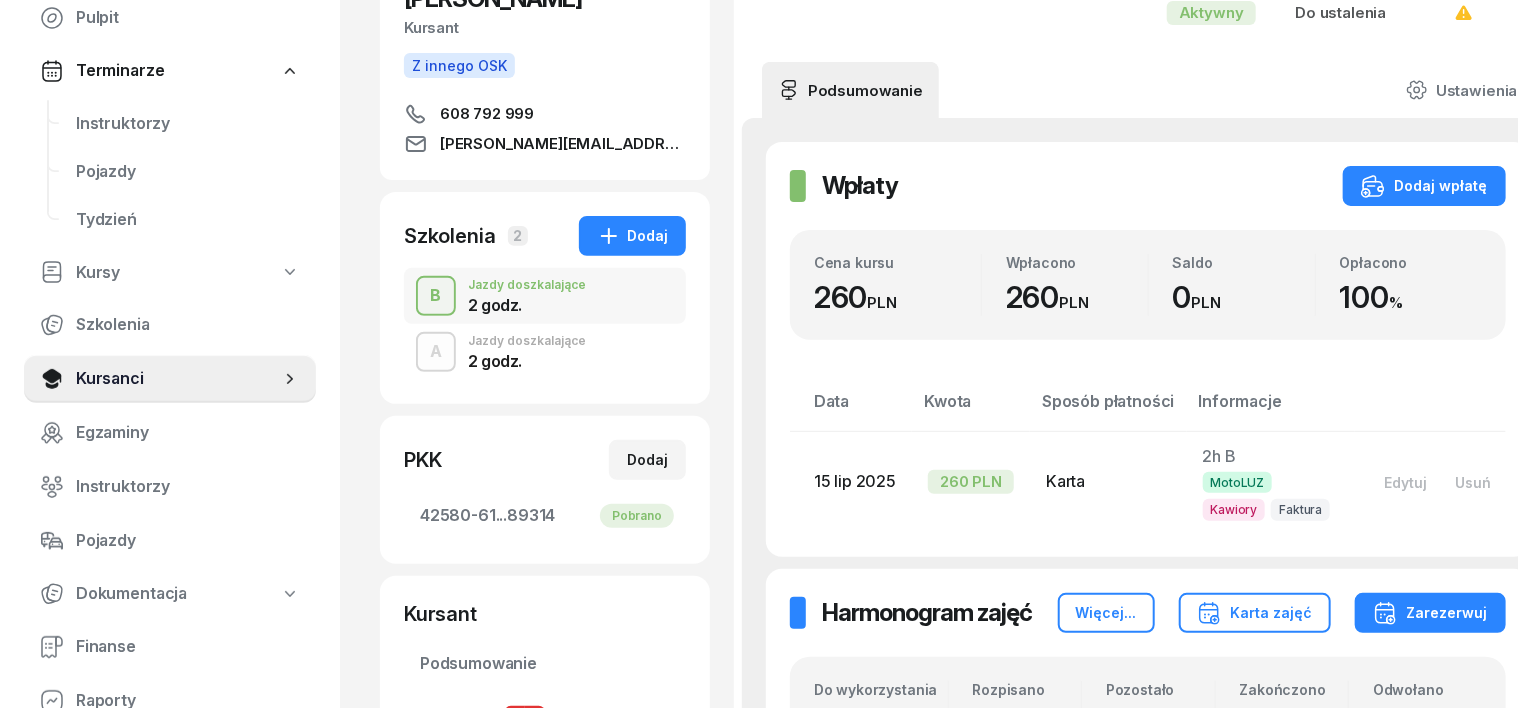 scroll, scrollTop: 250, scrollLeft: 0, axis: vertical 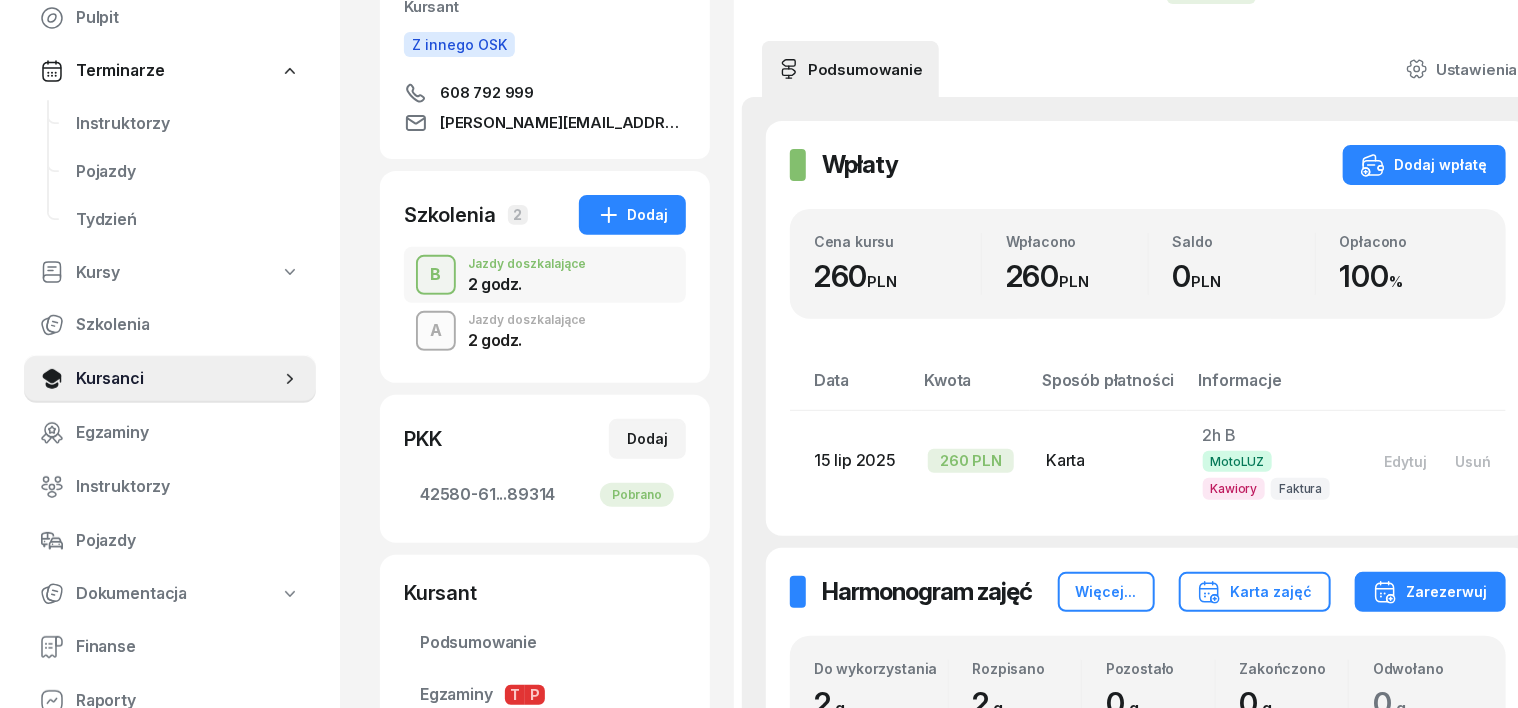 click on "A" at bounding box center (436, 331) 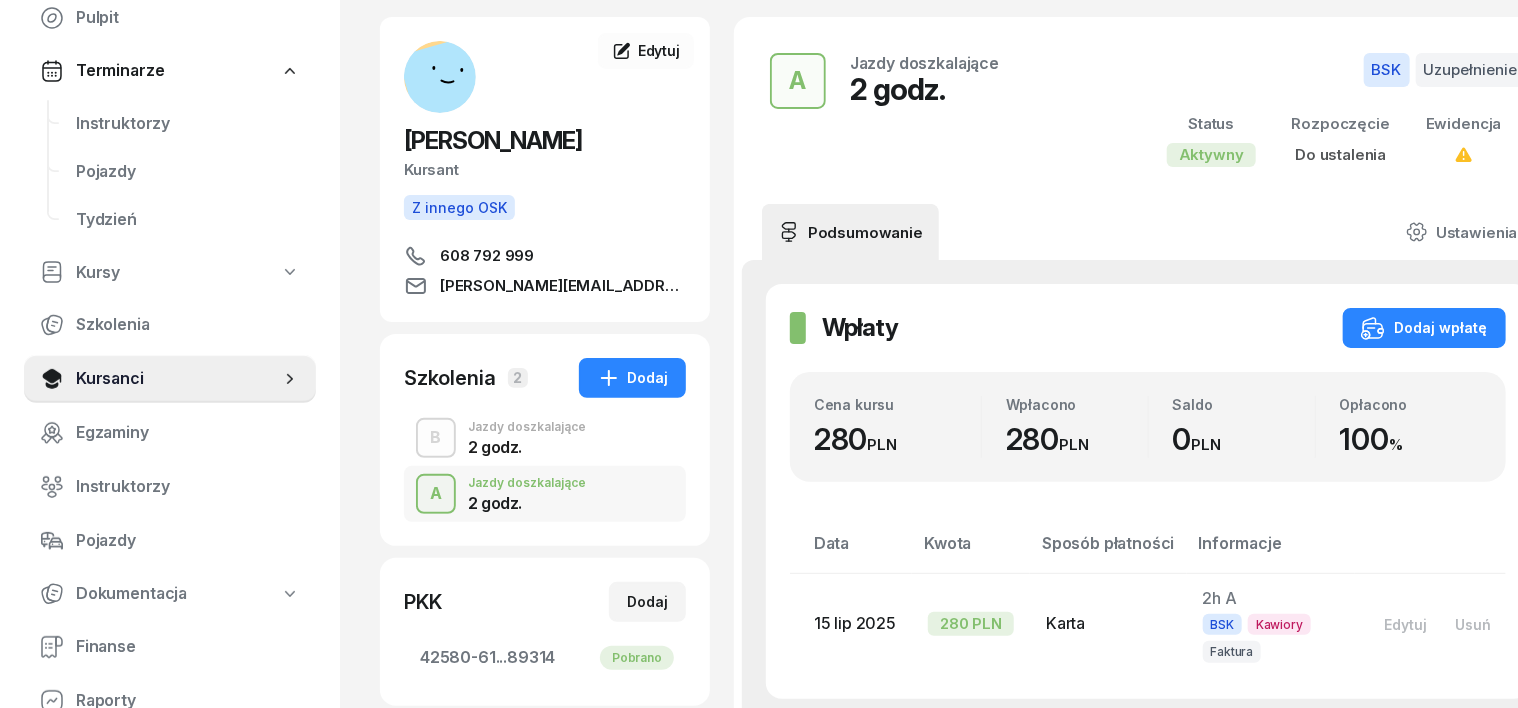 scroll, scrollTop: 124, scrollLeft: 0, axis: vertical 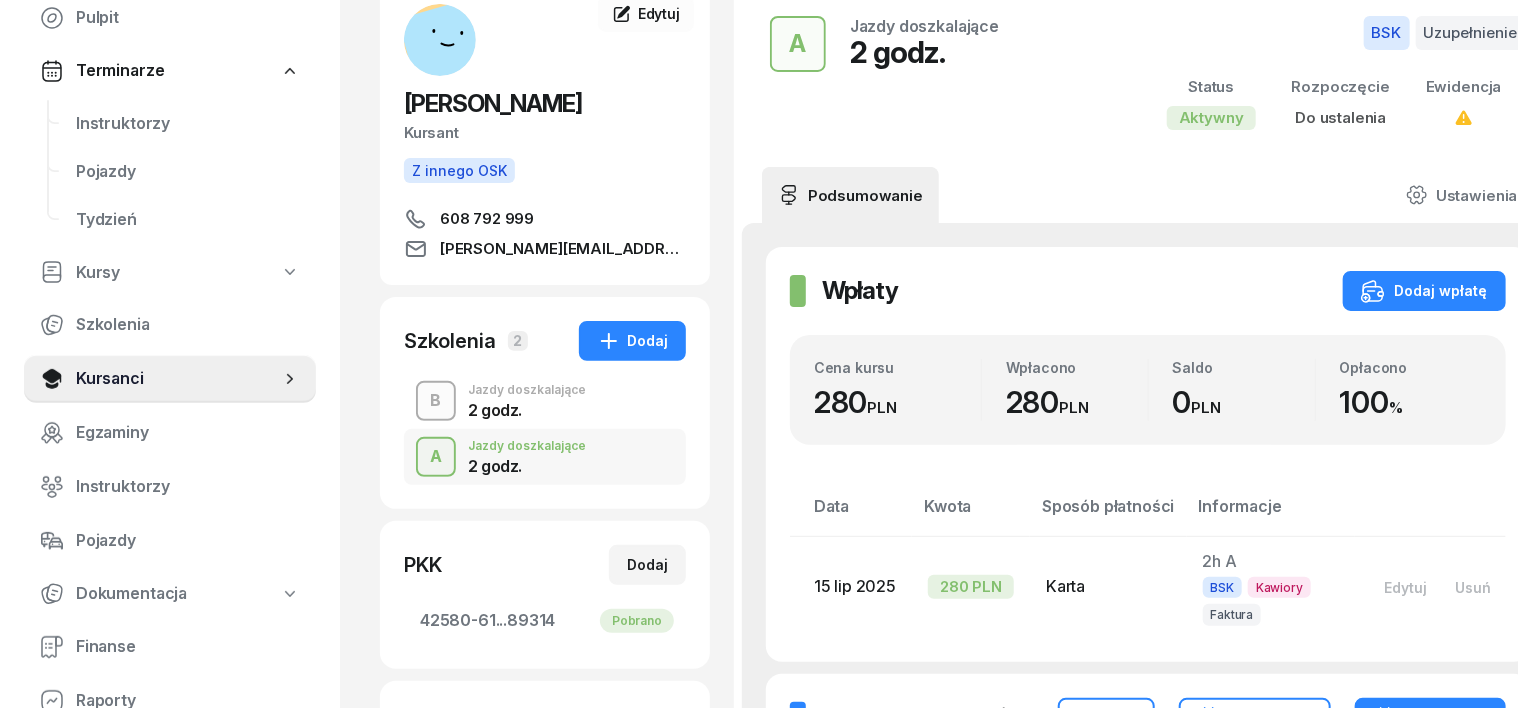 click on "B" at bounding box center [436, 401] 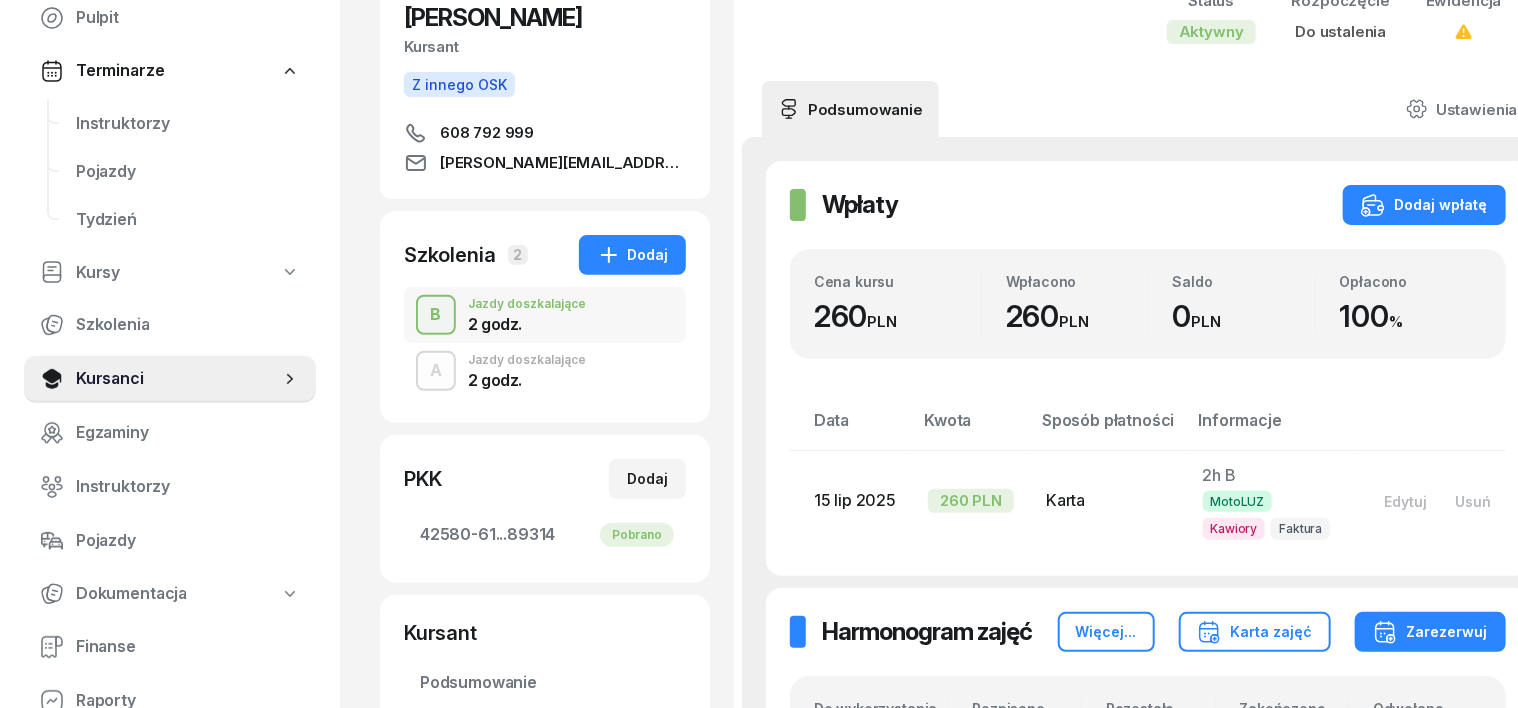 scroll, scrollTop: 250, scrollLeft: 0, axis: vertical 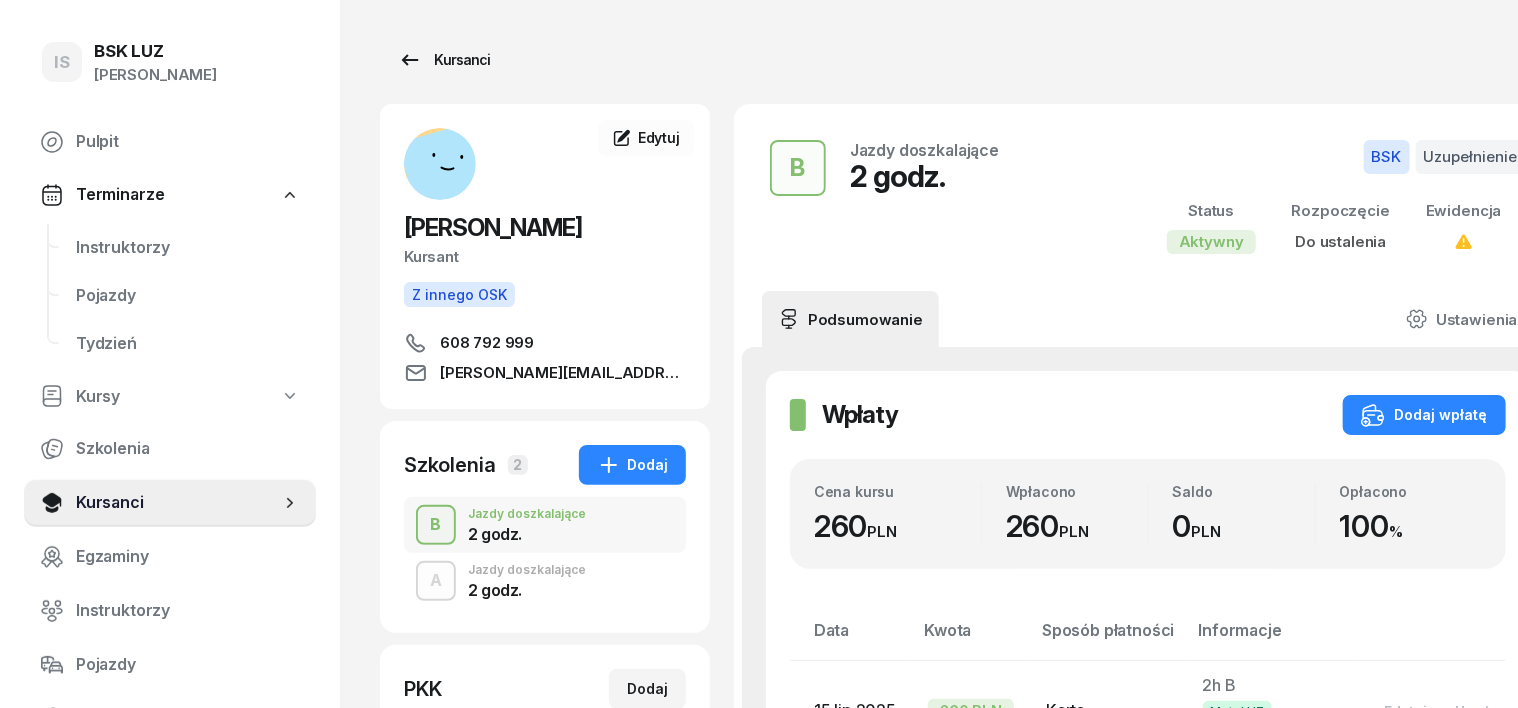 click on "Kursanci" at bounding box center (444, 60) 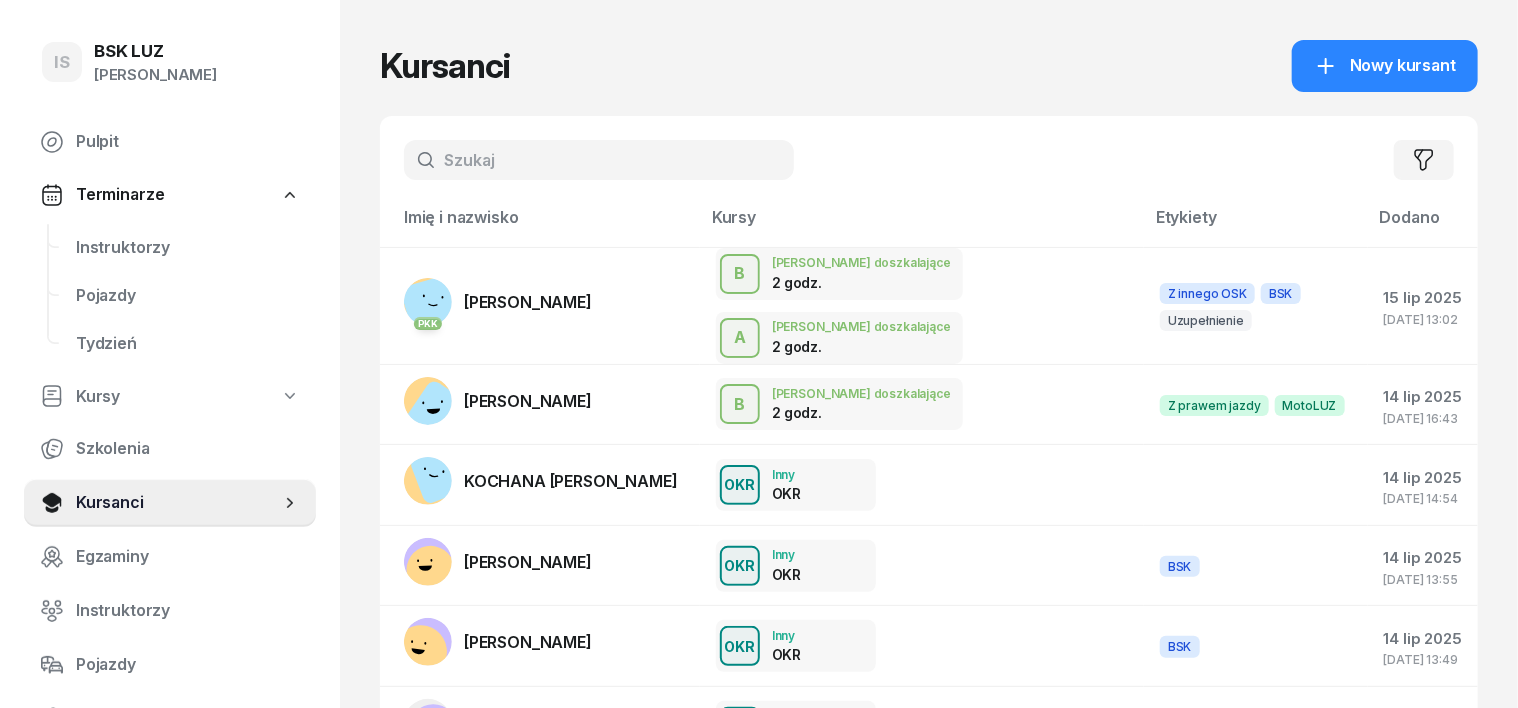 click at bounding box center [599, 160] 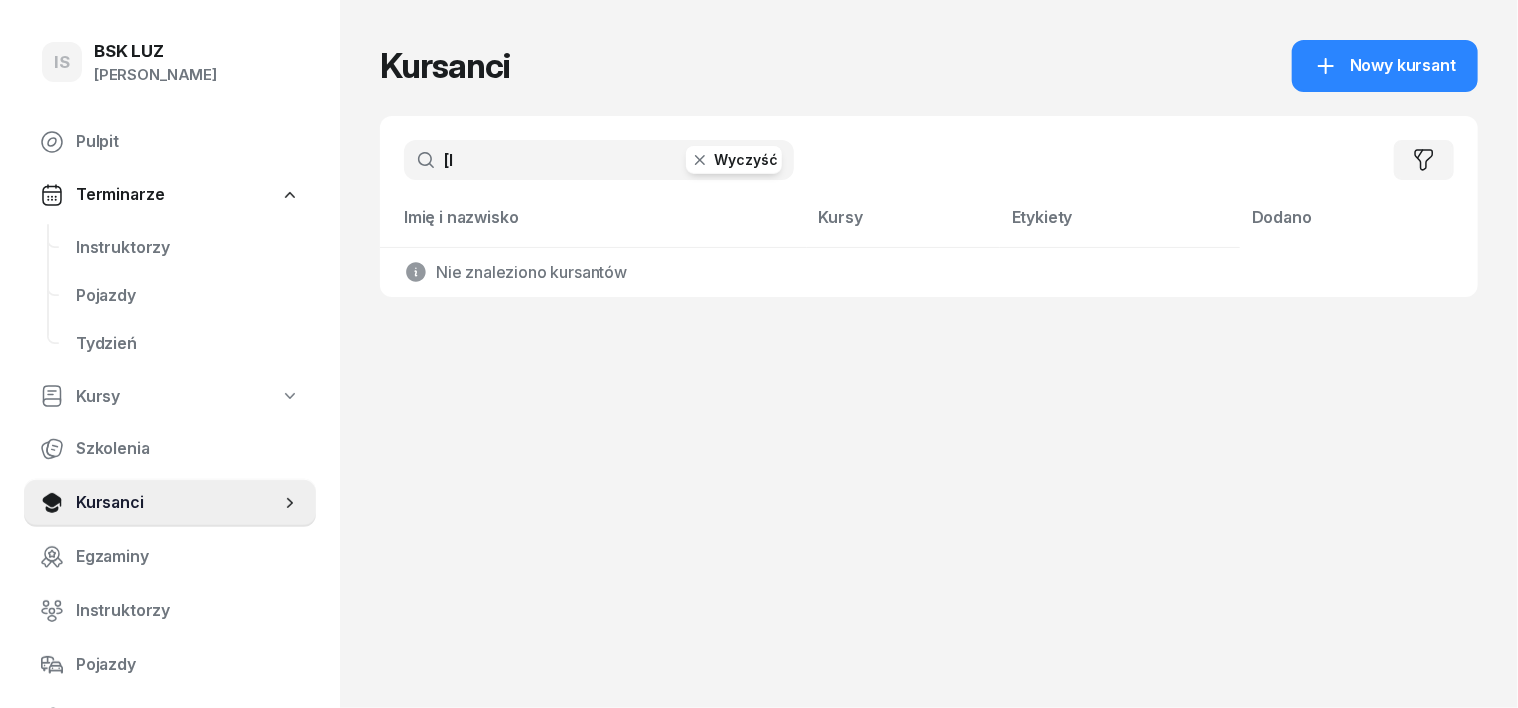 type on "[" 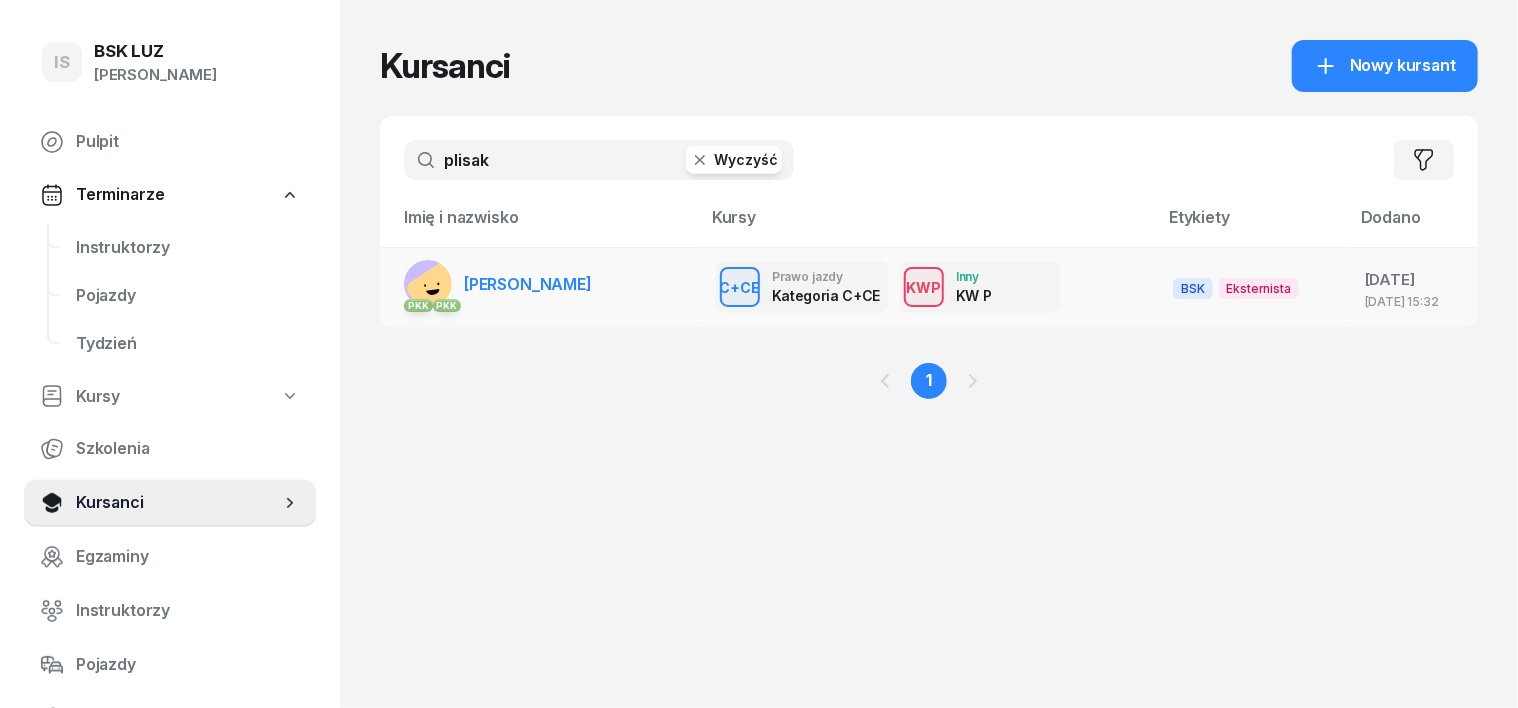 type on "plisak" 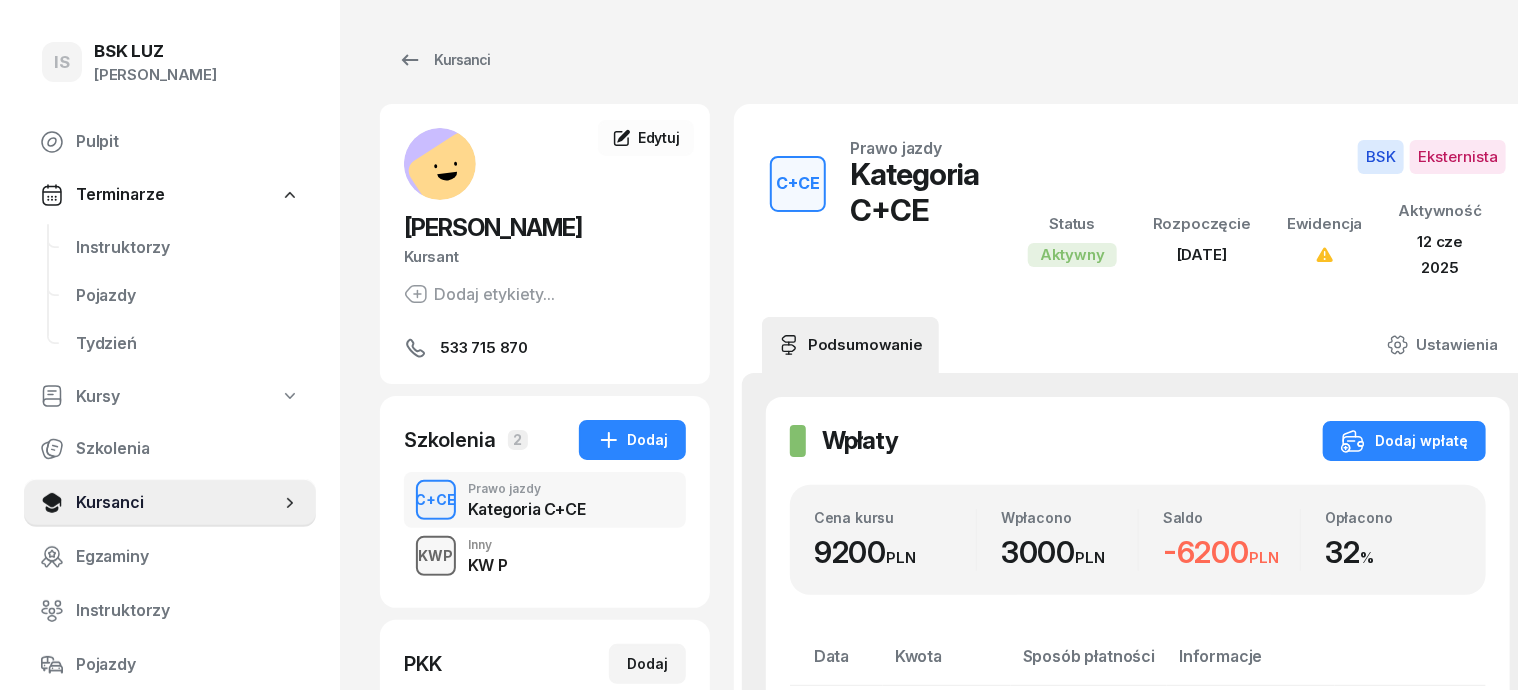click on "KWP" at bounding box center [436, 555] 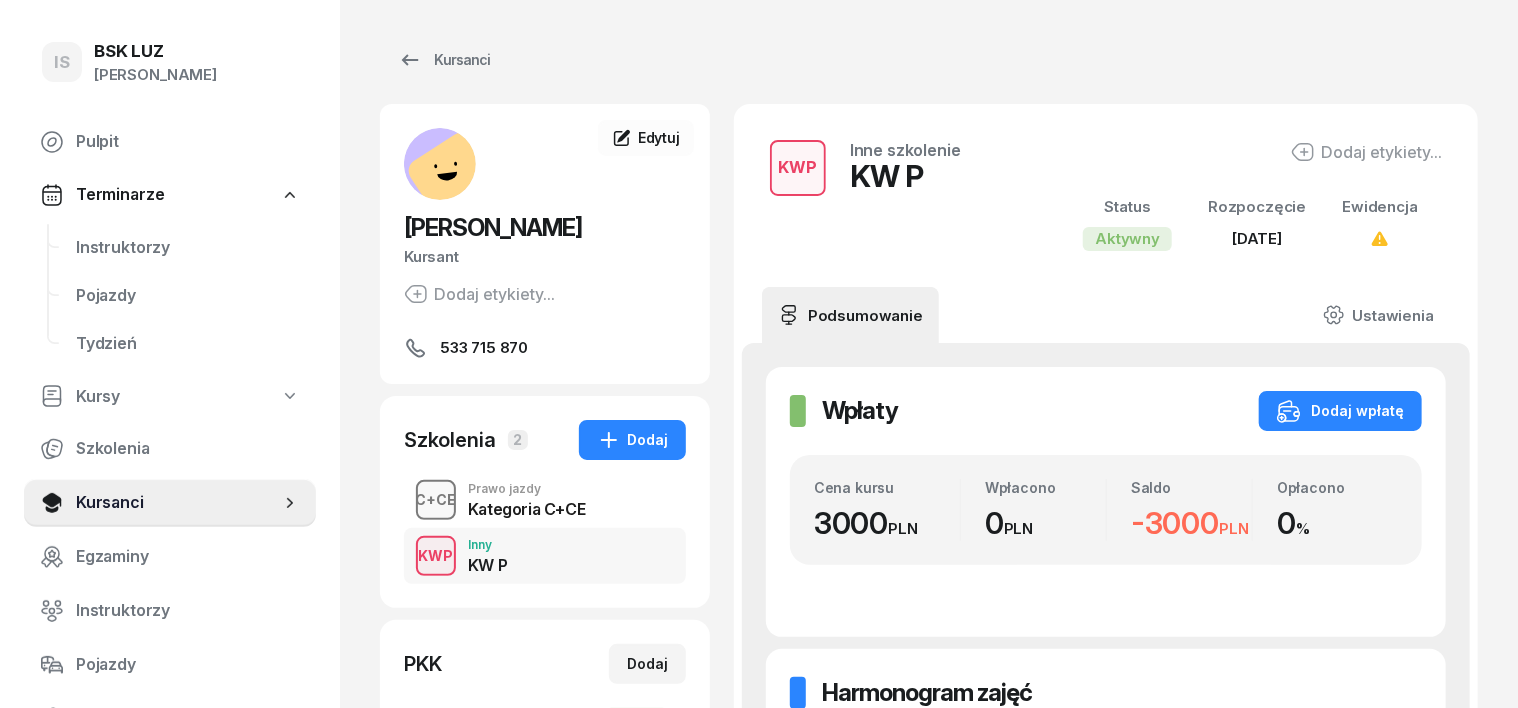 click on "C+CE" at bounding box center (436, 499) 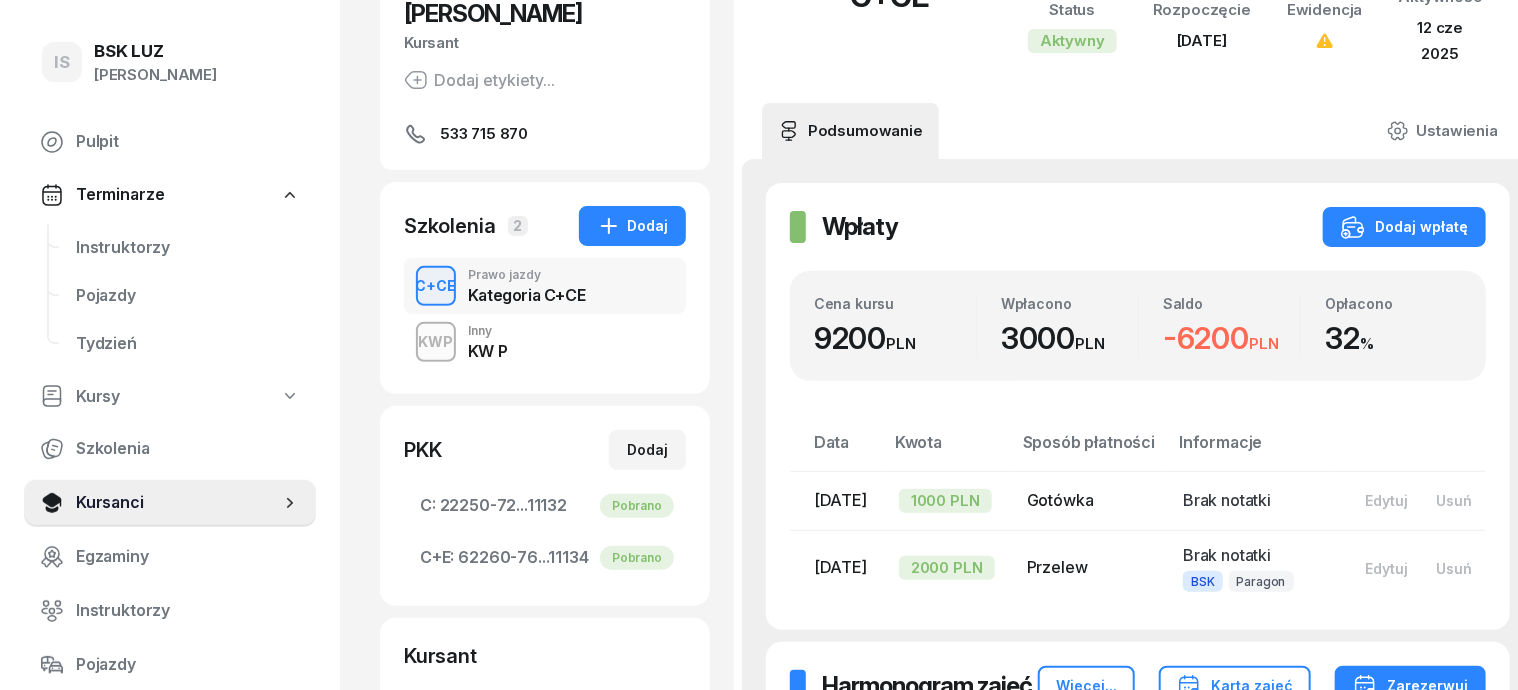 scroll, scrollTop: 250, scrollLeft: 0, axis: vertical 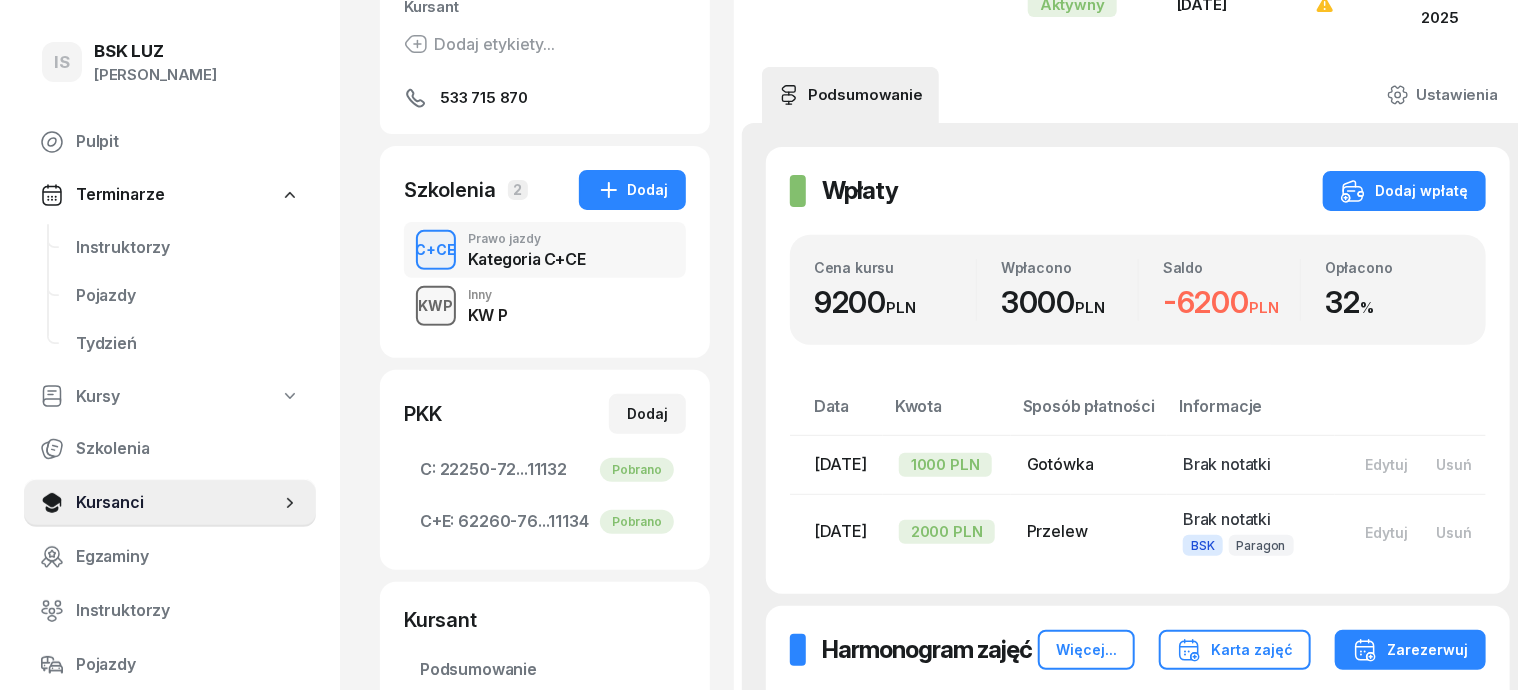click on "KWP" at bounding box center (436, 305) 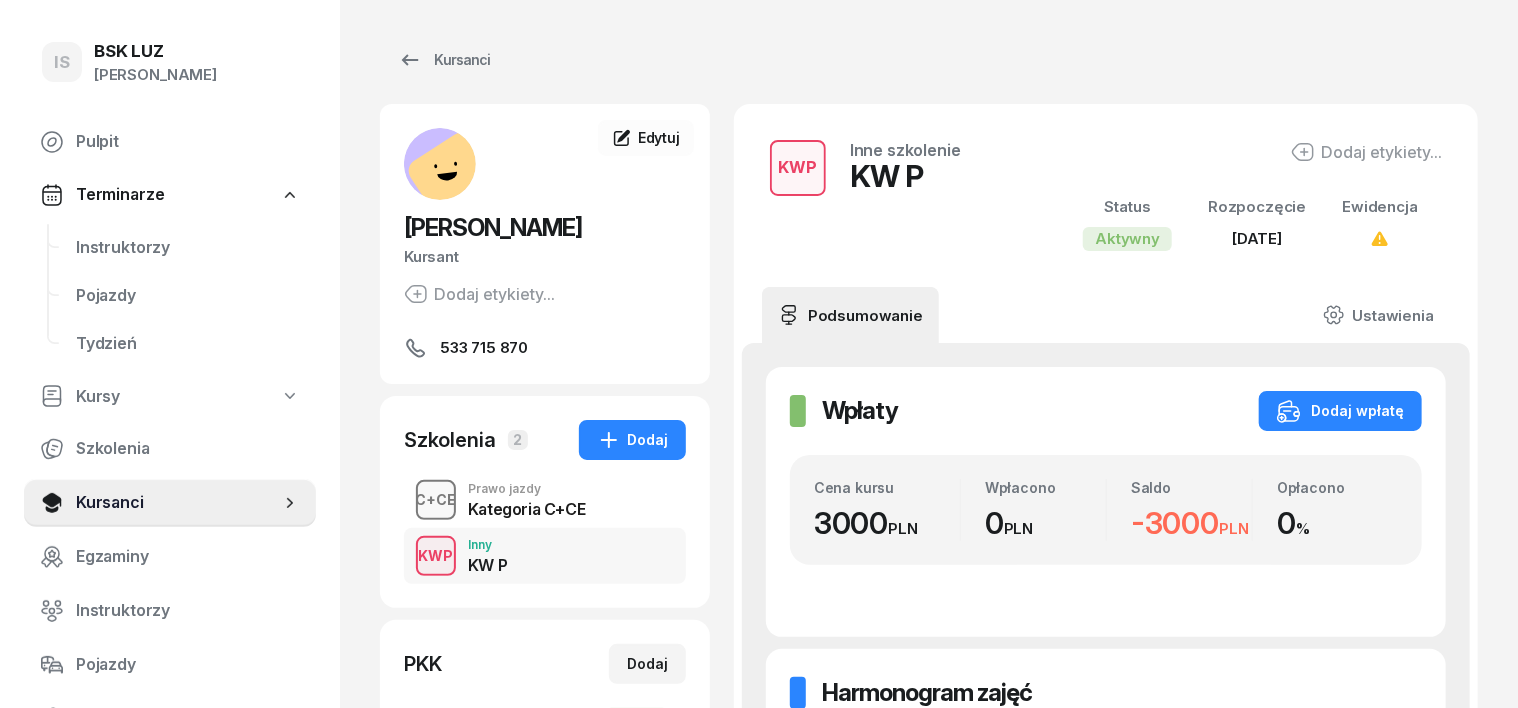 click on "C+CE" at bounding box center (436, 499) 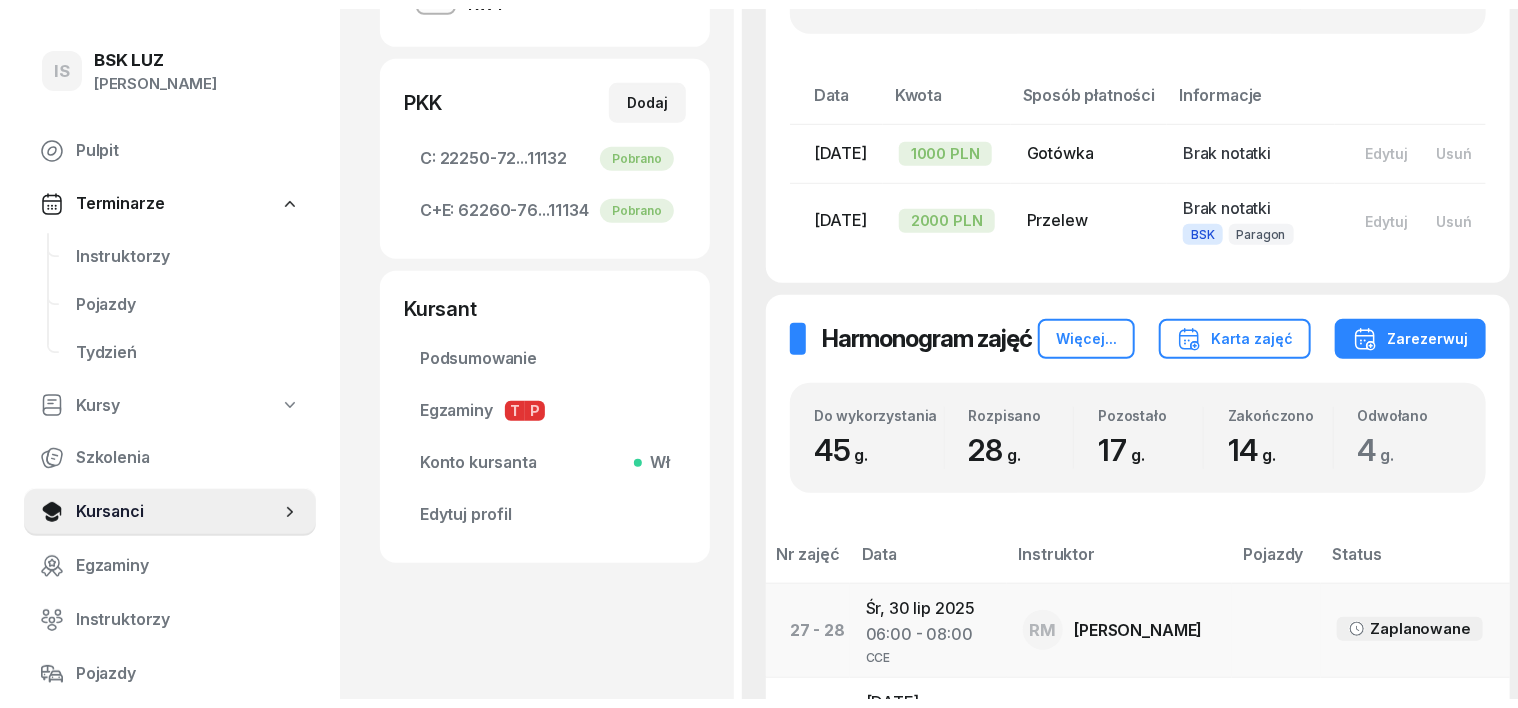 scroll, scrollTop: 196, scrollLeft: 0, axis: vertical 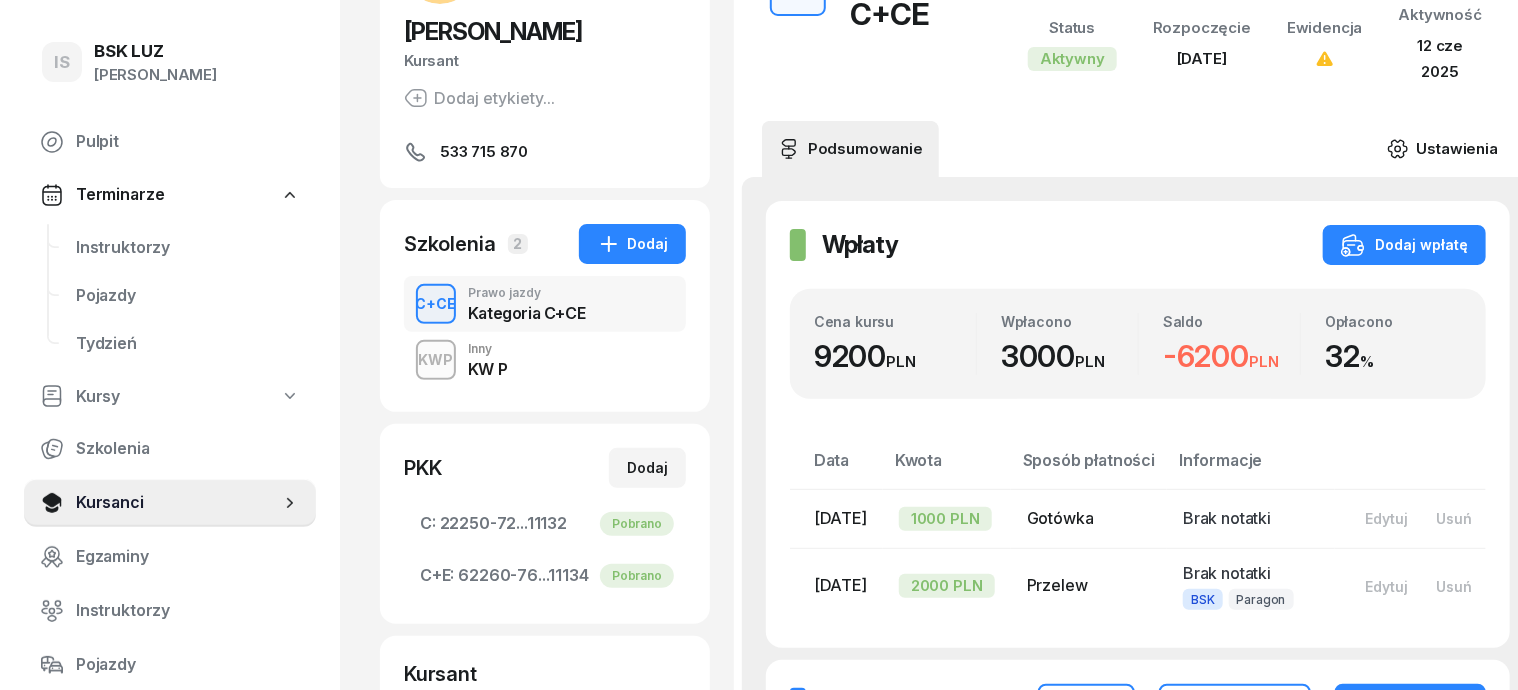click 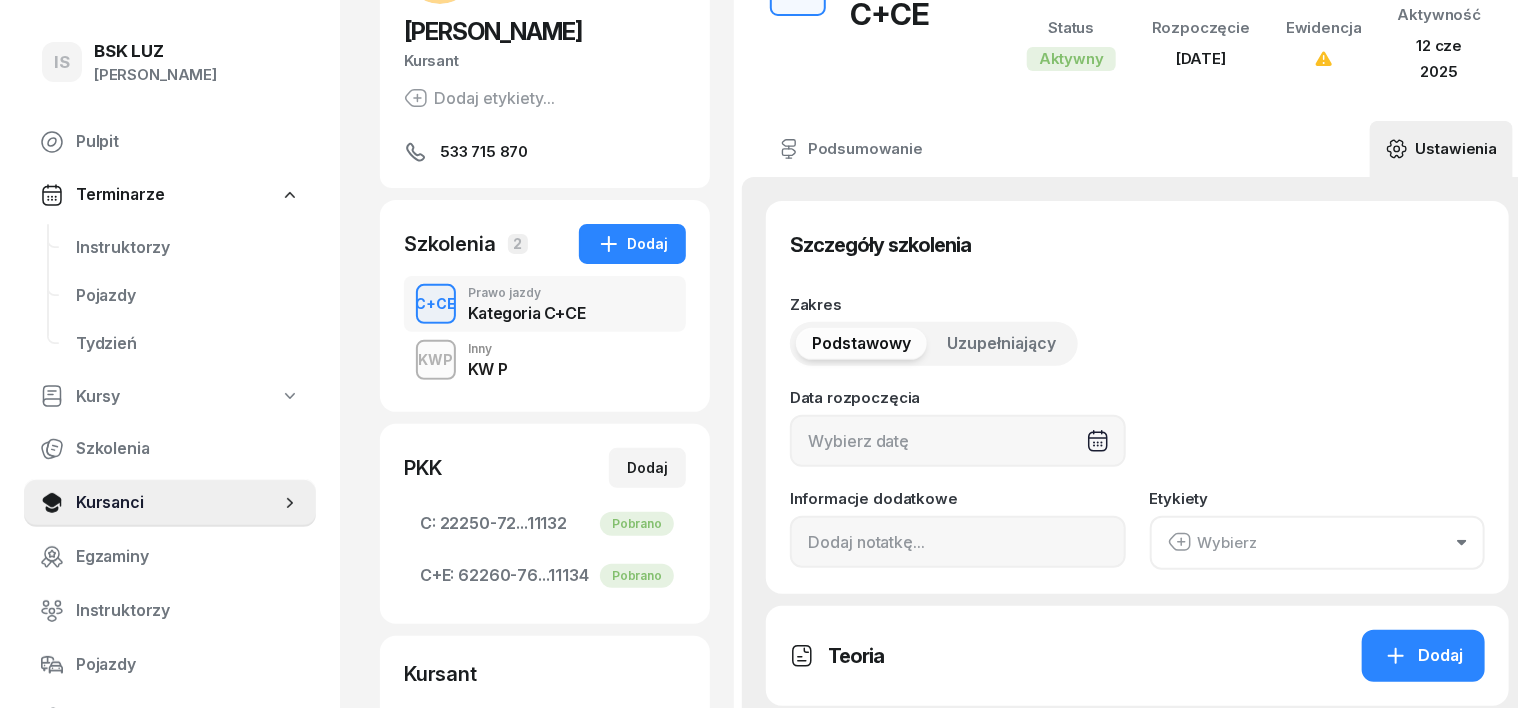 type on "13/03/2025" 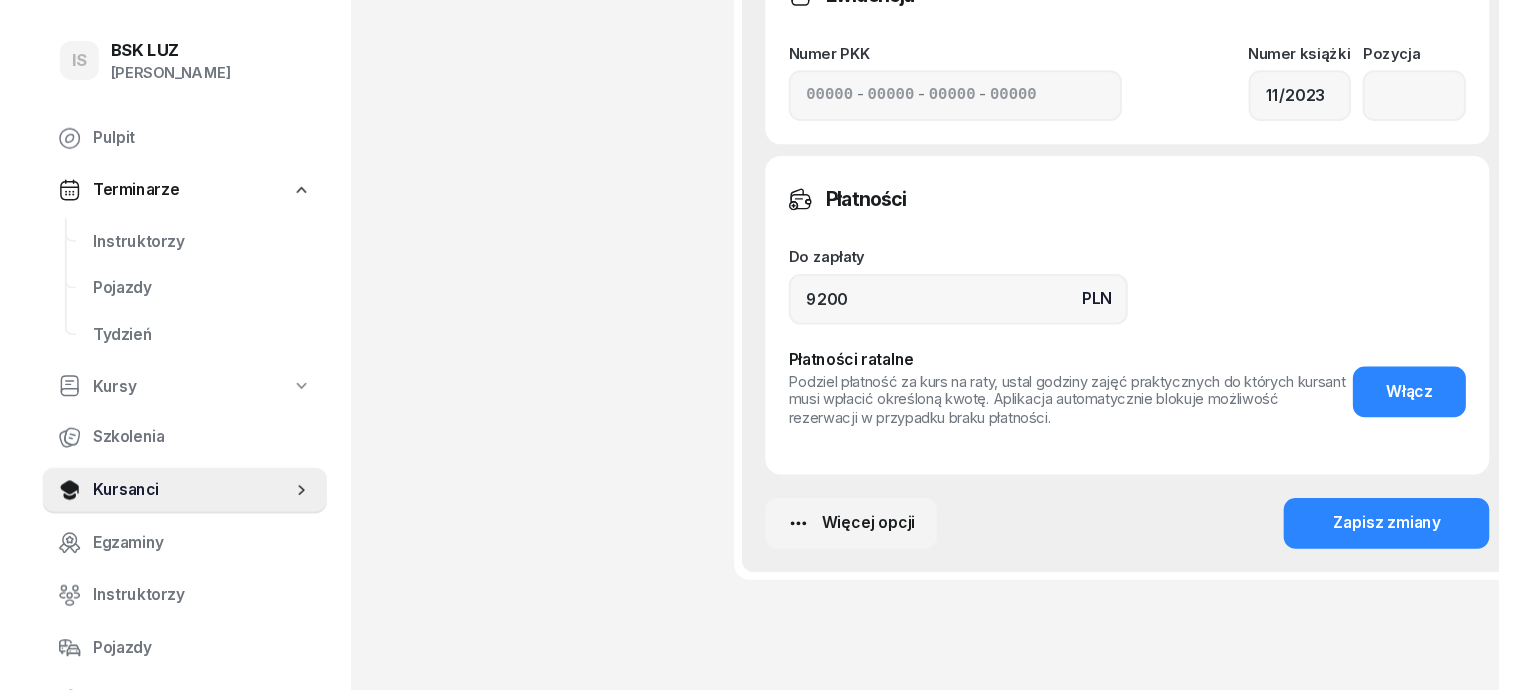 scroll, scrollTop: 1320, scrollLeft: 0, axis: vertical 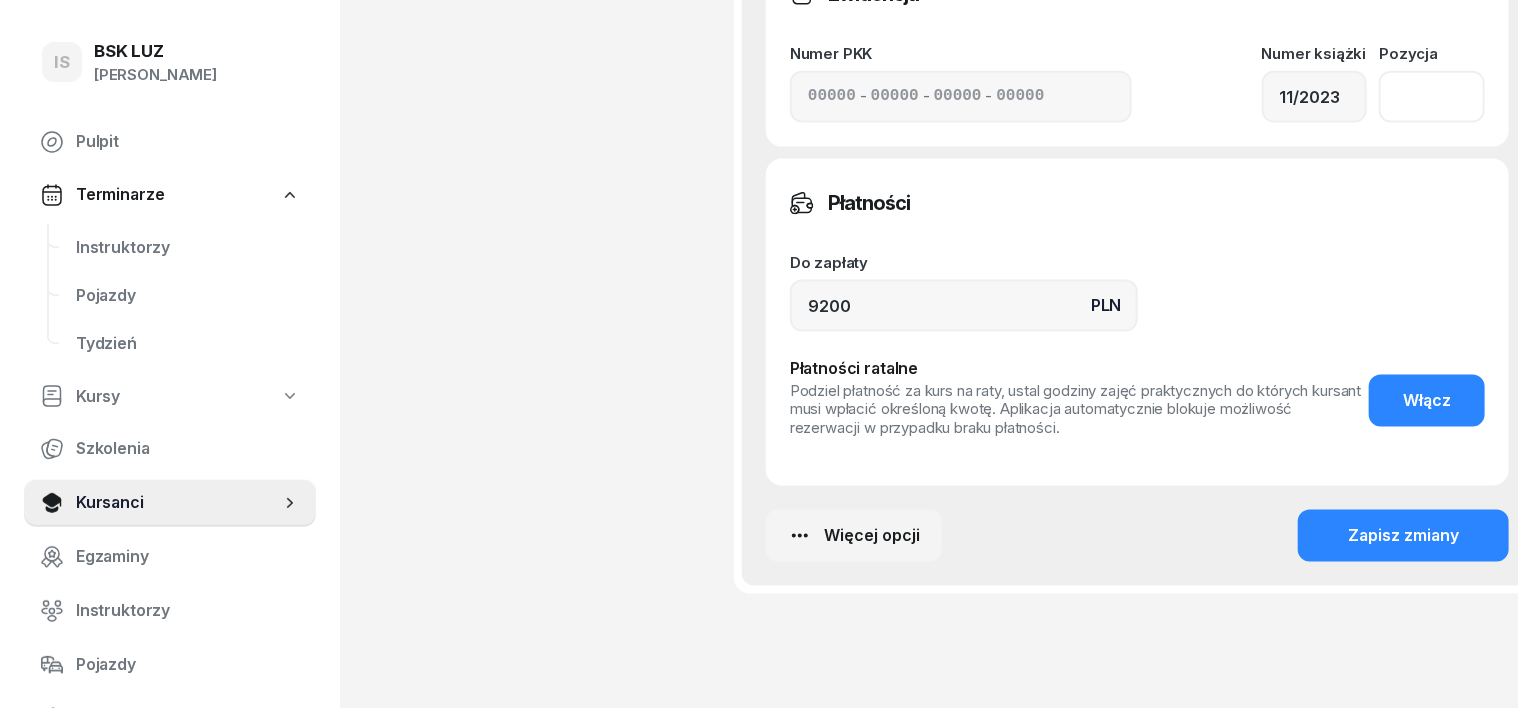 click 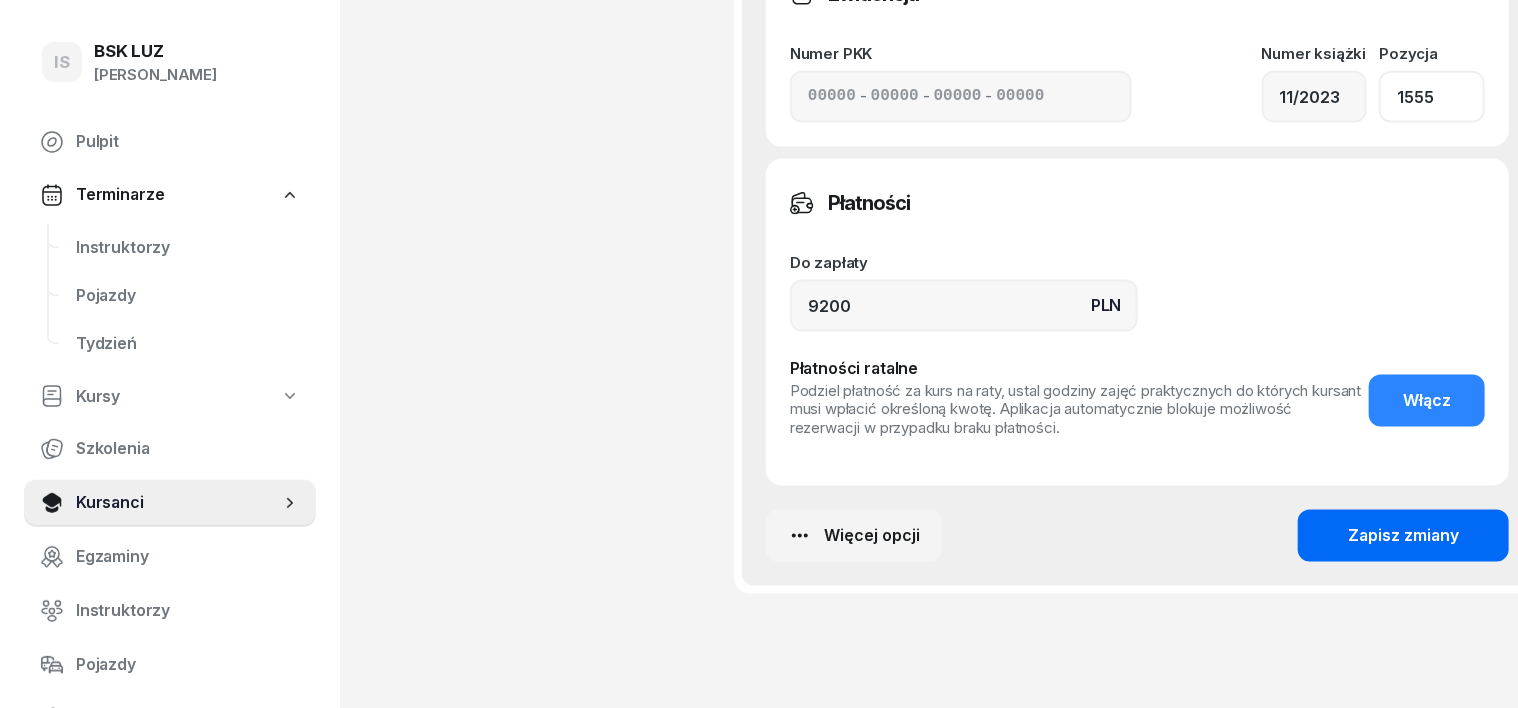 type on "1555" 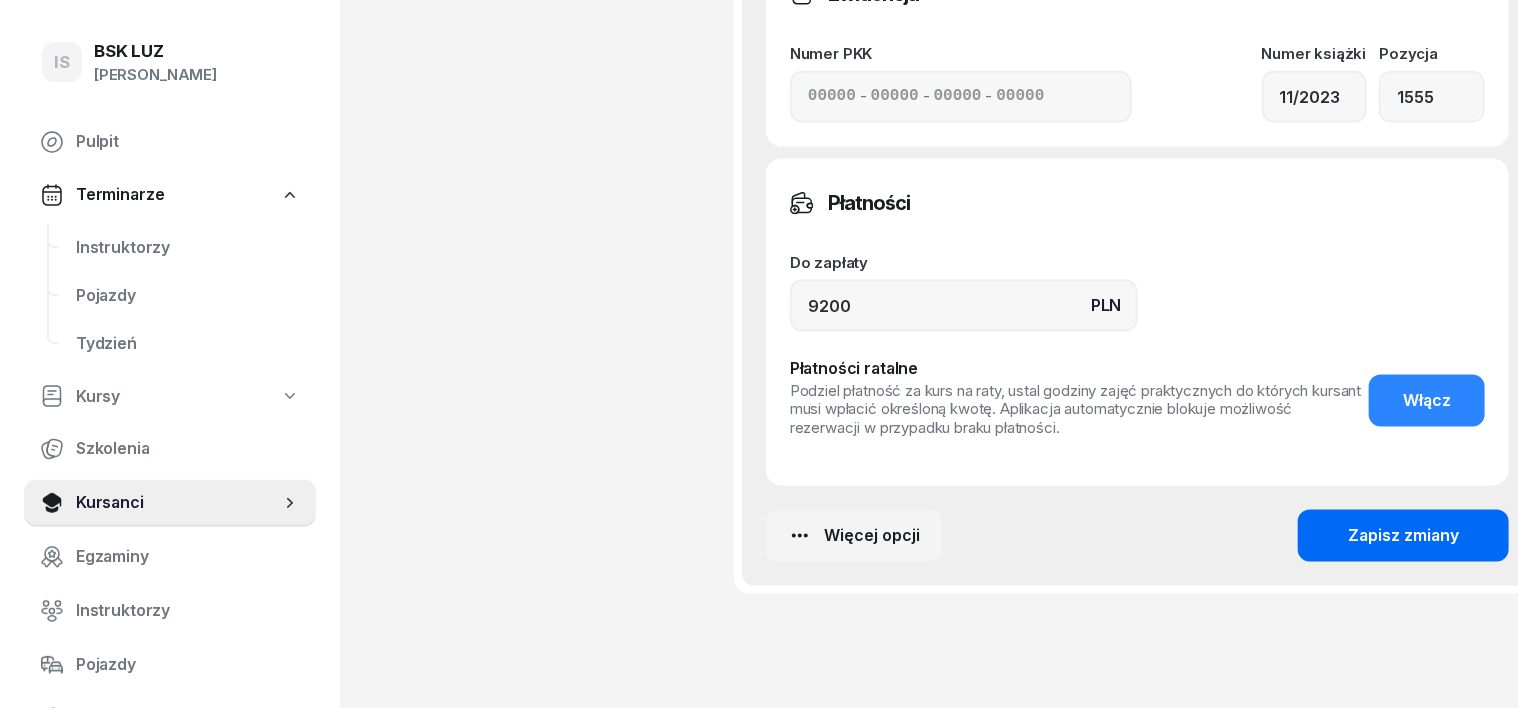 click on "Zapisz zmiany" at bounding box center (1403, 536) 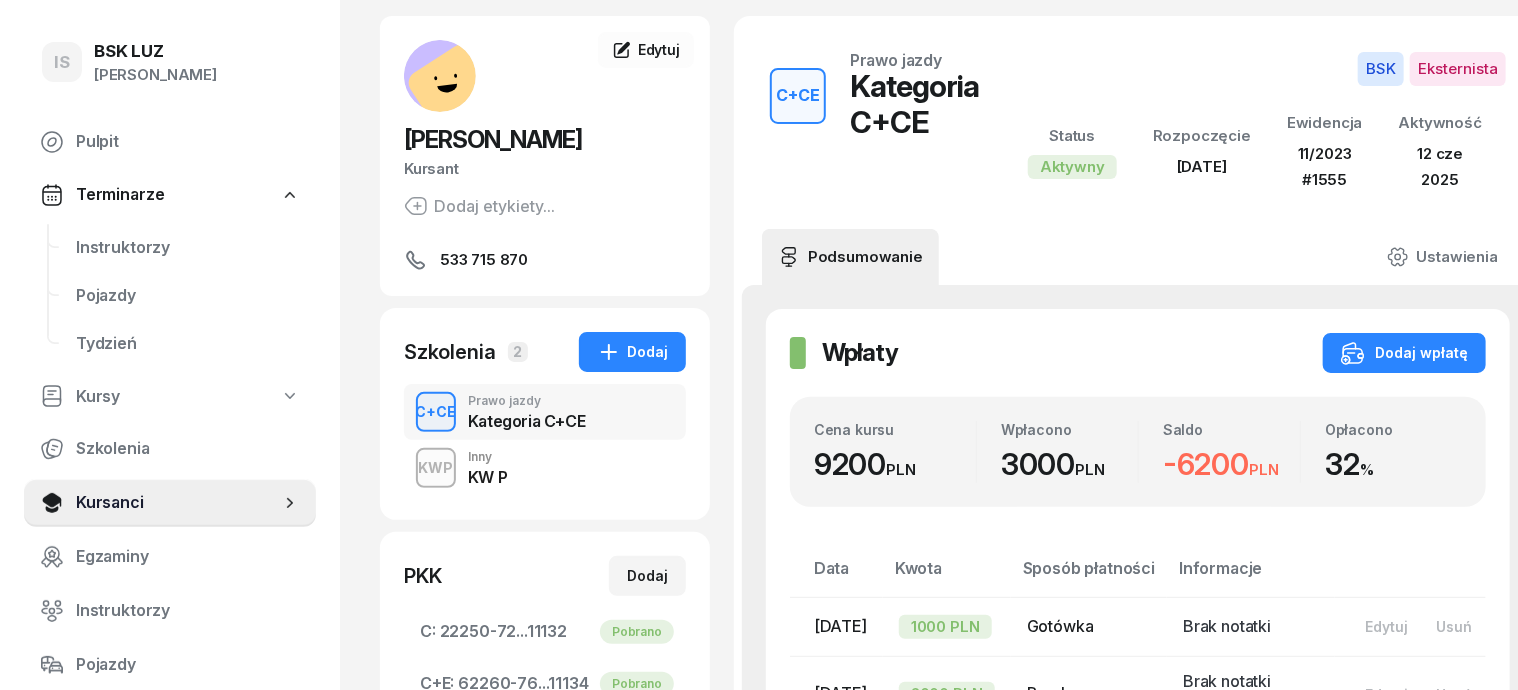 scroll, scrollTop: 250, scrollLeft: 0, axis: vertical 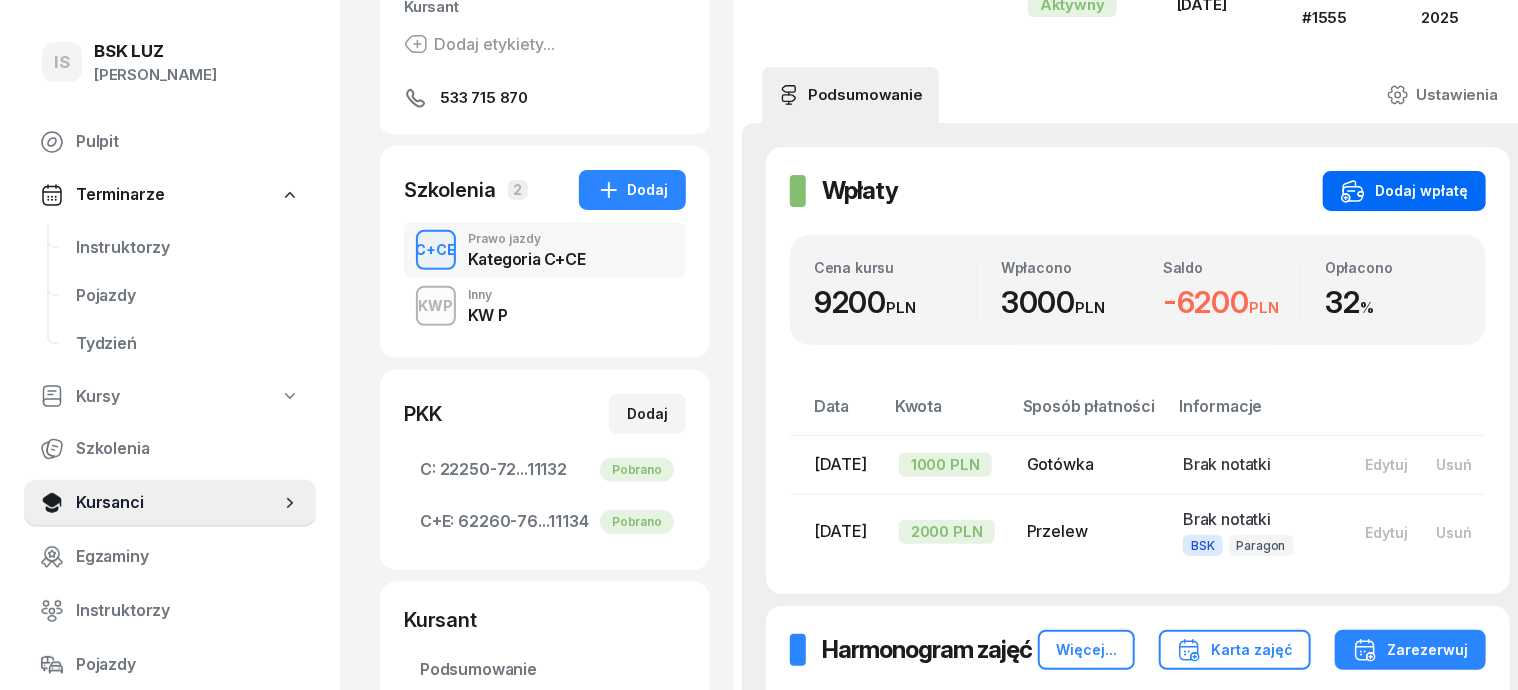 click on "Dodaj wpłatę" at bounding box center [1404, 191] 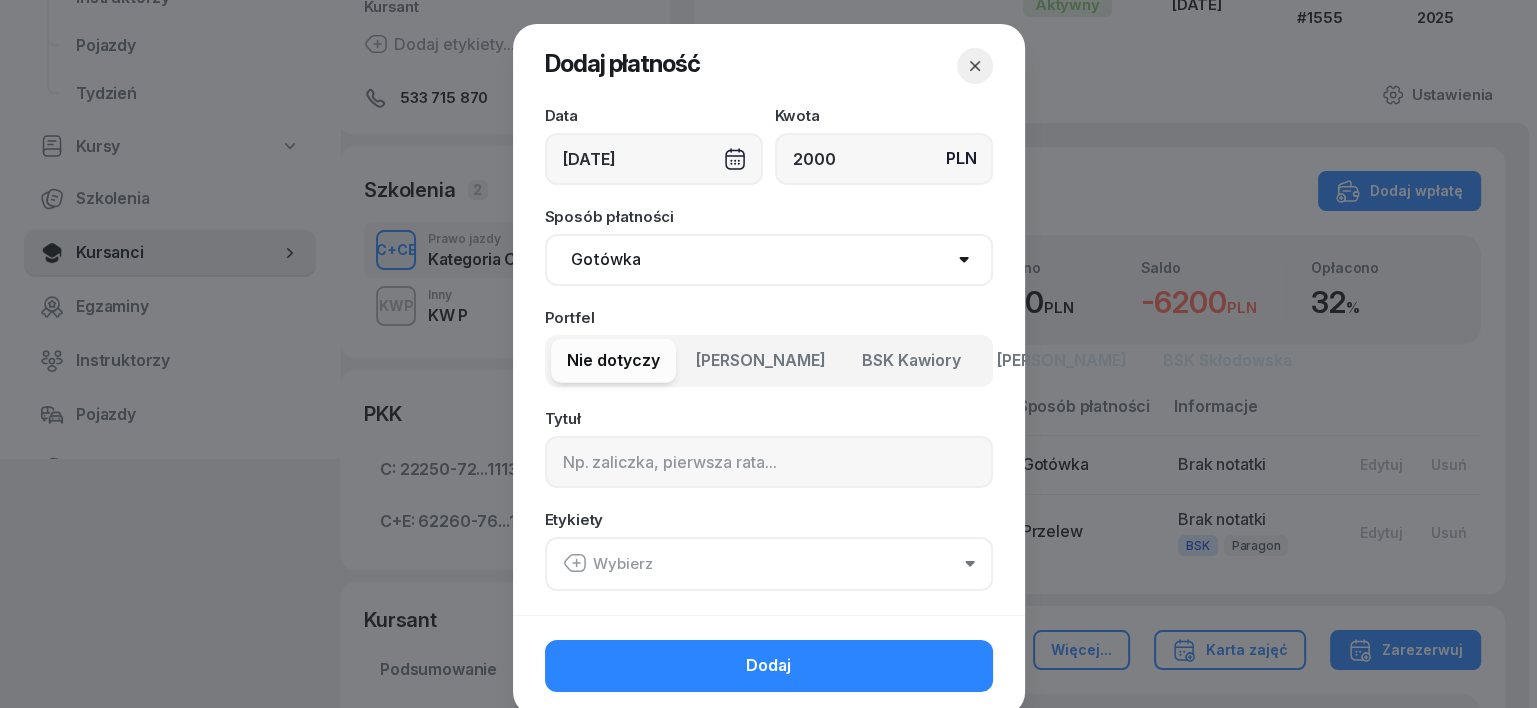 type on "2000" 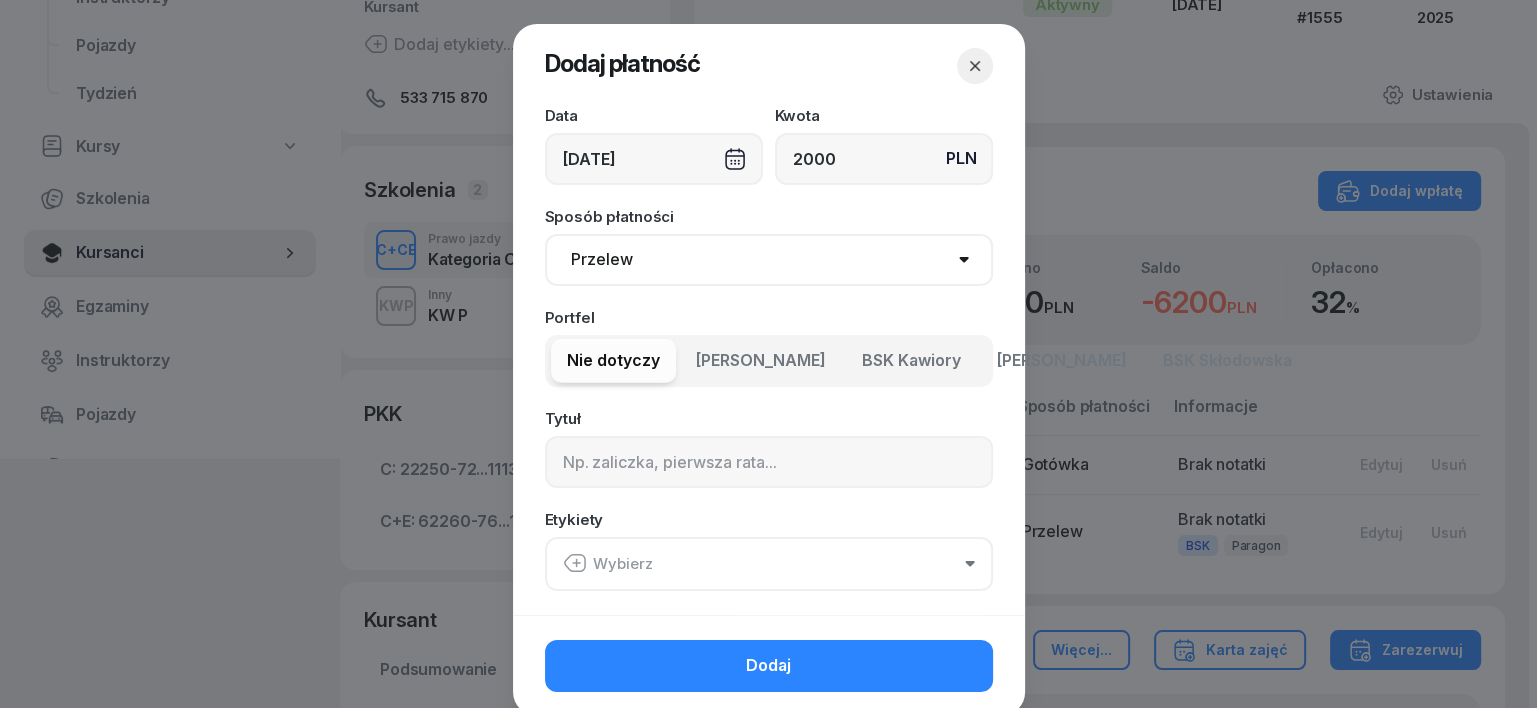 click on "Gotówka Karta Przelew Płatności online BLIK" at bounding box center (769, 260) 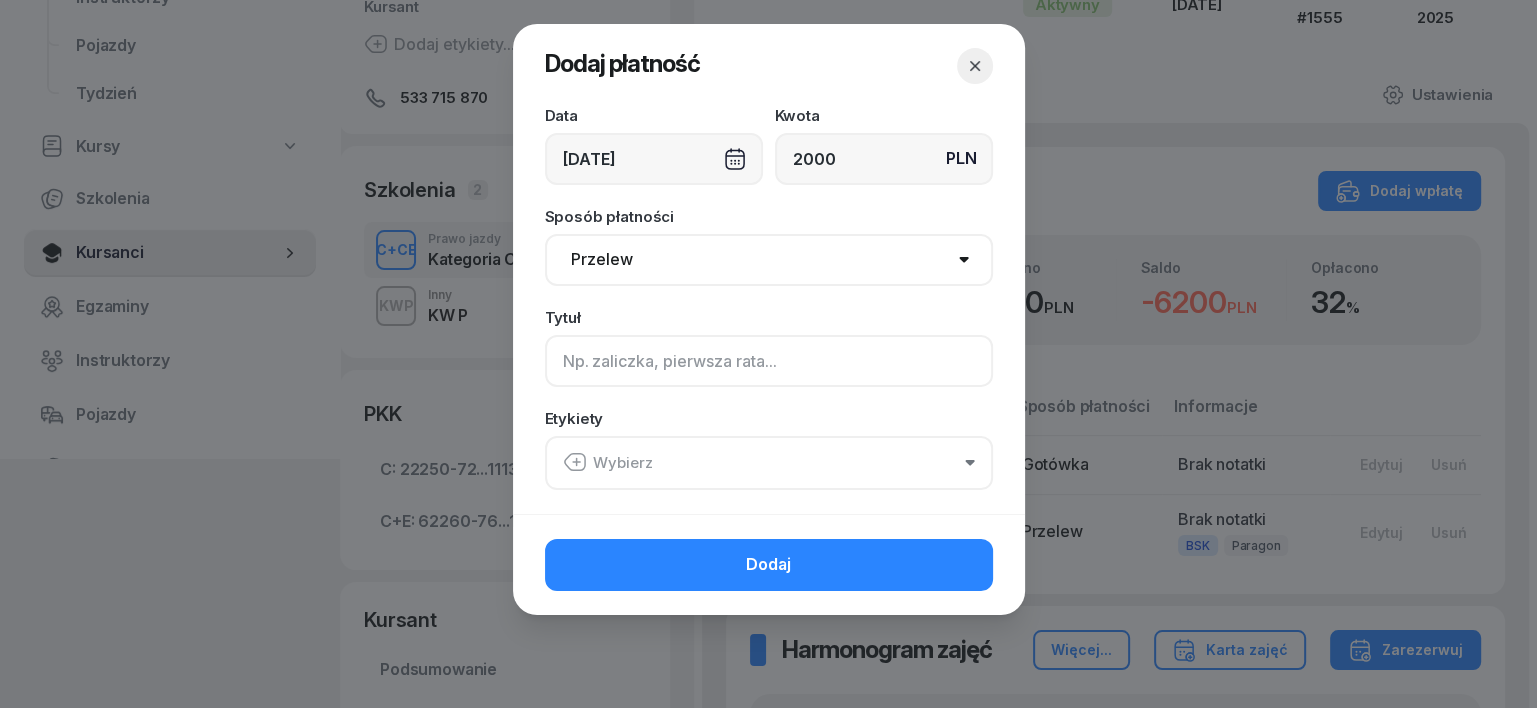 click 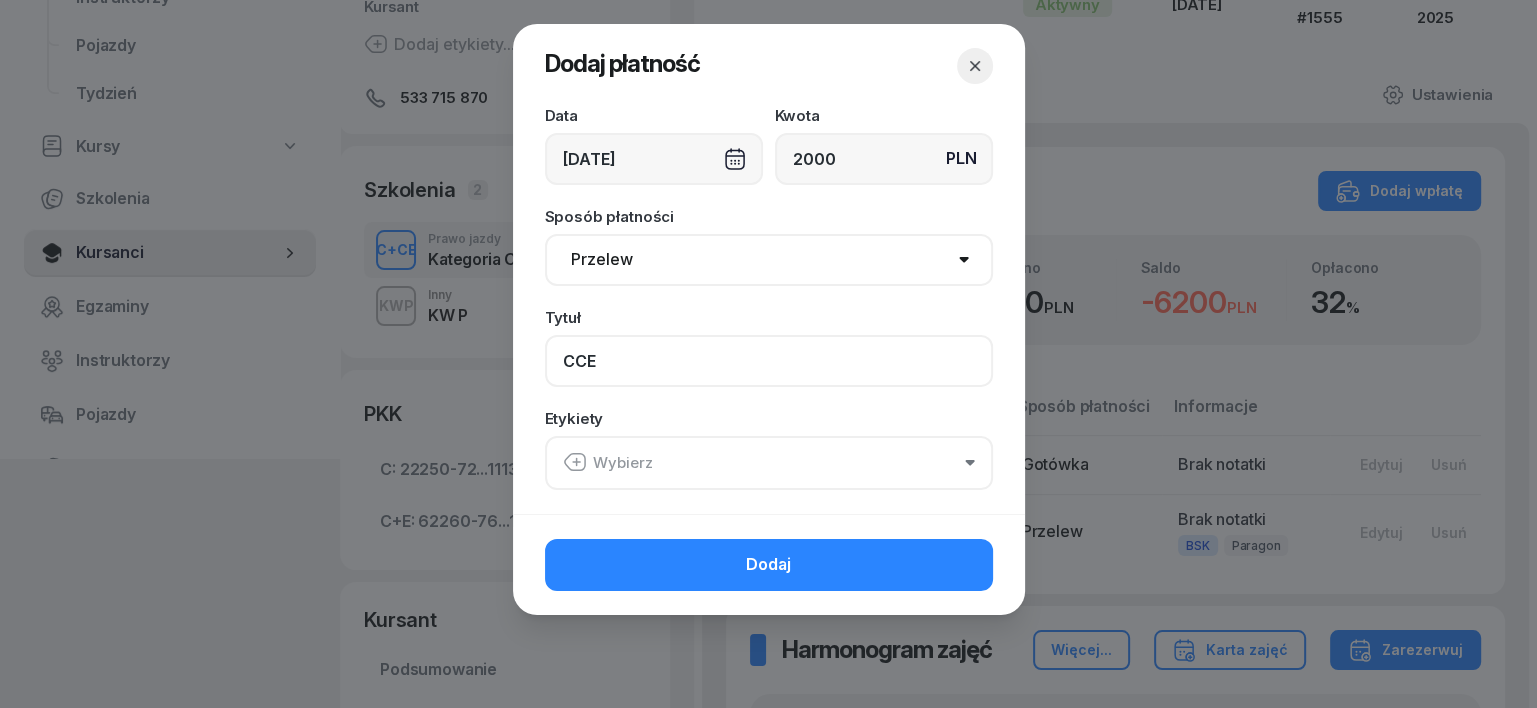 type on "CCE" 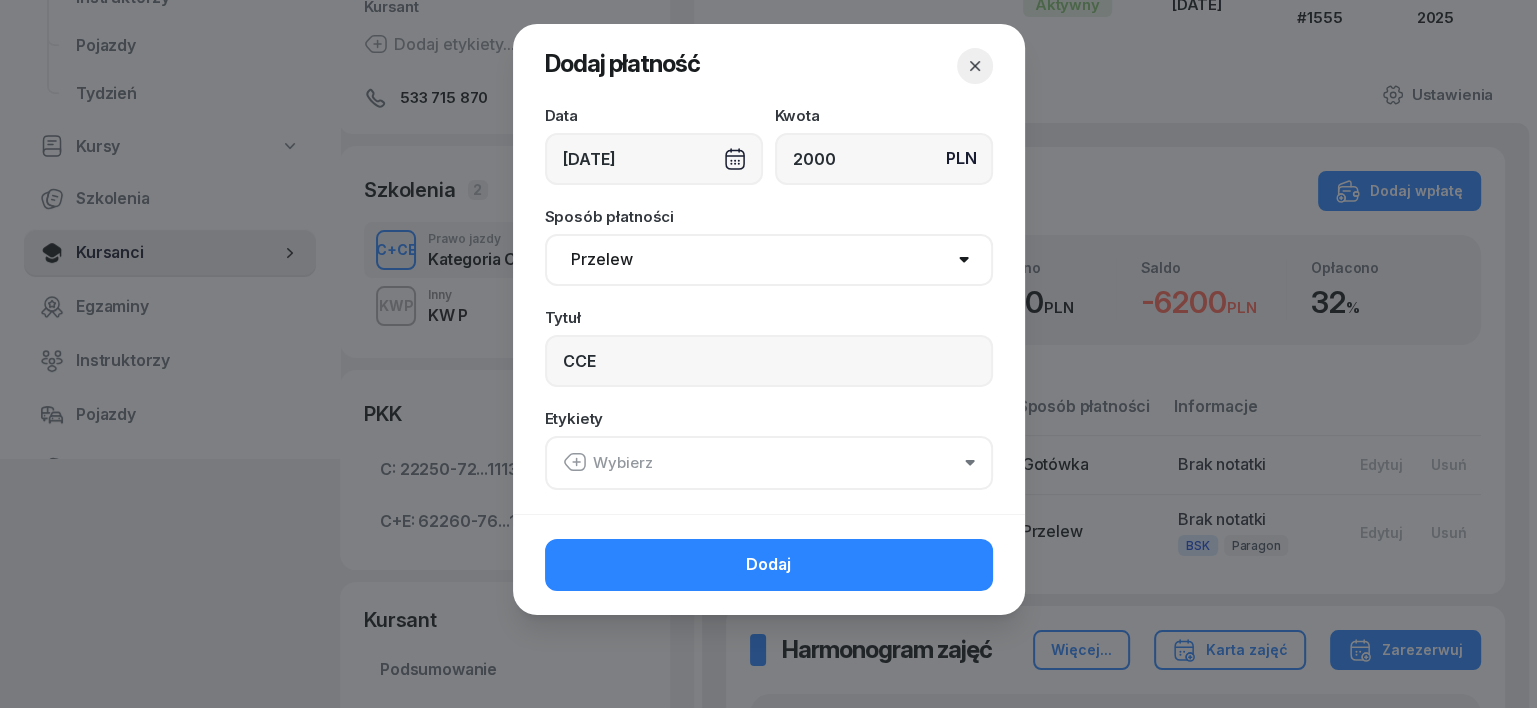 click 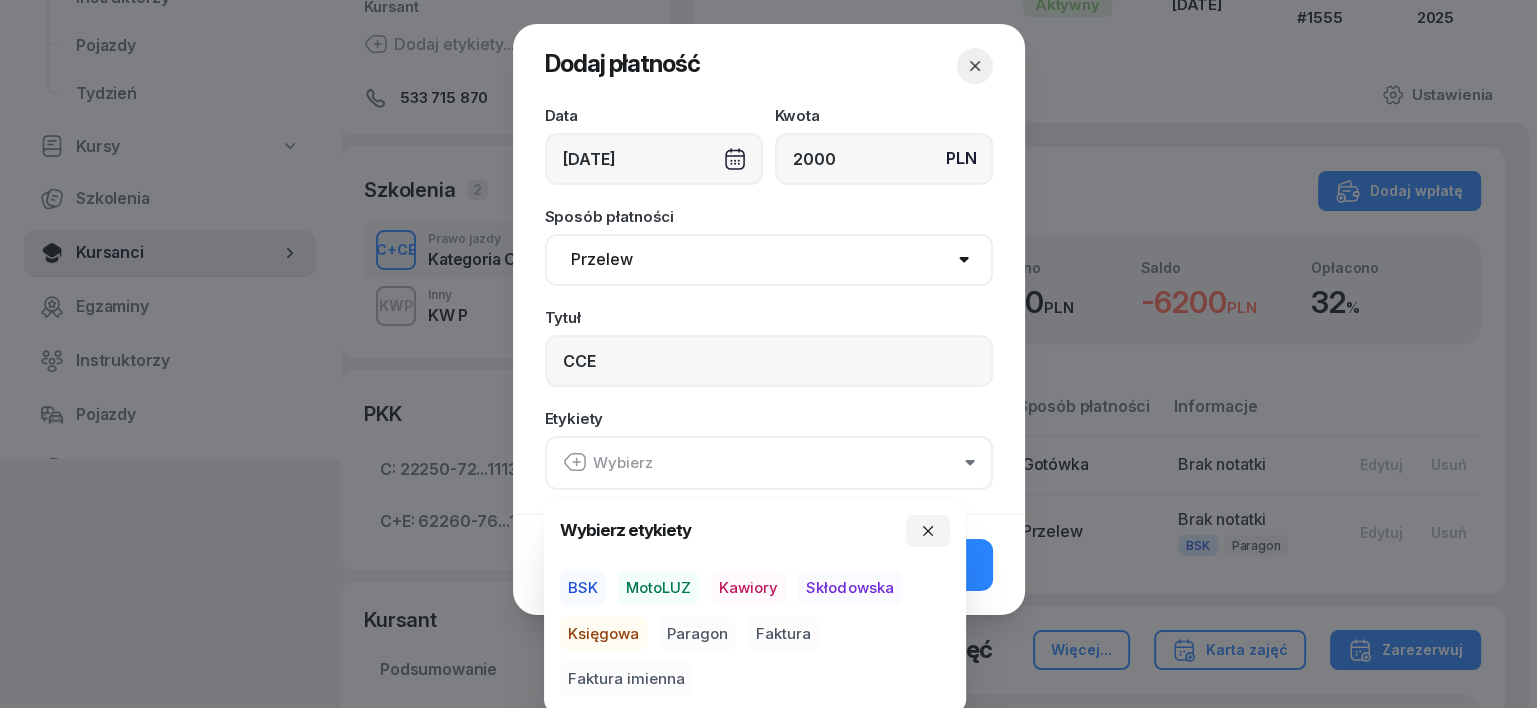 click on "BSK" at bounding box center [583, 588] 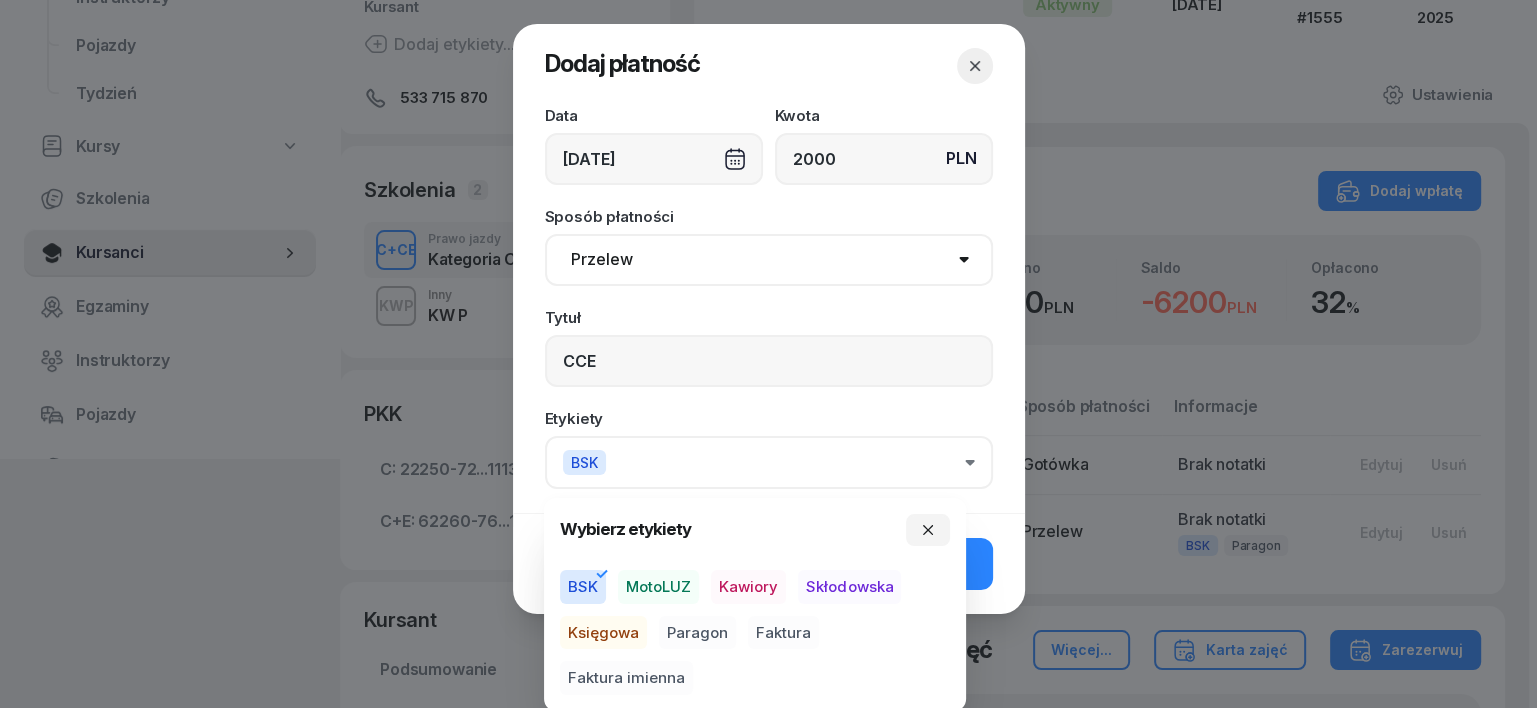 drag, startPoint x: 599, startPoint y: 638, endPoint x: 667, endPoint y: 655, distance: 70.0928 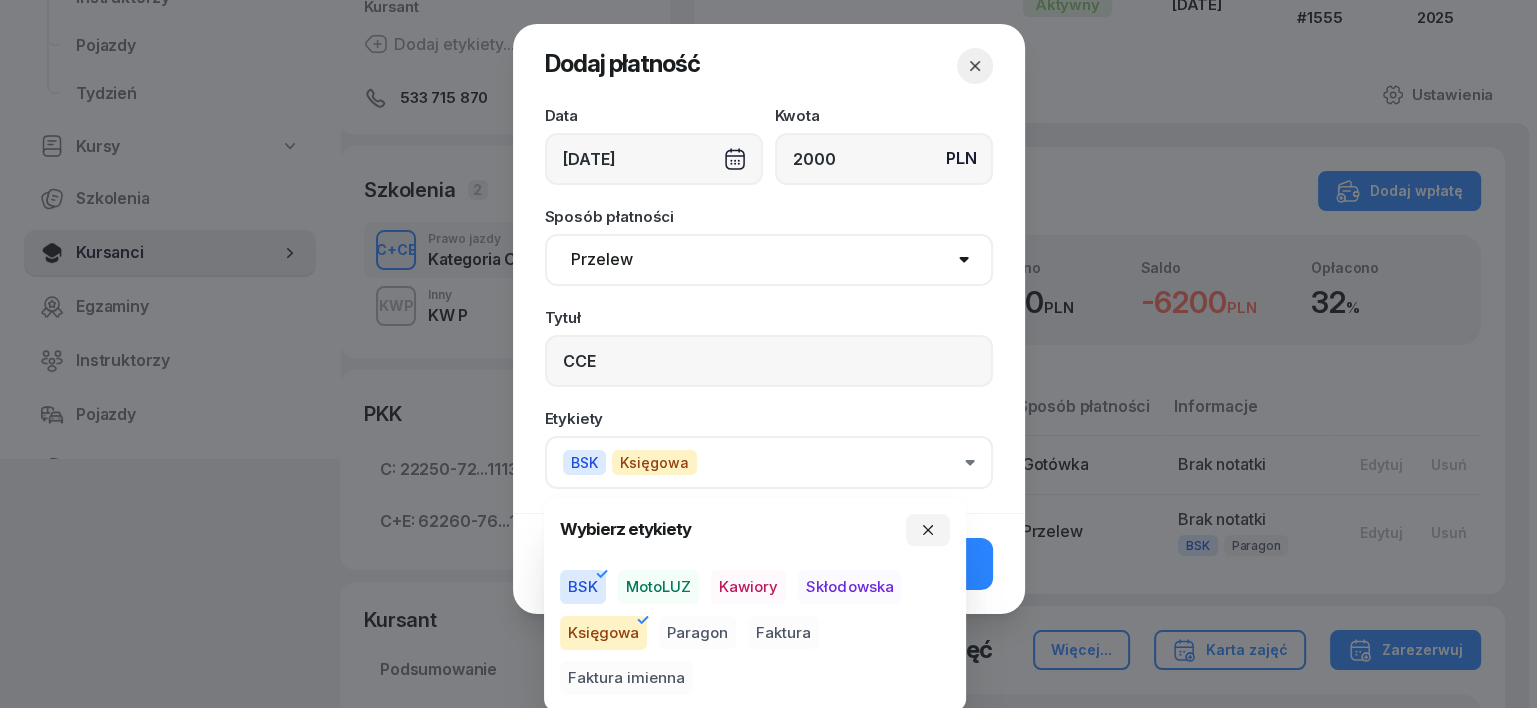 click on "Paragon" at bounding box center (697, 633) 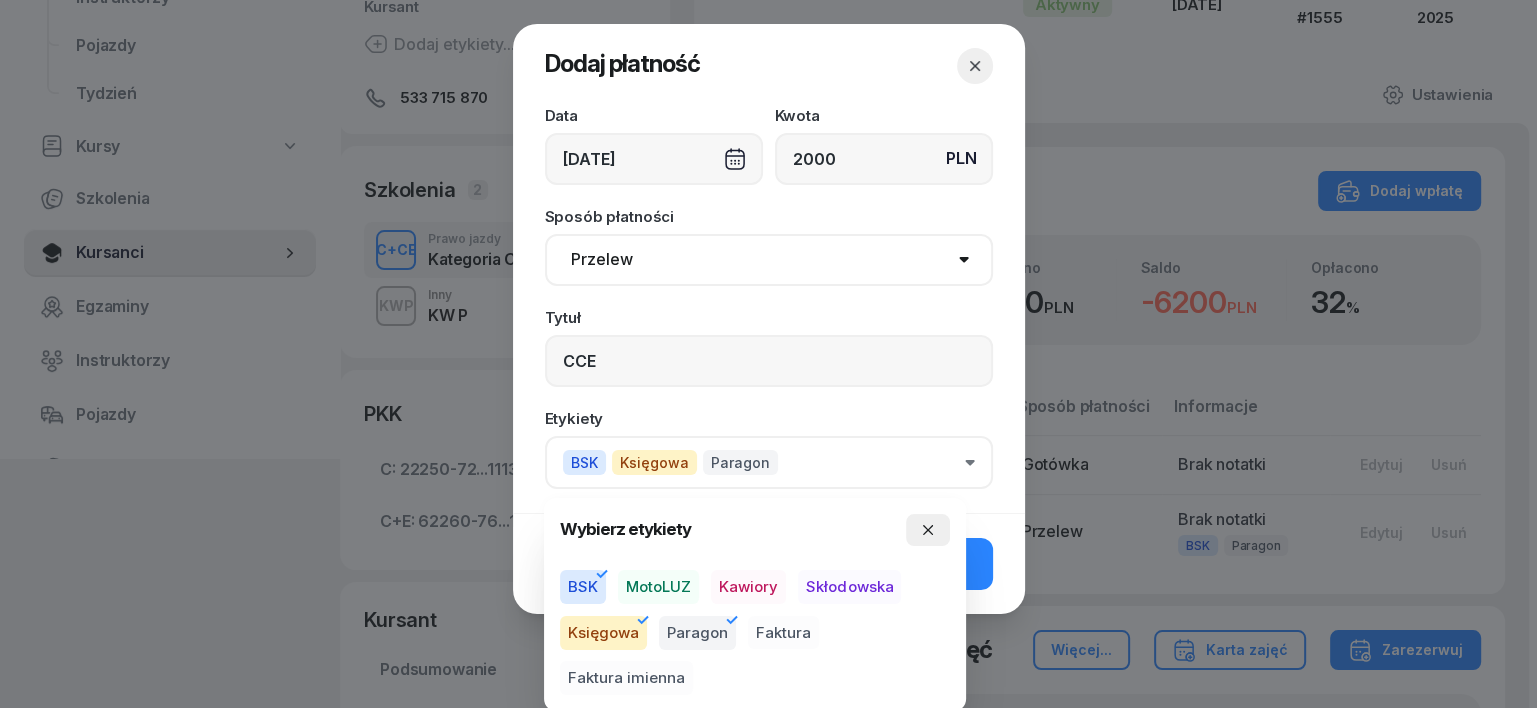 click 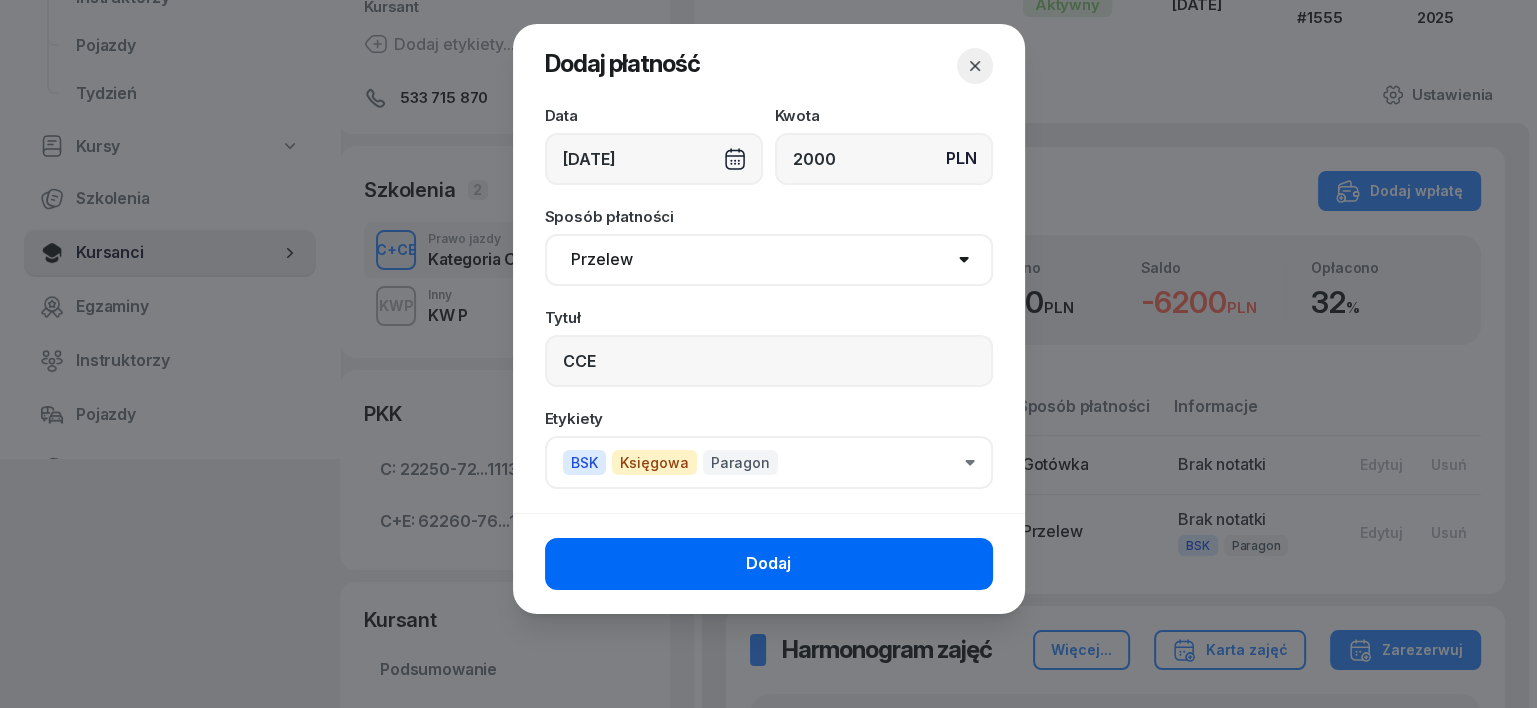 click on "Dodaj" 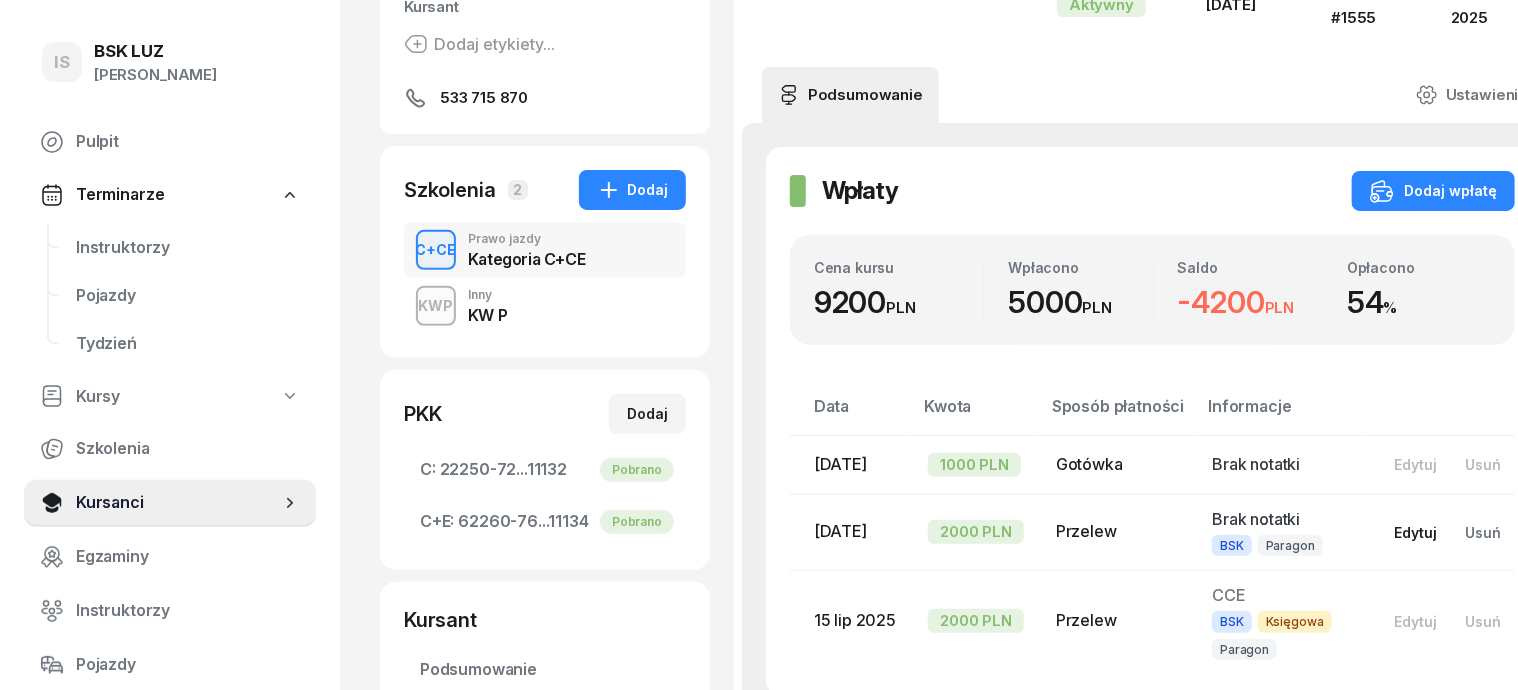 click on "Edytuj" at bounding box center [1415, 532] 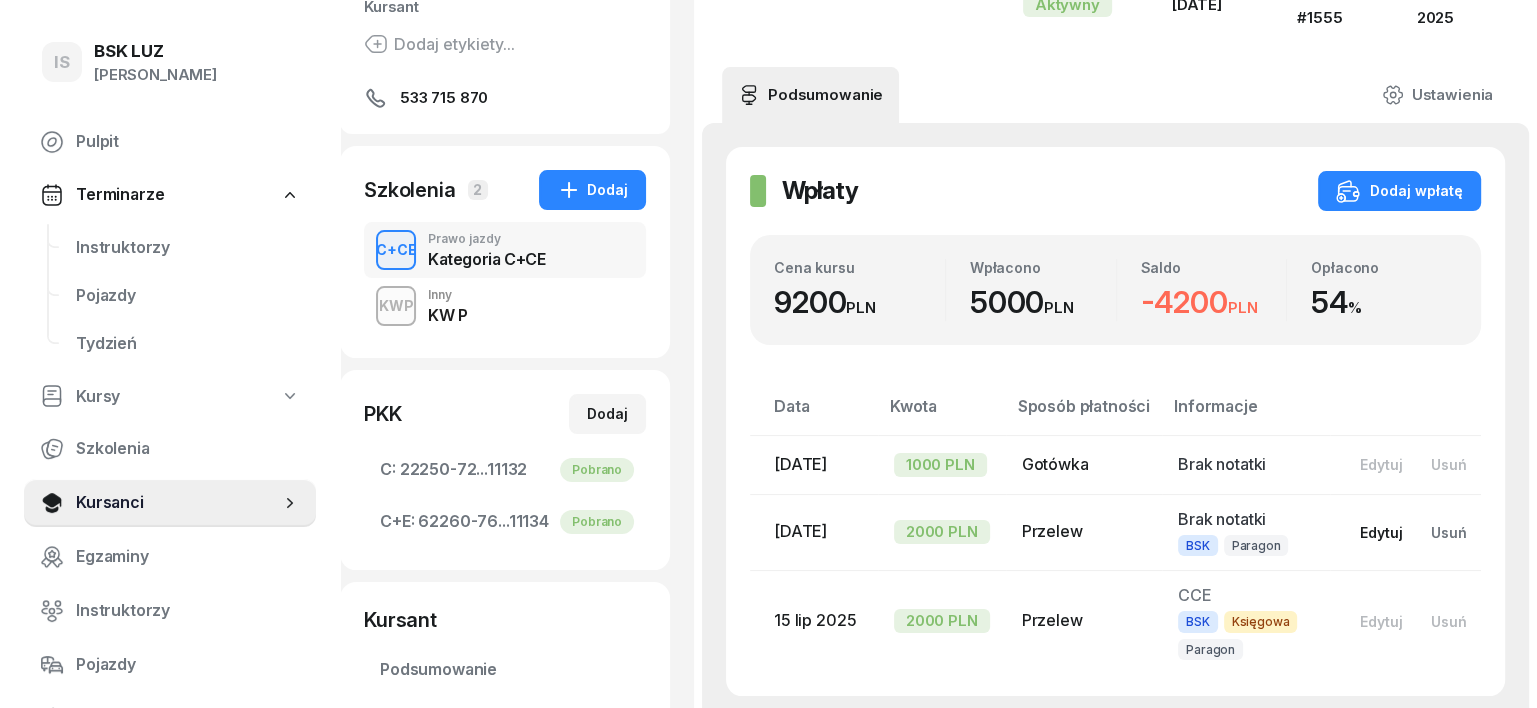 select on "transfer" 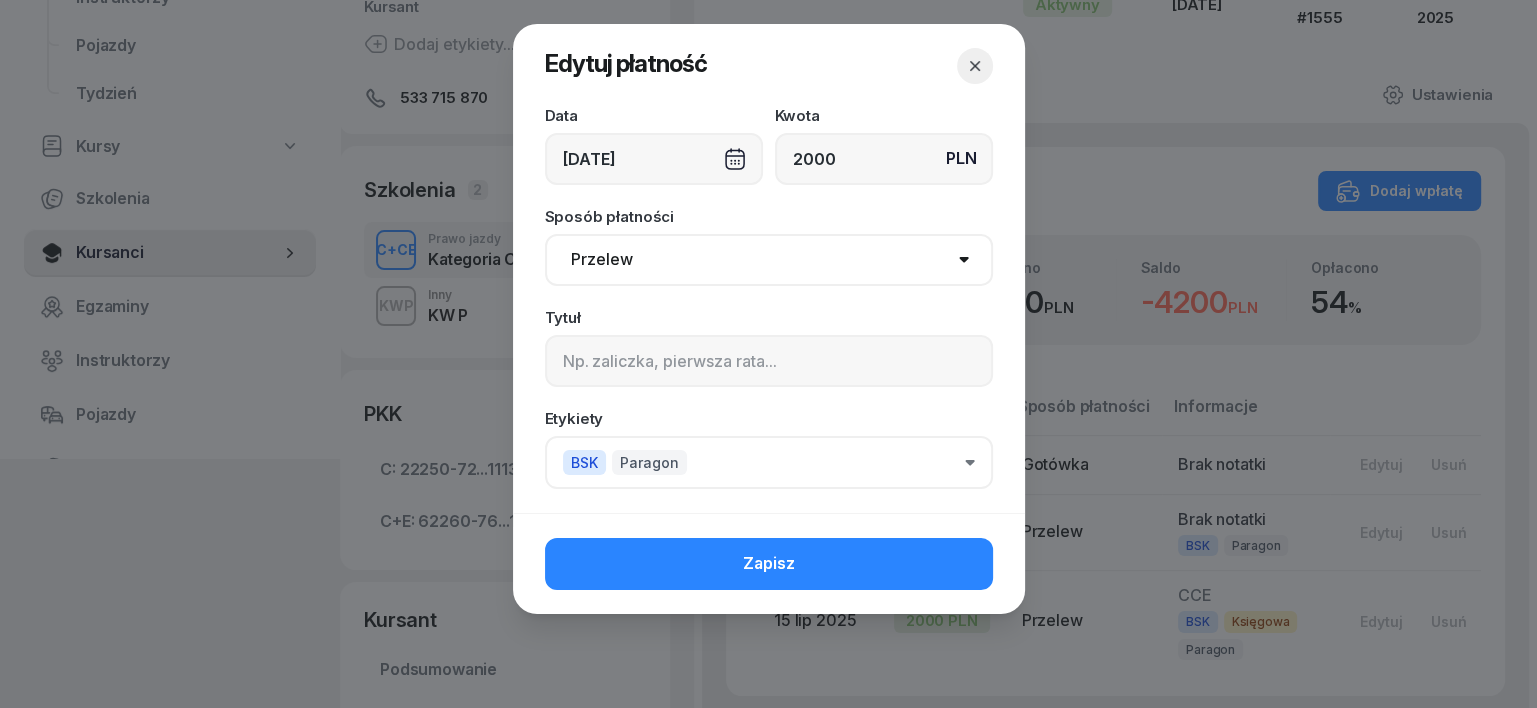 click on "BSK Paragon" 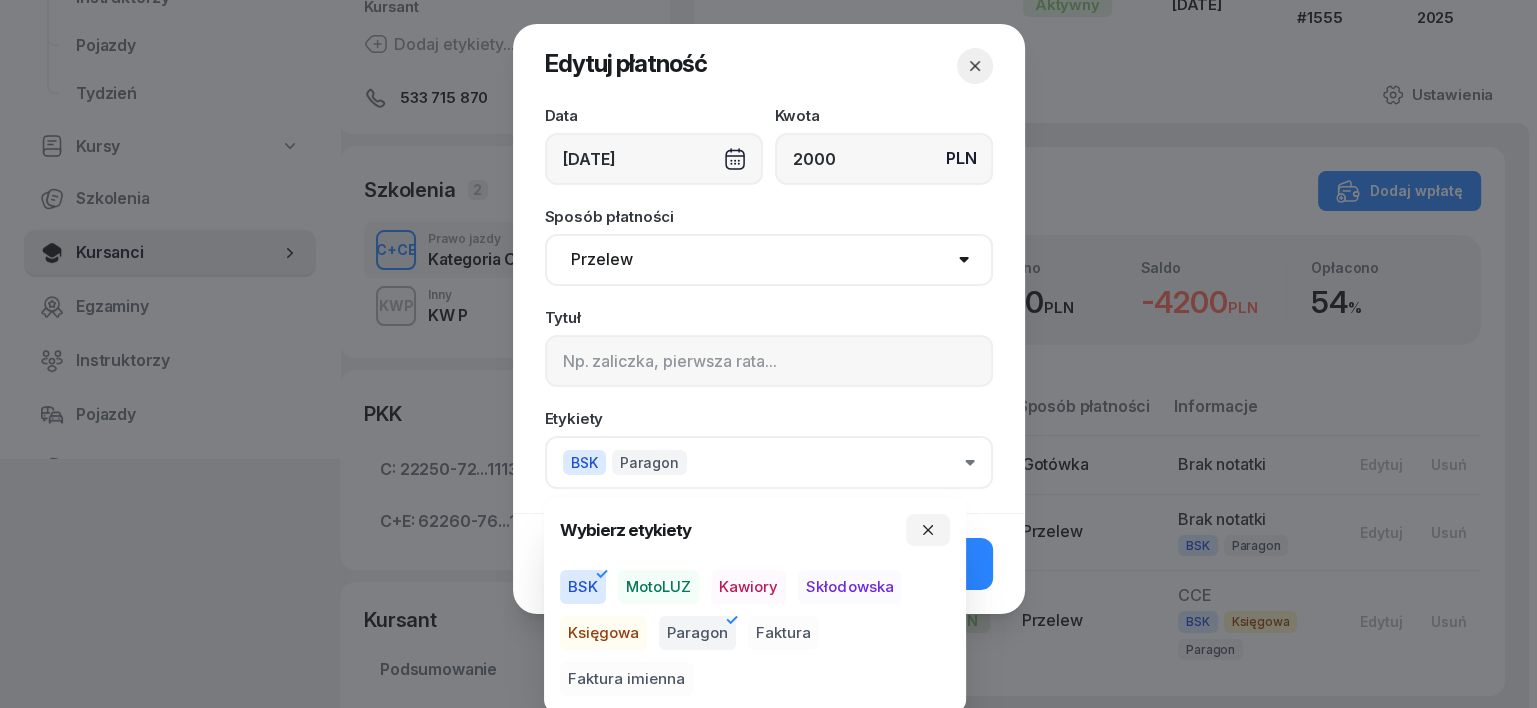 click on "Księgowa" at bounding box center (603, 633) 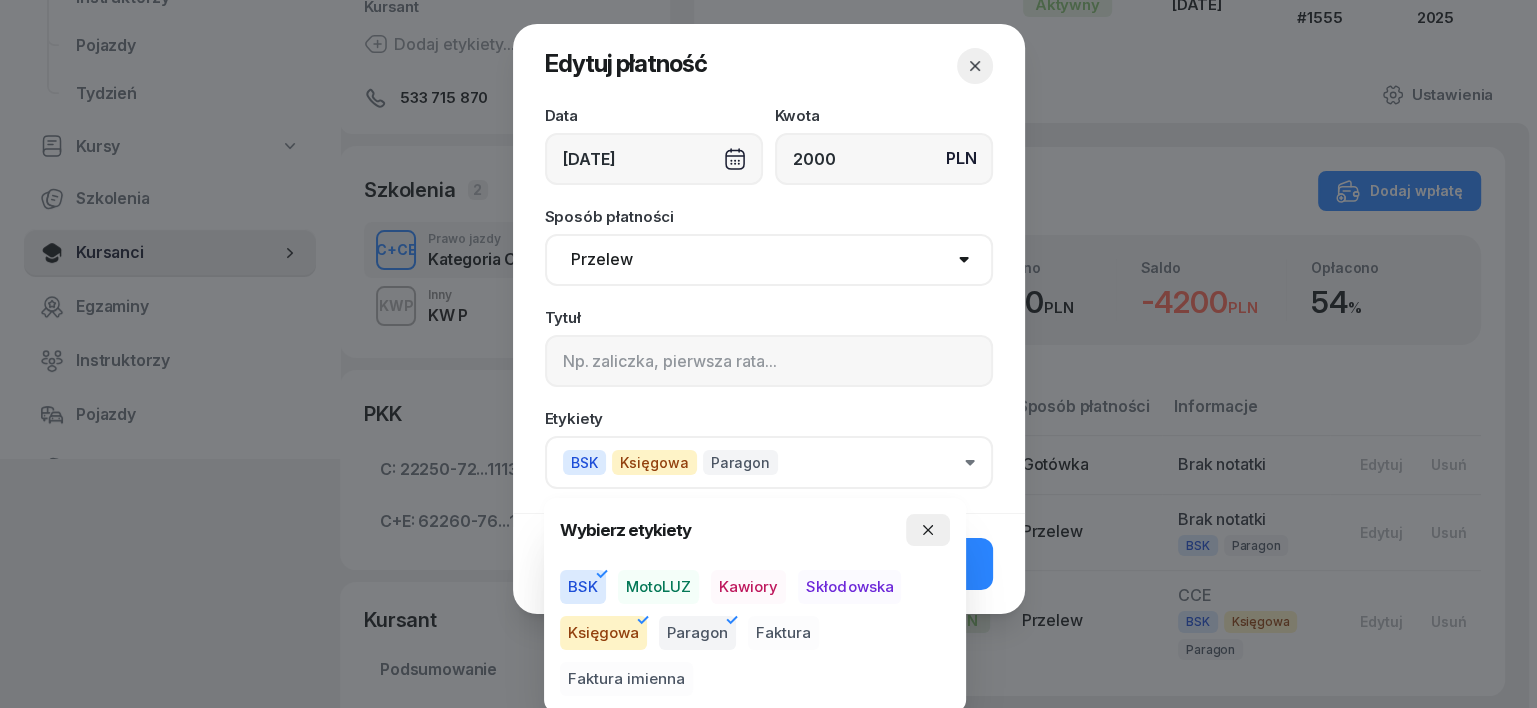 click 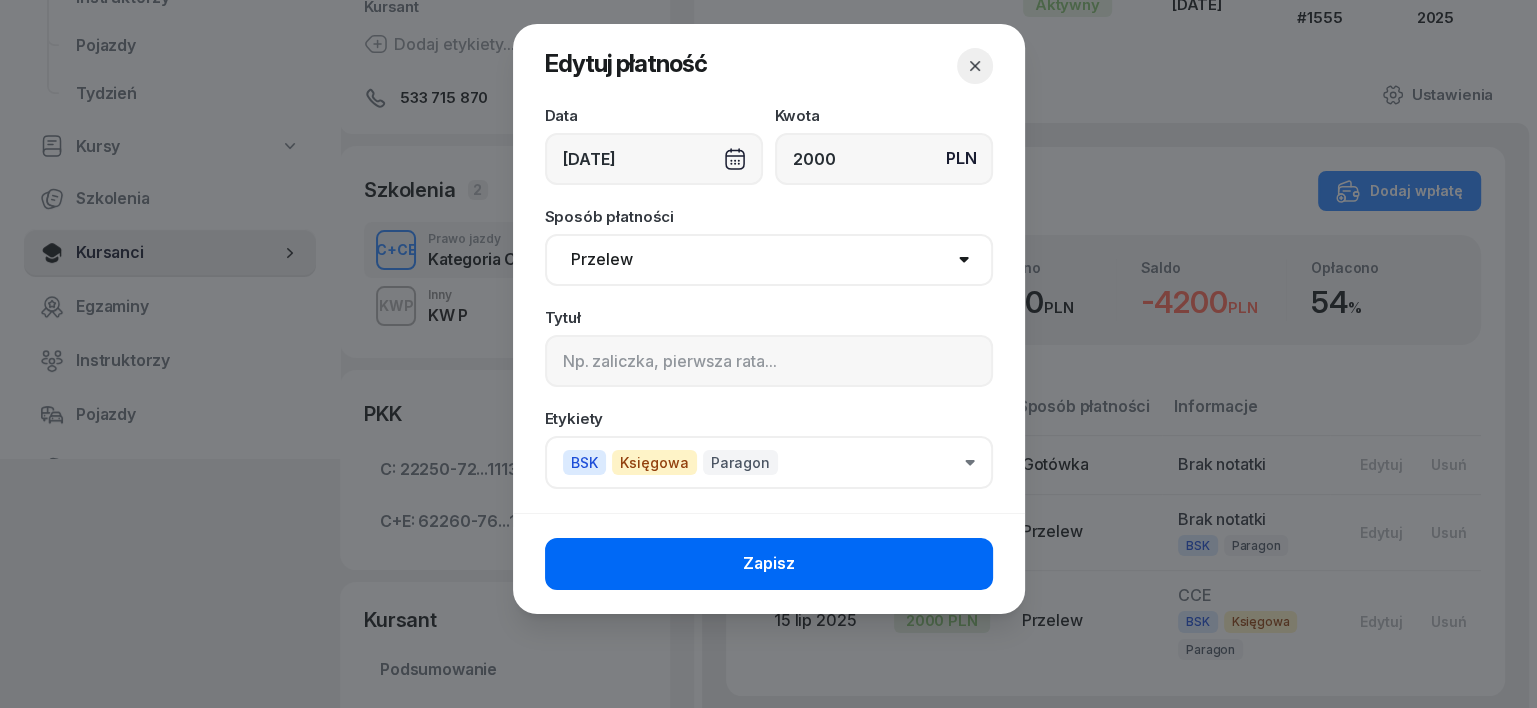 click on "Zapisz" 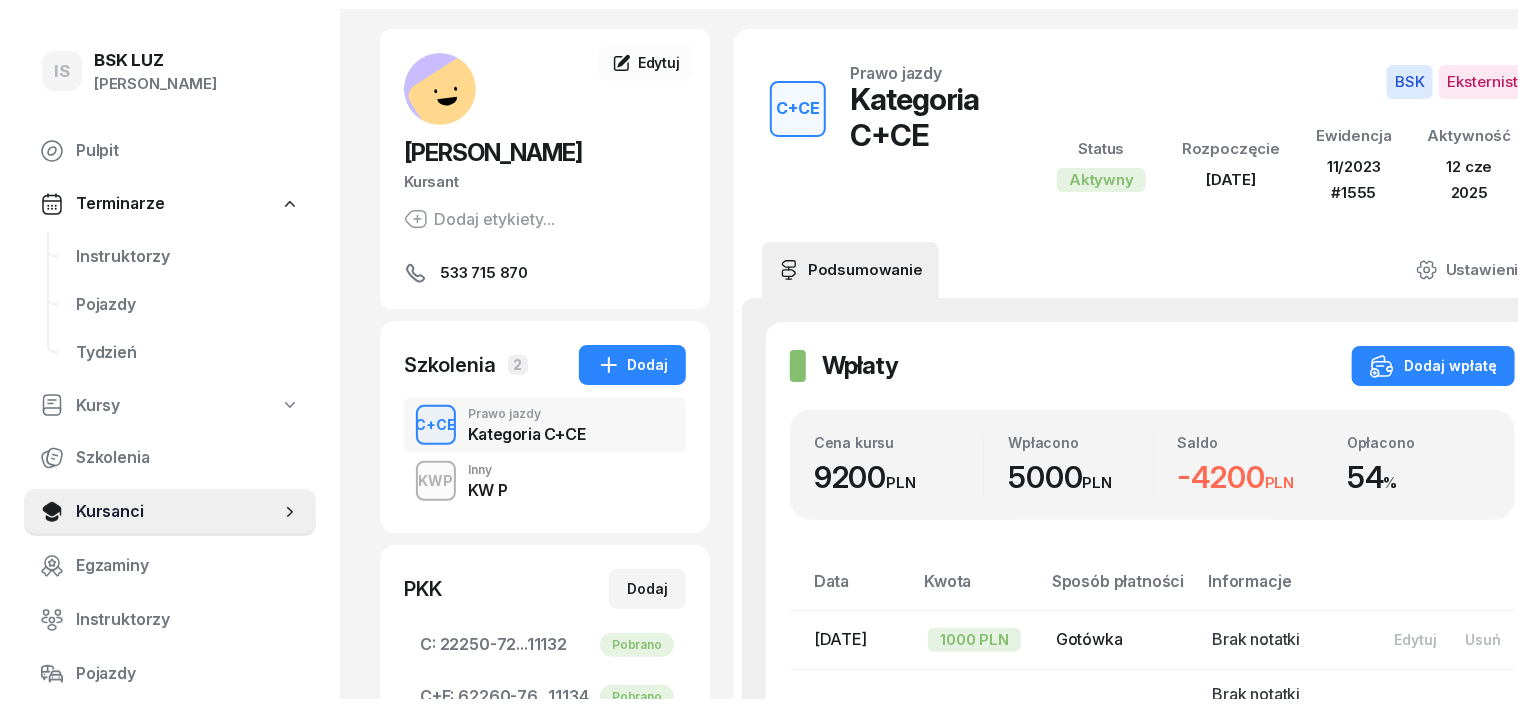 scroll, scrollTop: 0, scrollLeft: 0, axis: both 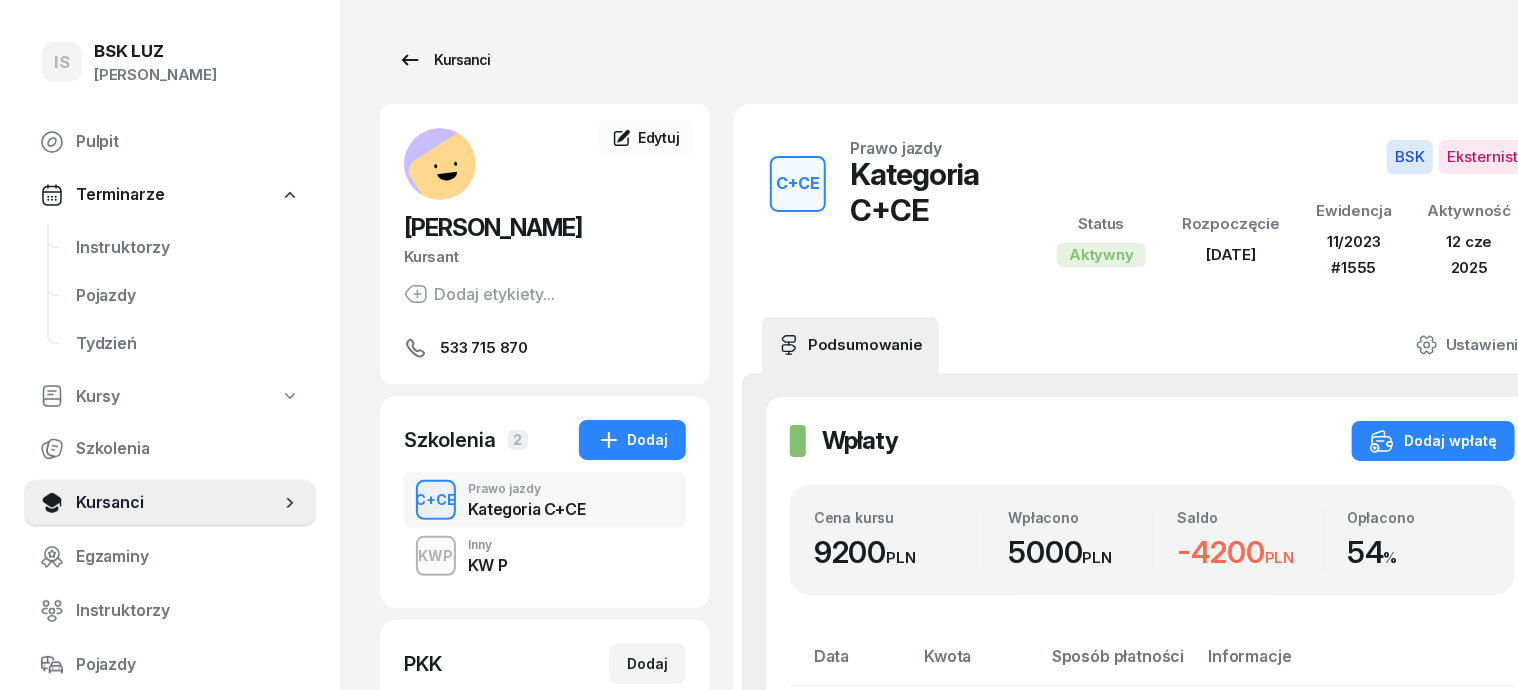 click on "Kursanci" at bounding box center [444, 60] 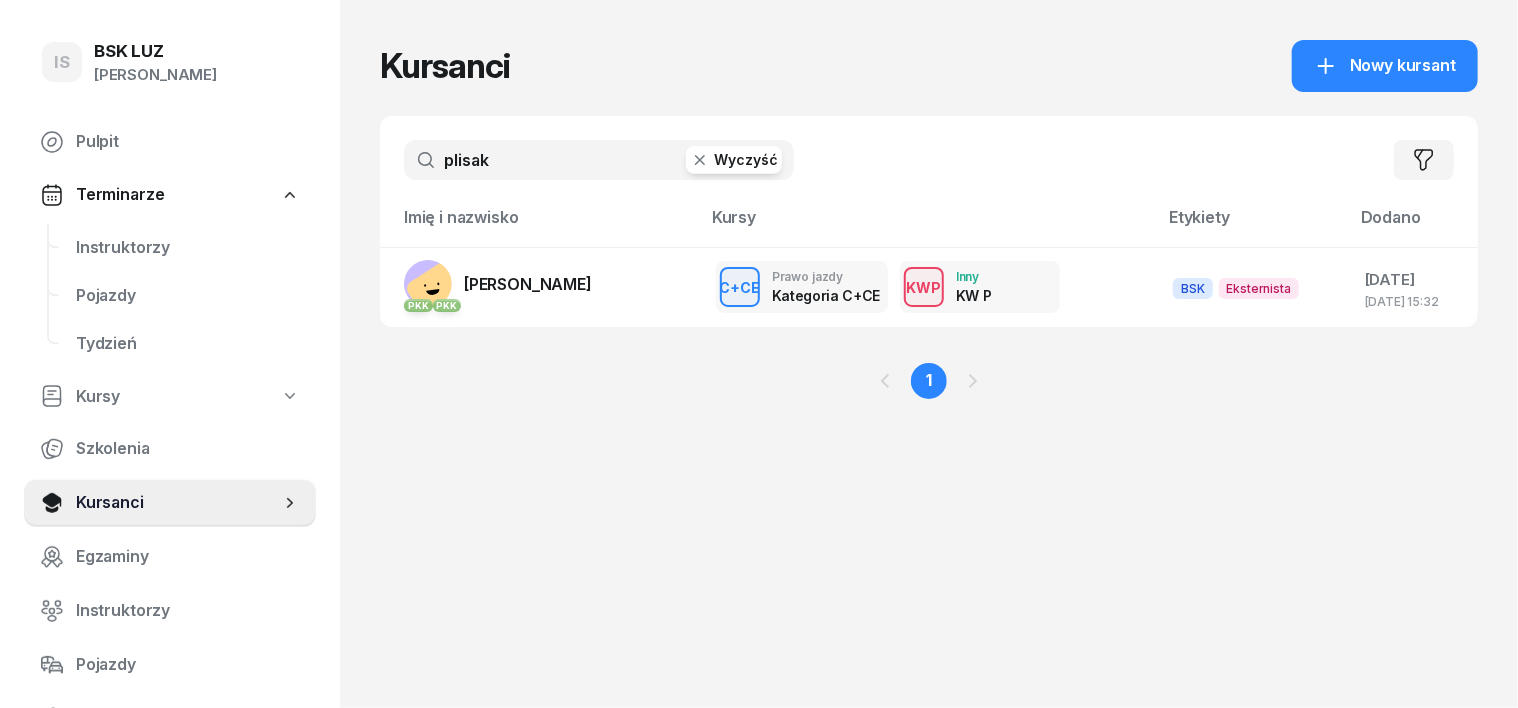 click 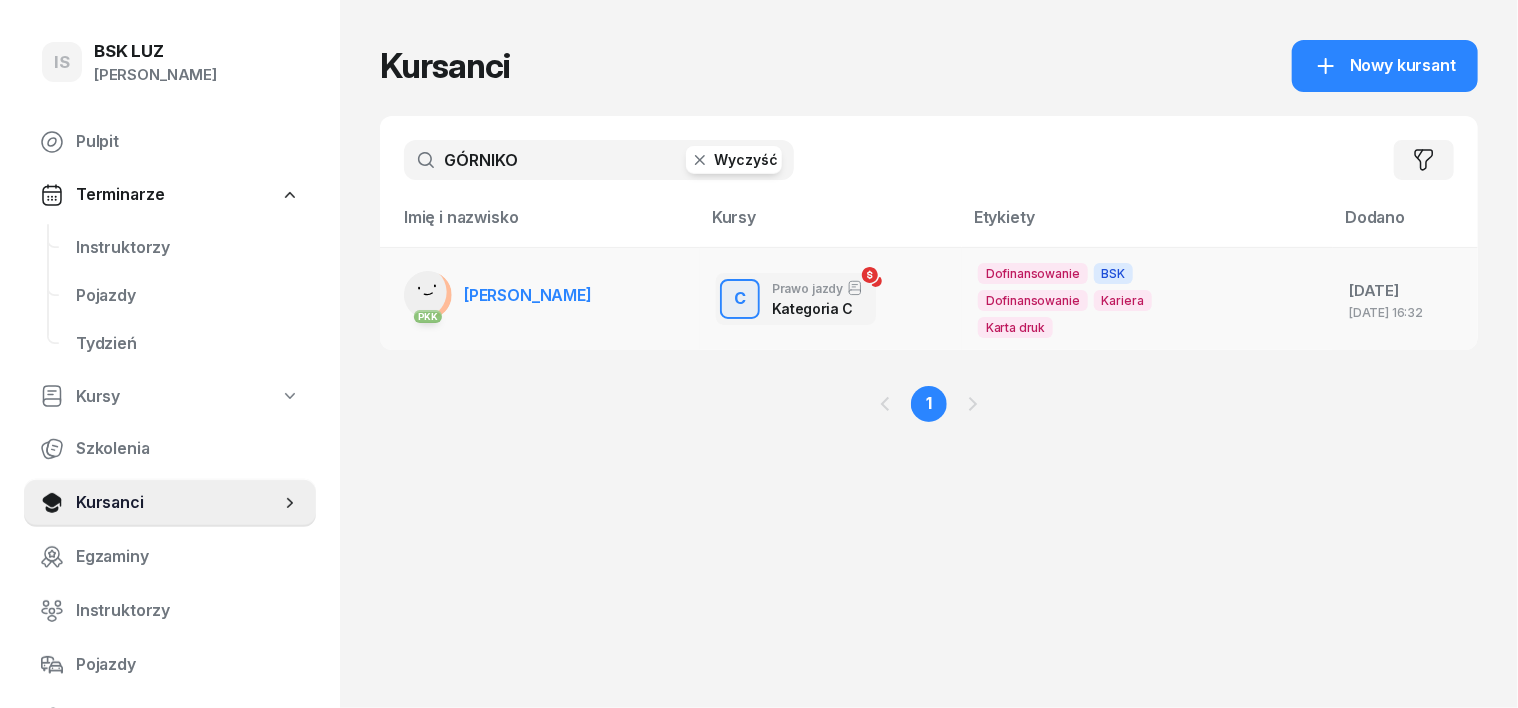 type on "GÓRNIKO" 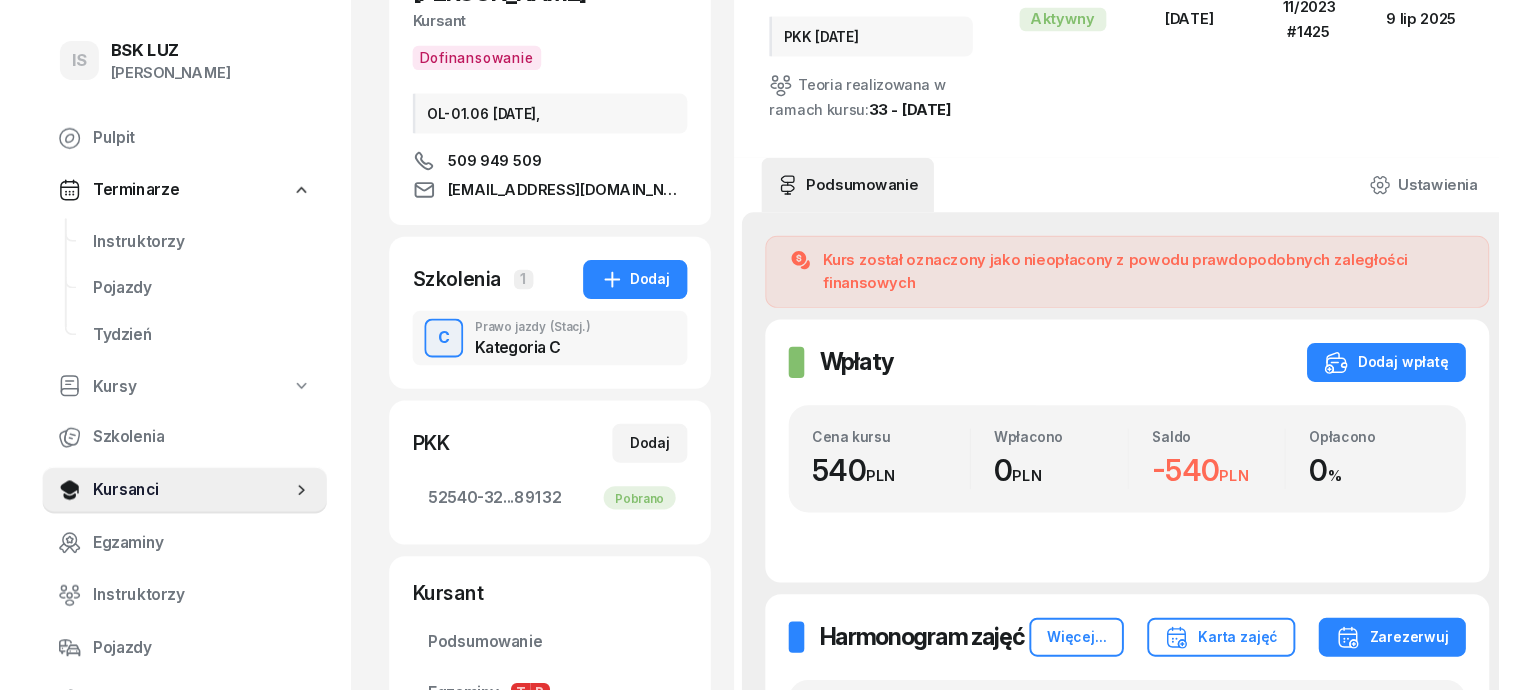 scroll, scrollTop: 0, scrollLeft: 0, axis: both 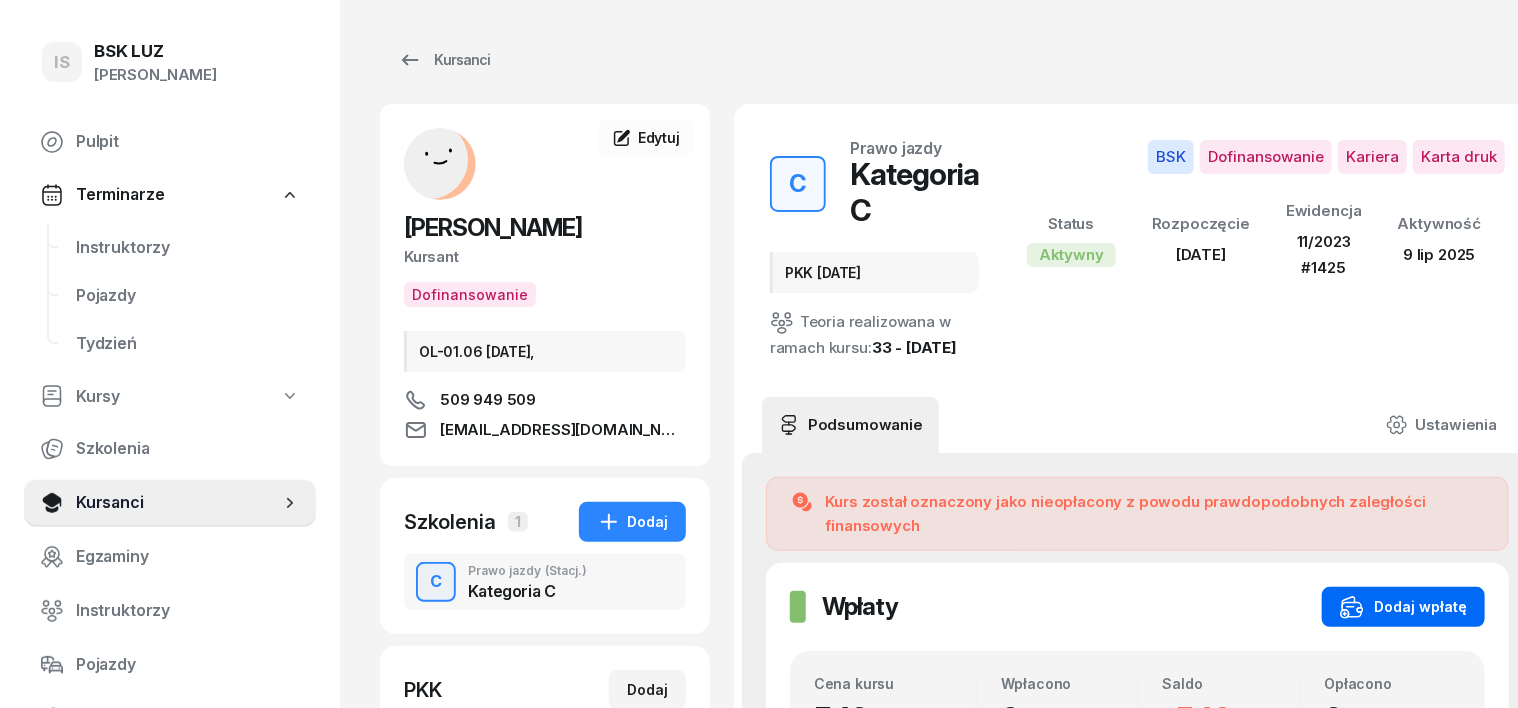 click on "Dodaj wpłatę" at bounding box center (1403, 607) 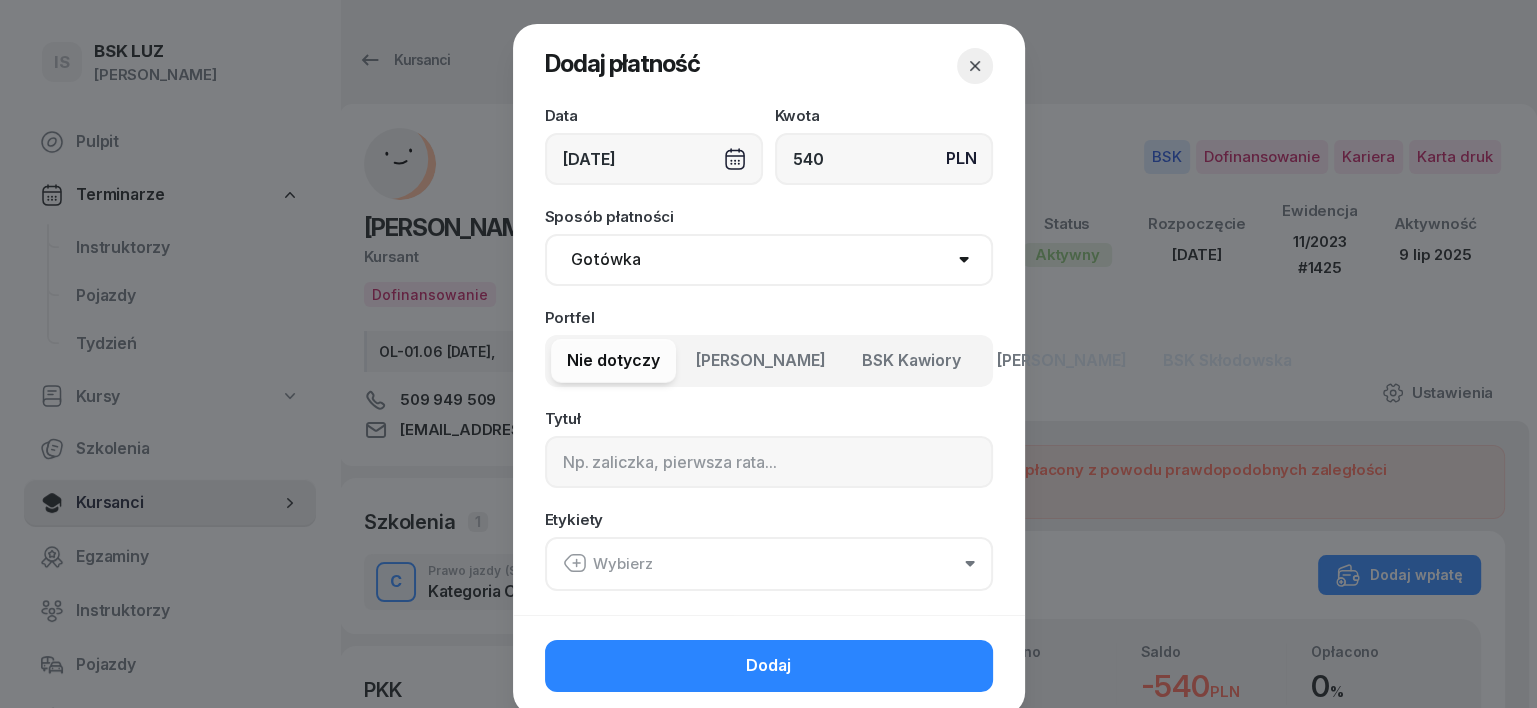 type on "540" 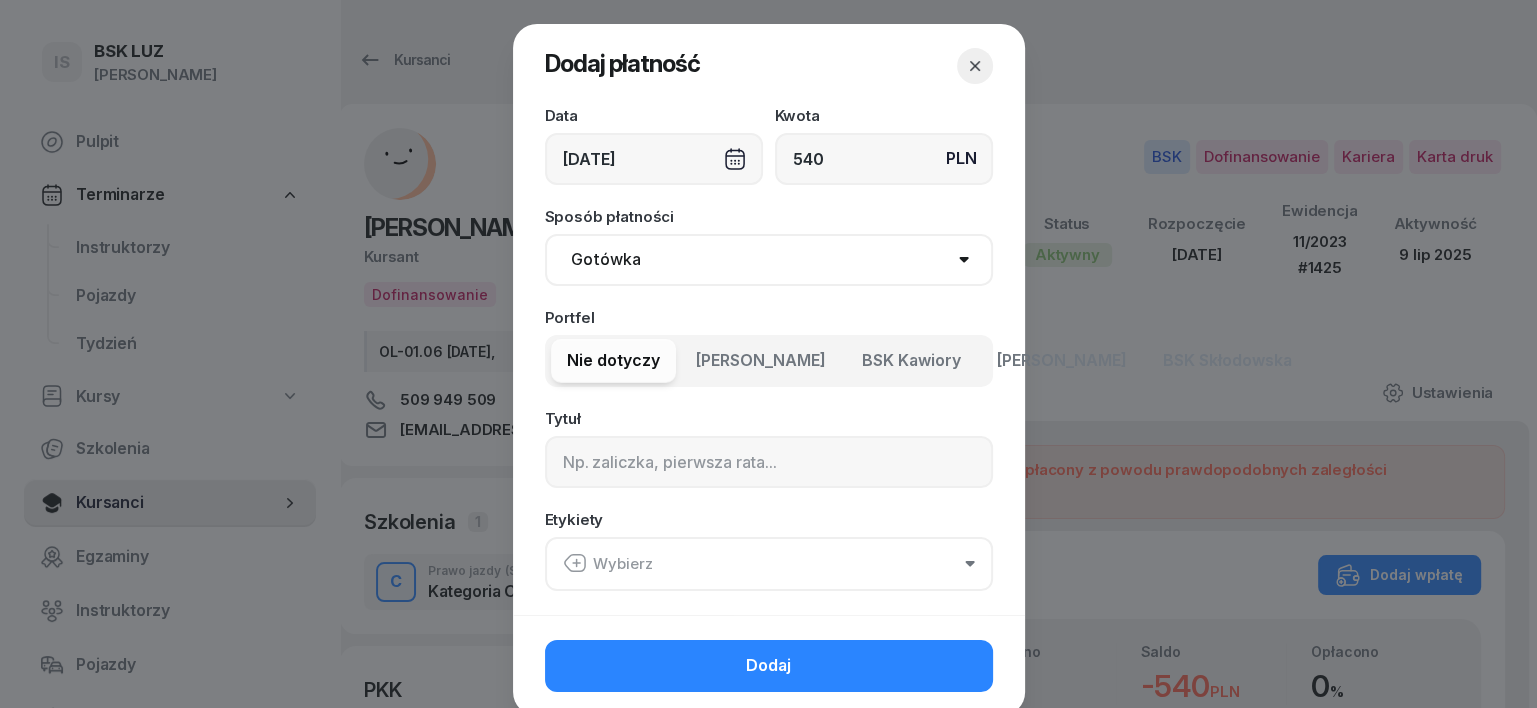 select on "transfer" 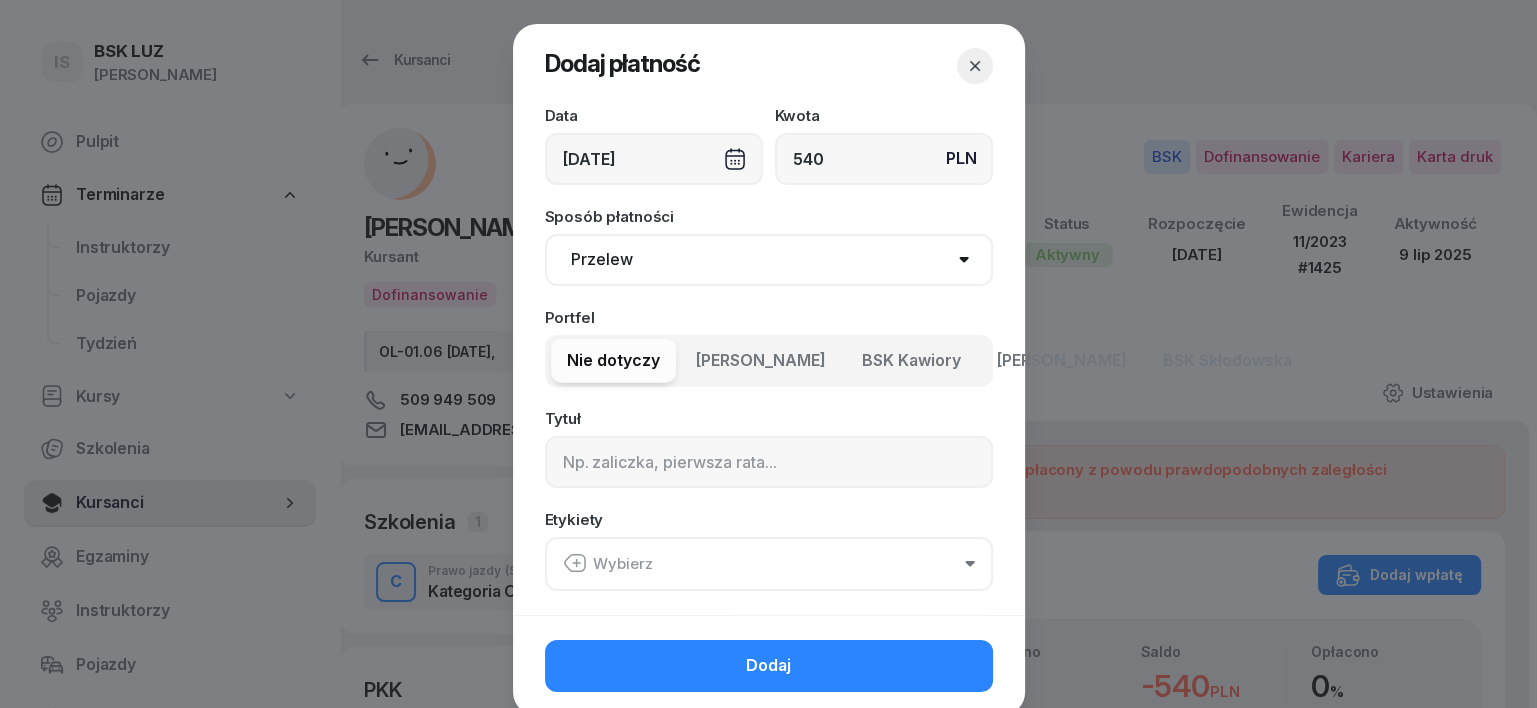 click on "Gotówka Karta Przelew Płatności online BLIK" at bounding box center (769, 260) 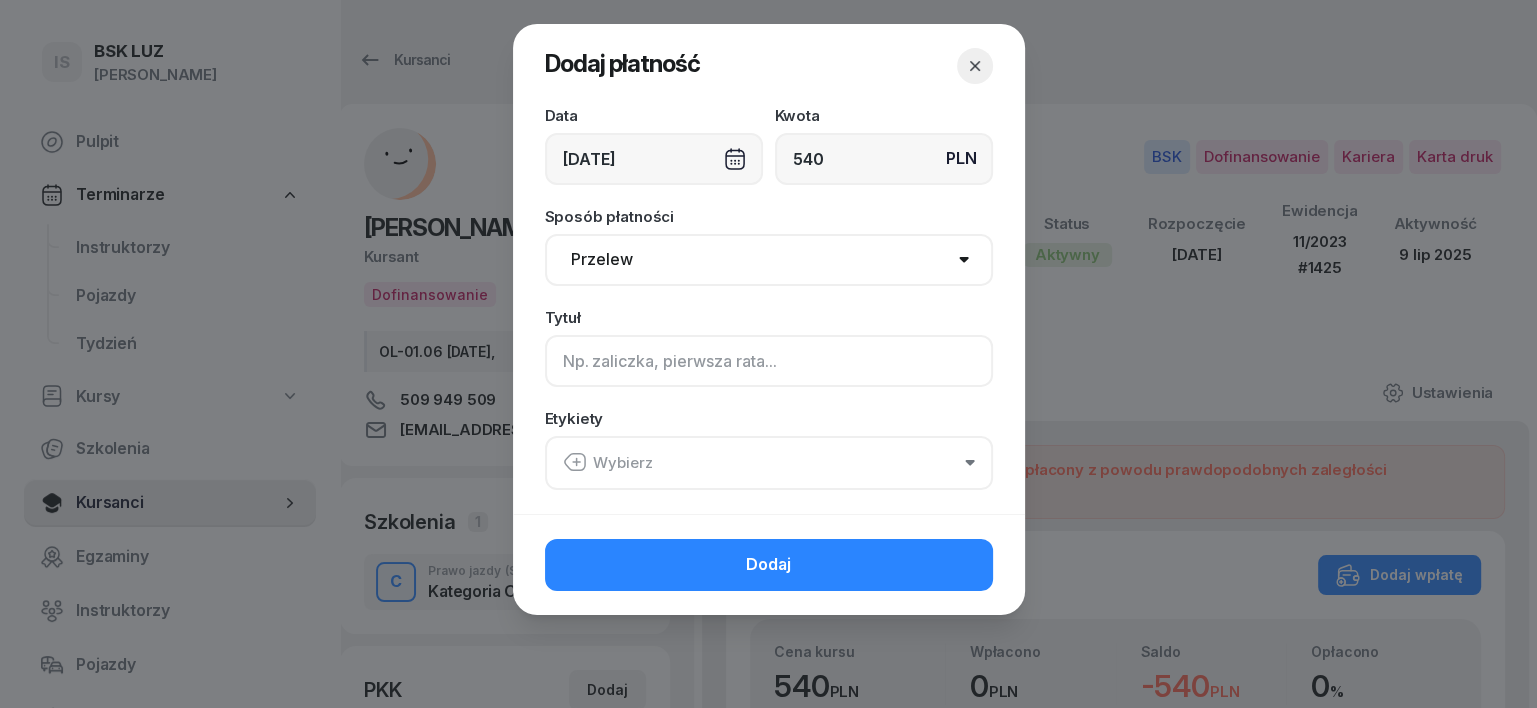click 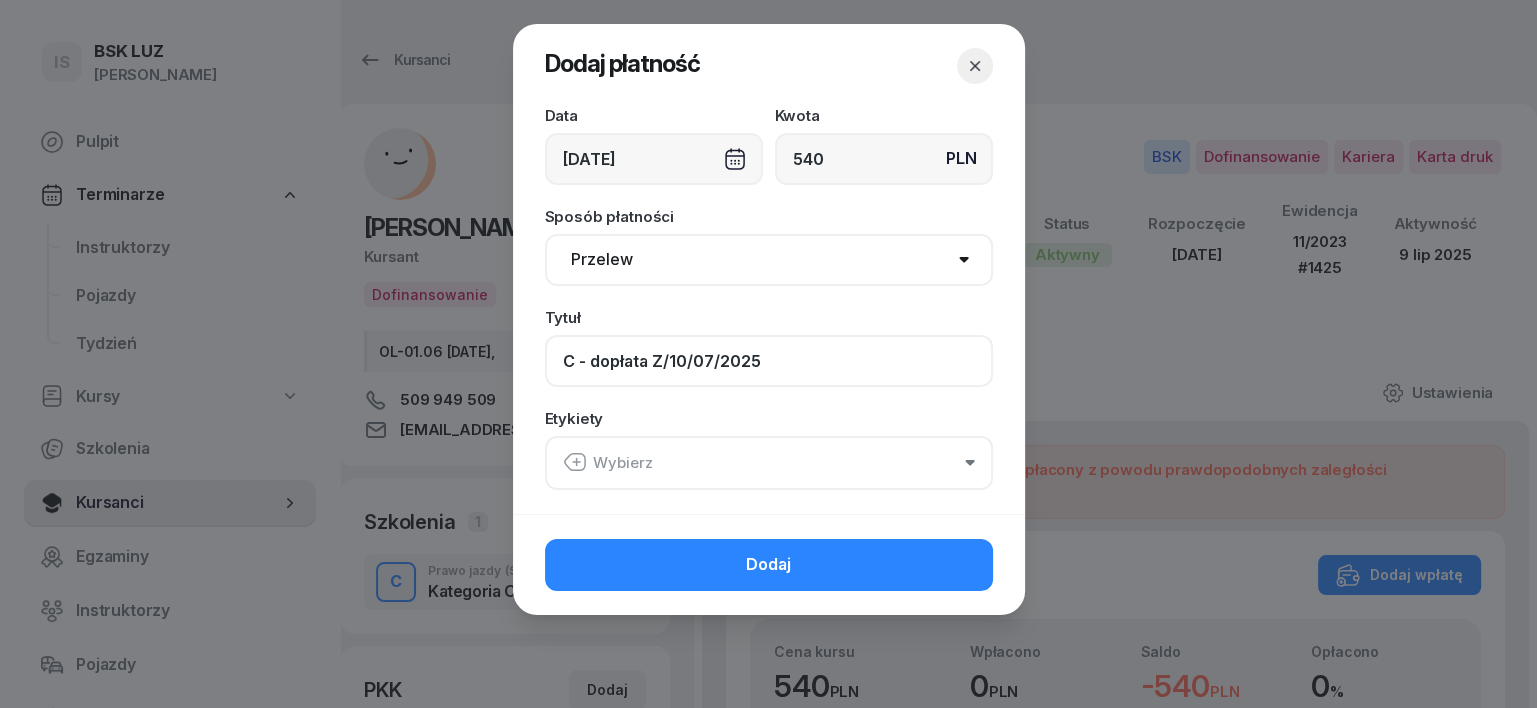 type on "C - dopłata Z/10/07/2025" 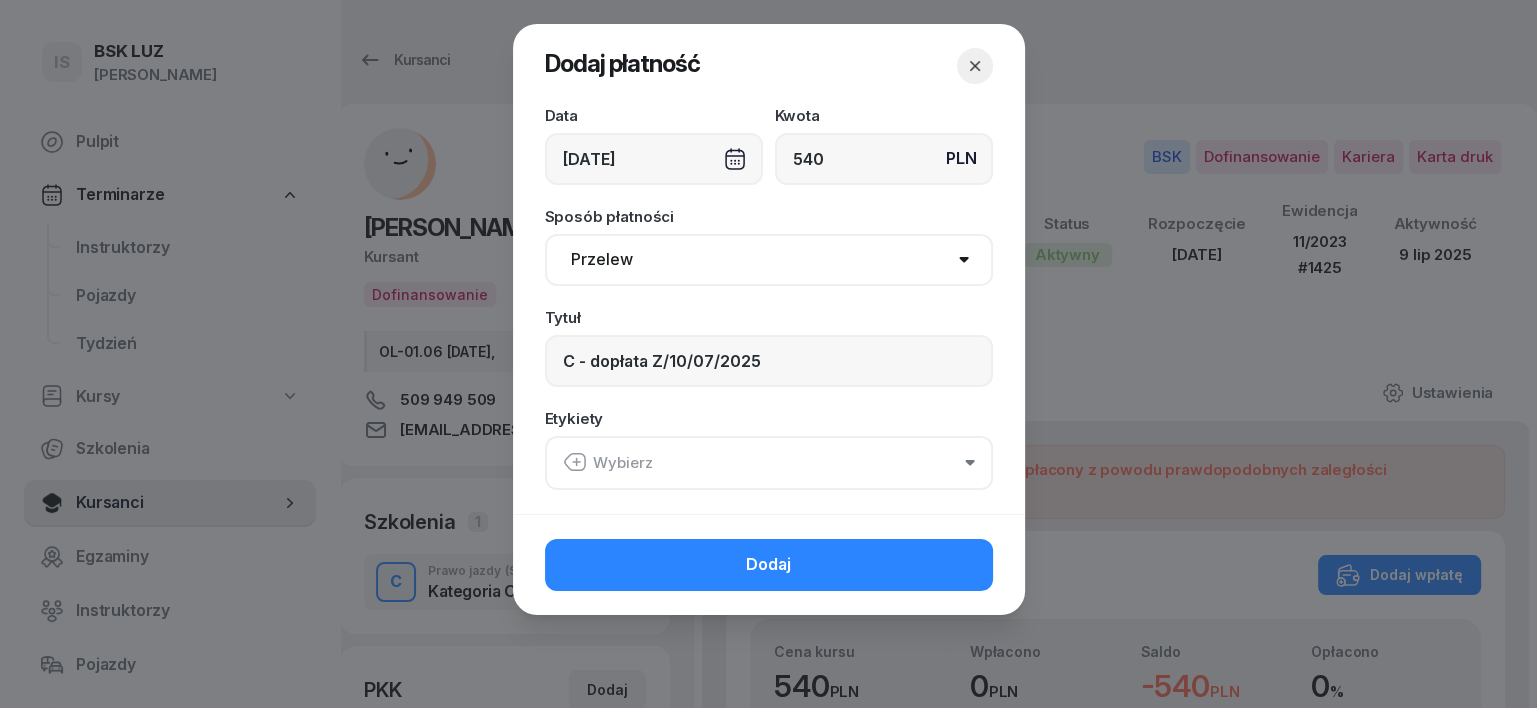 click 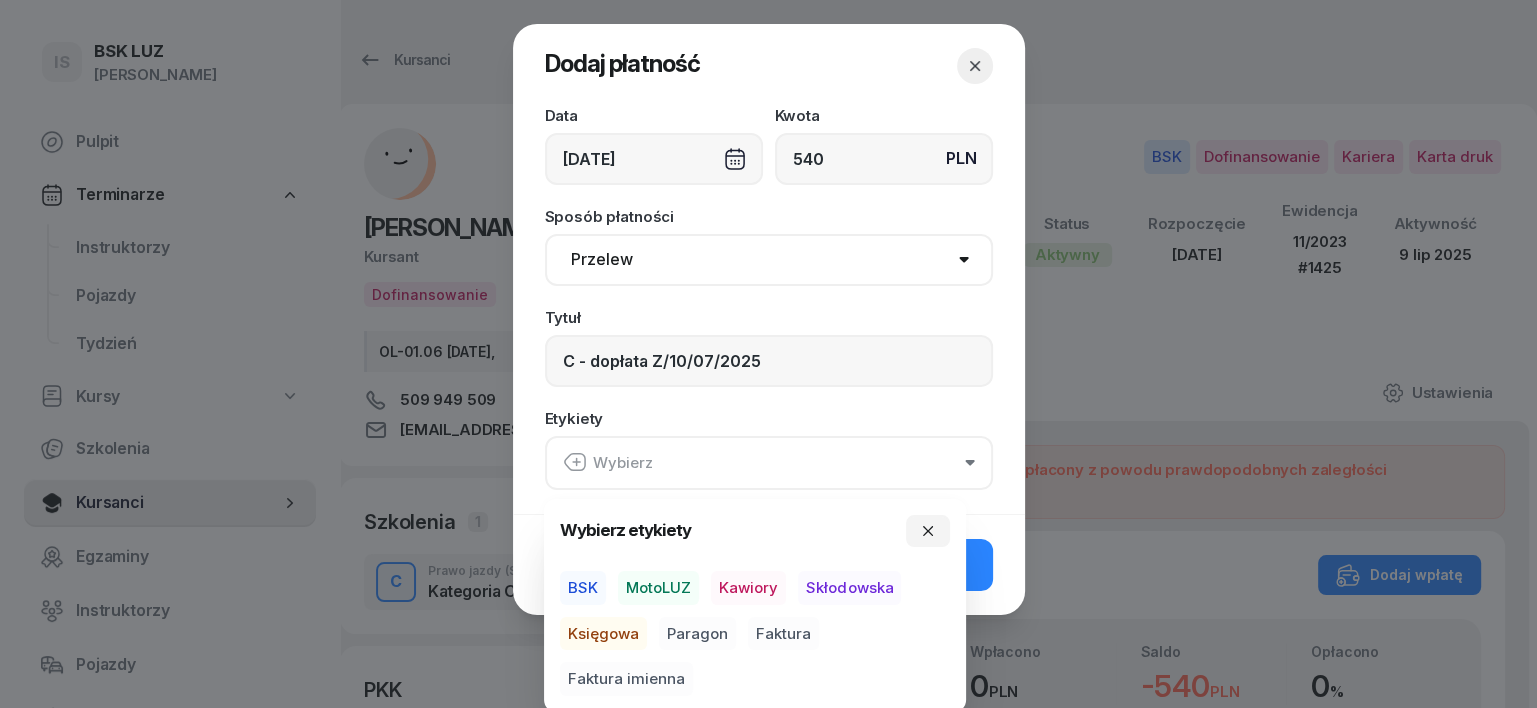 drag, startPoint x: 588, startPoint y: 592, endPoint x: 593, endPoint y: 620, distance: 28.442924 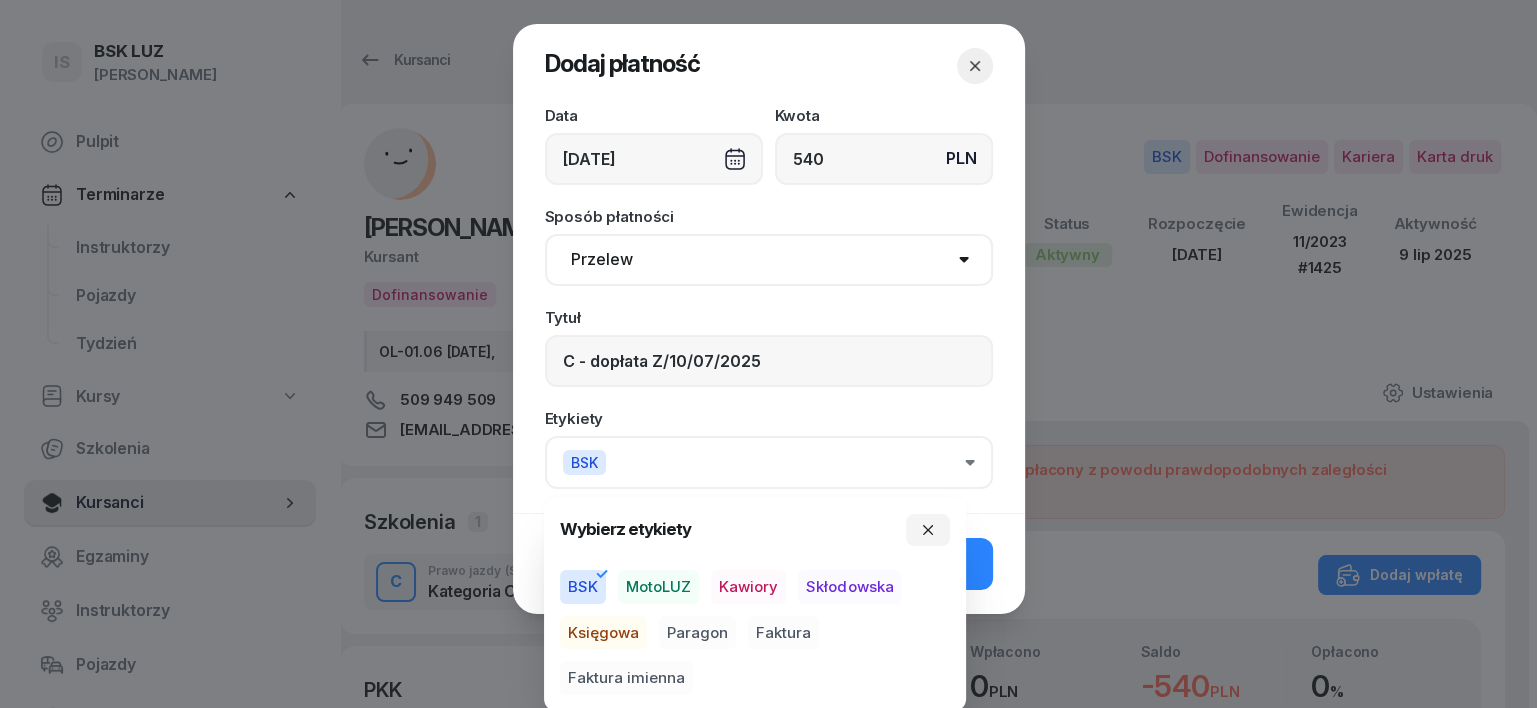 drag, startPoint x: 596, startPoint y: 631, endPoint x: 608, endPoint y: 676, distance: 46.572525 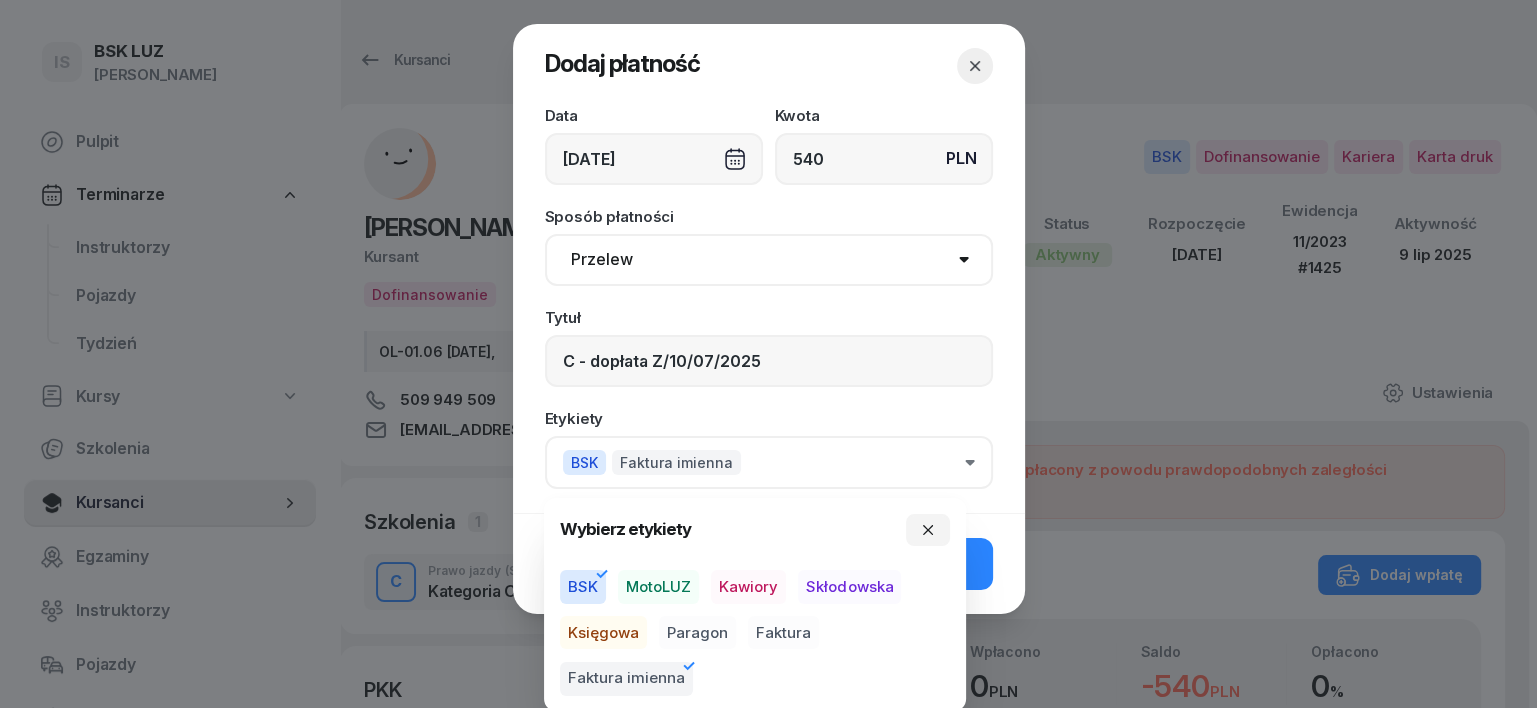 click on "Księgowa" at bounding box center (603, 633) 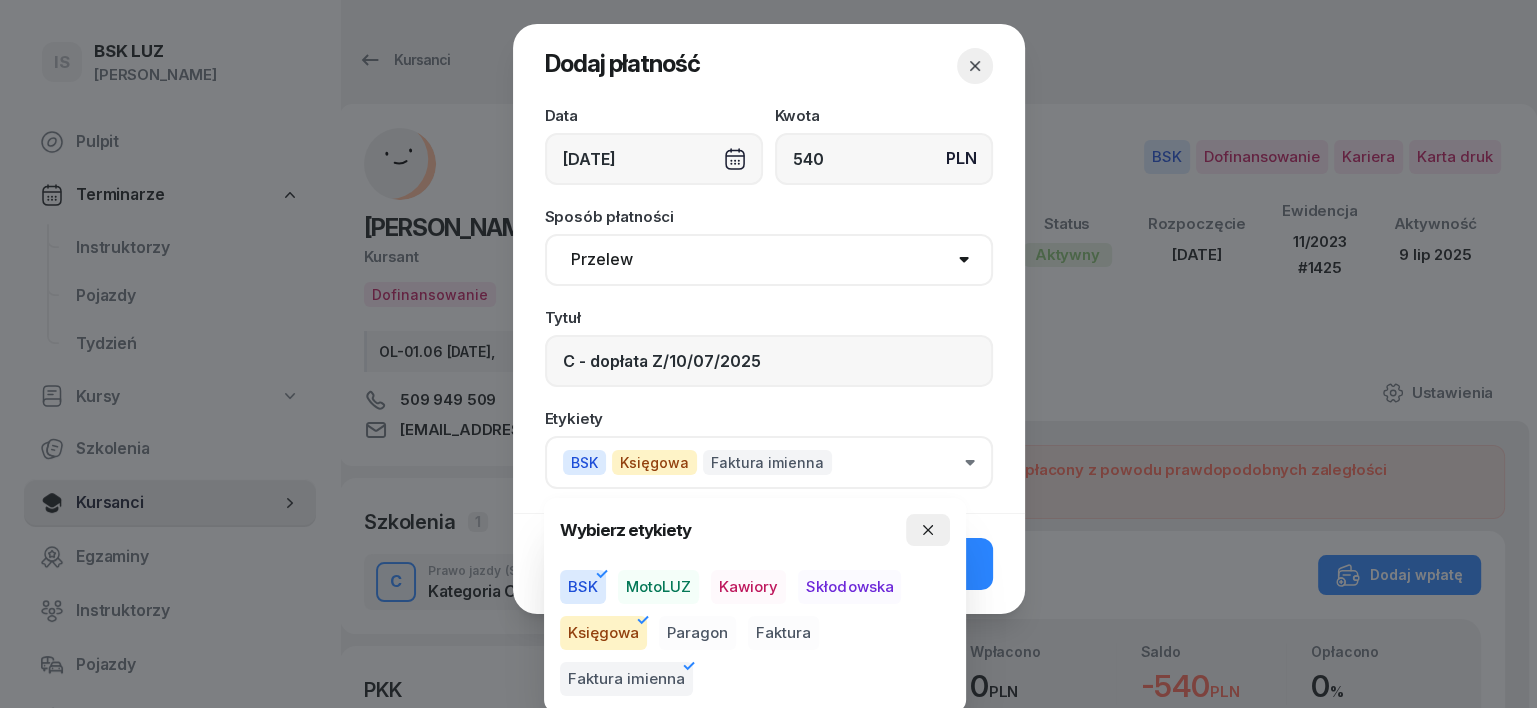 click 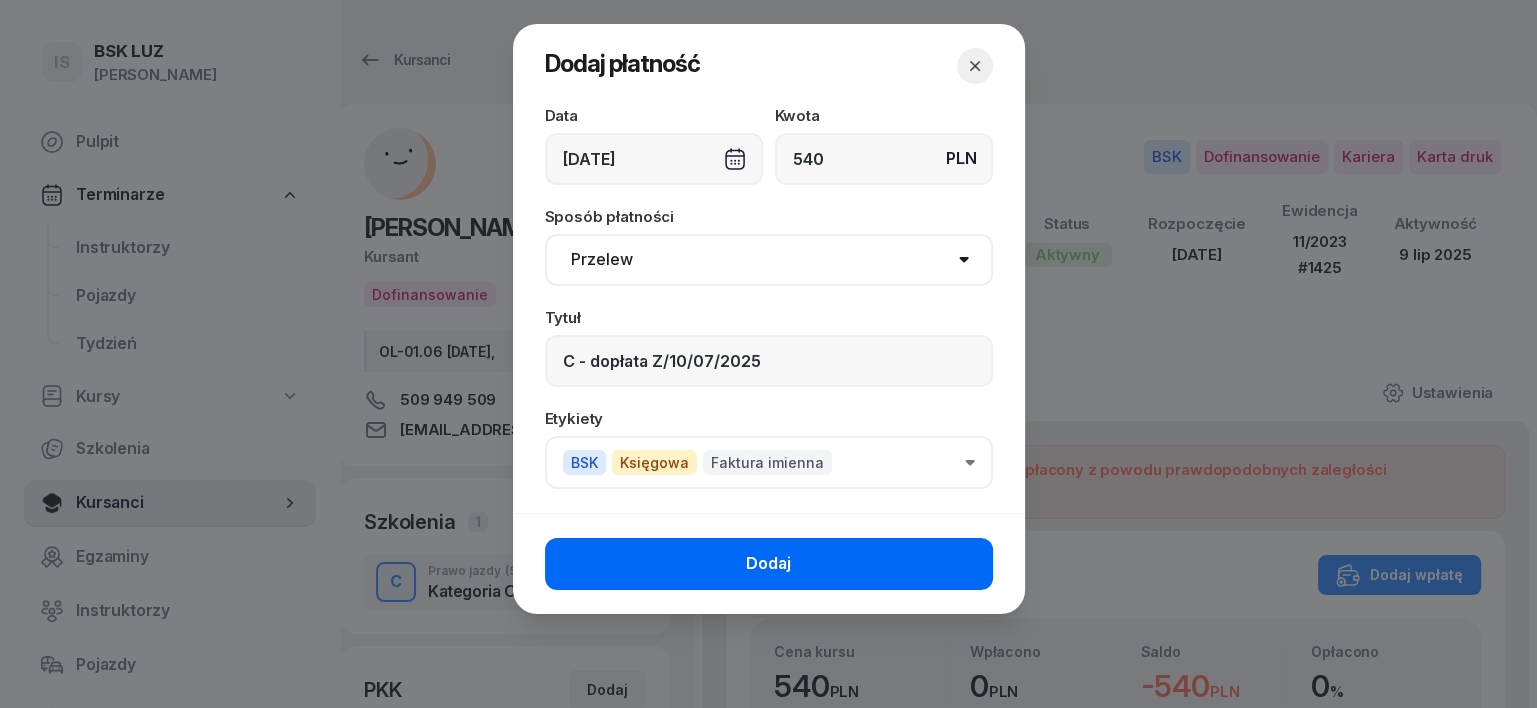 click on "Dodaj" 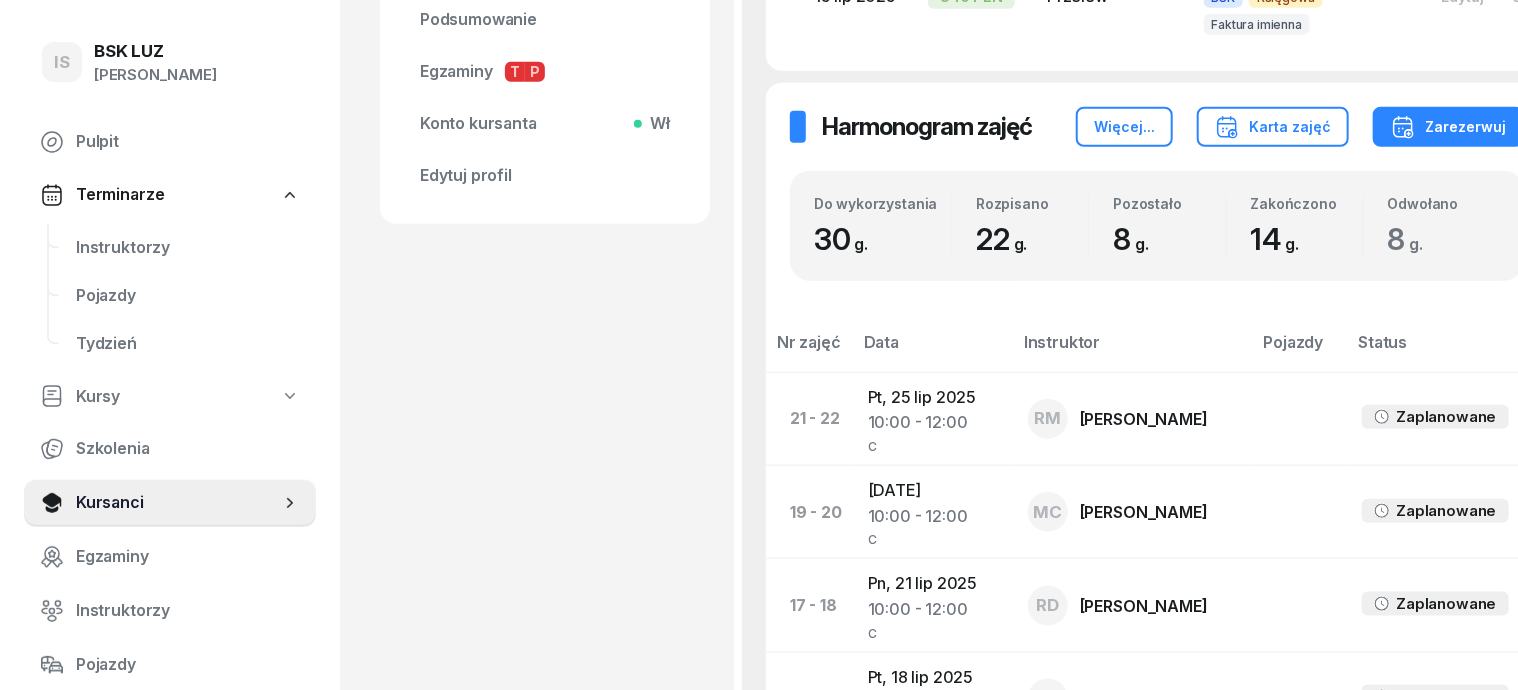 scroll, scrollTop: 875, scrollLeft: 0, axis: vertical 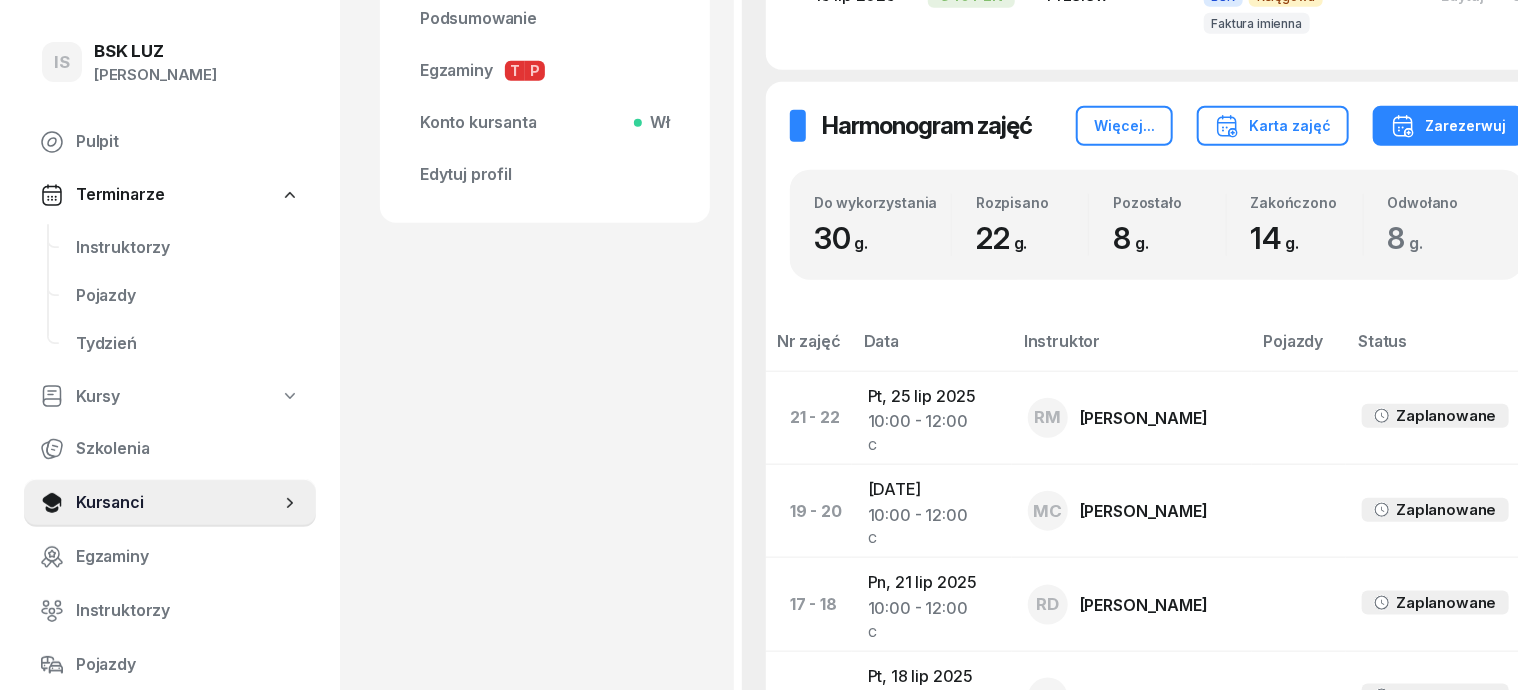 click on "GÓRNIKOWSKI MICHAŁ  Kursant Dofinansowanie OL-01.06 	2030-03-05,  509 949 509 mgornikowski@wp.pl MG MICHAŁ GÓRNIKOWSKI Kursant Edytuj Szkolenia 1  Dodaj  C  Prawo jazdy  (Stacj.) Kategoria C PKK  Dodaj  52540-32...89132   Pobrano  Kursant Podsumowanie  Egzaminy   T   P  Konto kursanta  Wł Edytuj profil Podsumowanie Szkolenia (1) Konto kursanta Edytuj profil" at bounding box center [545, 558] 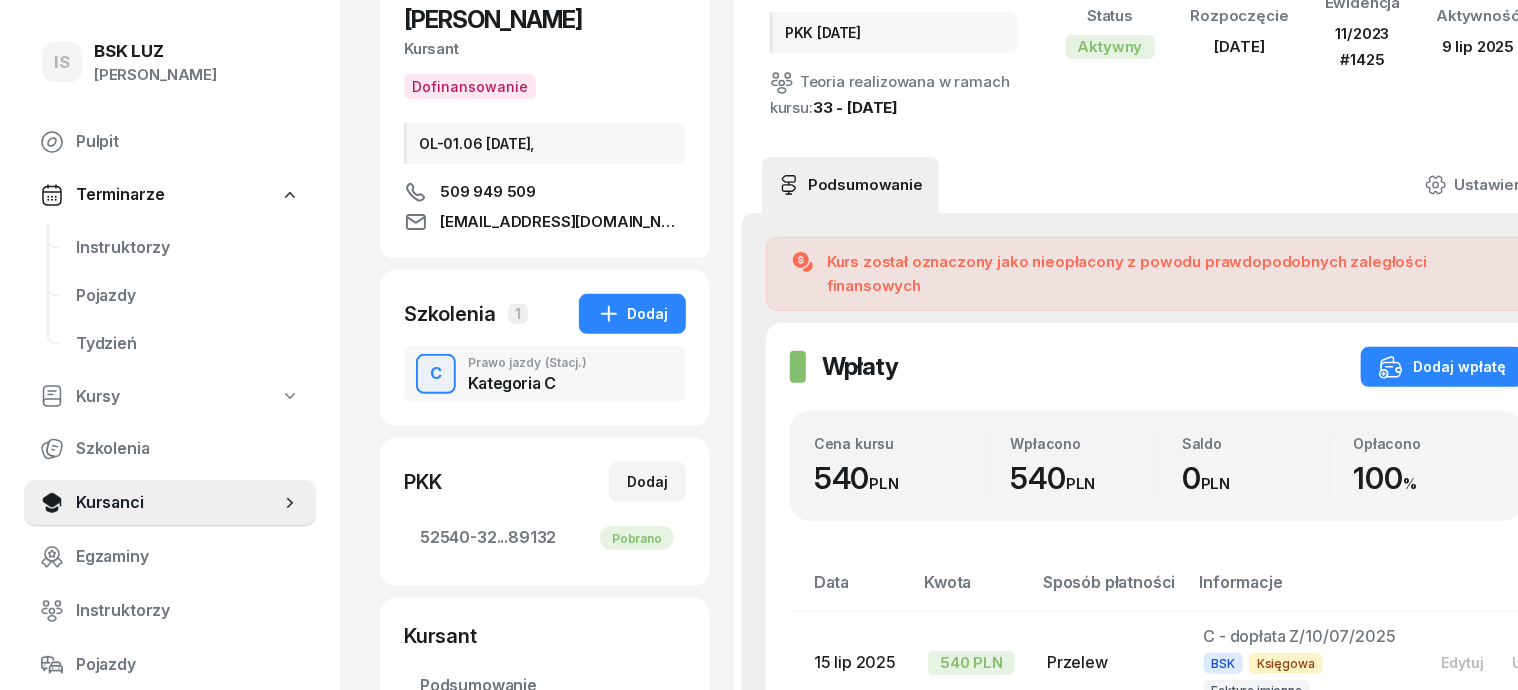 scroll, scrollTop: 0, scrollLeft: 0, axis: both 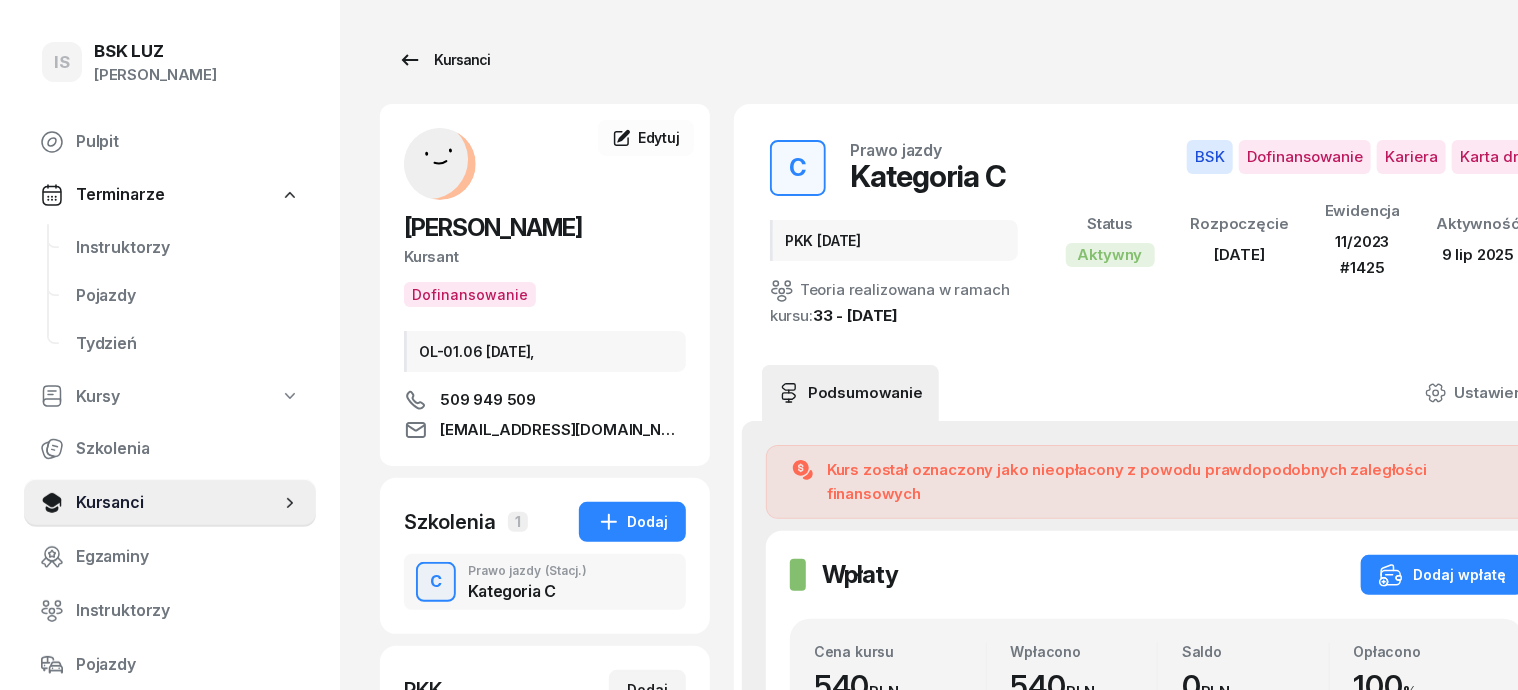 click on "Kursanci" at bounding box center [444, 60] 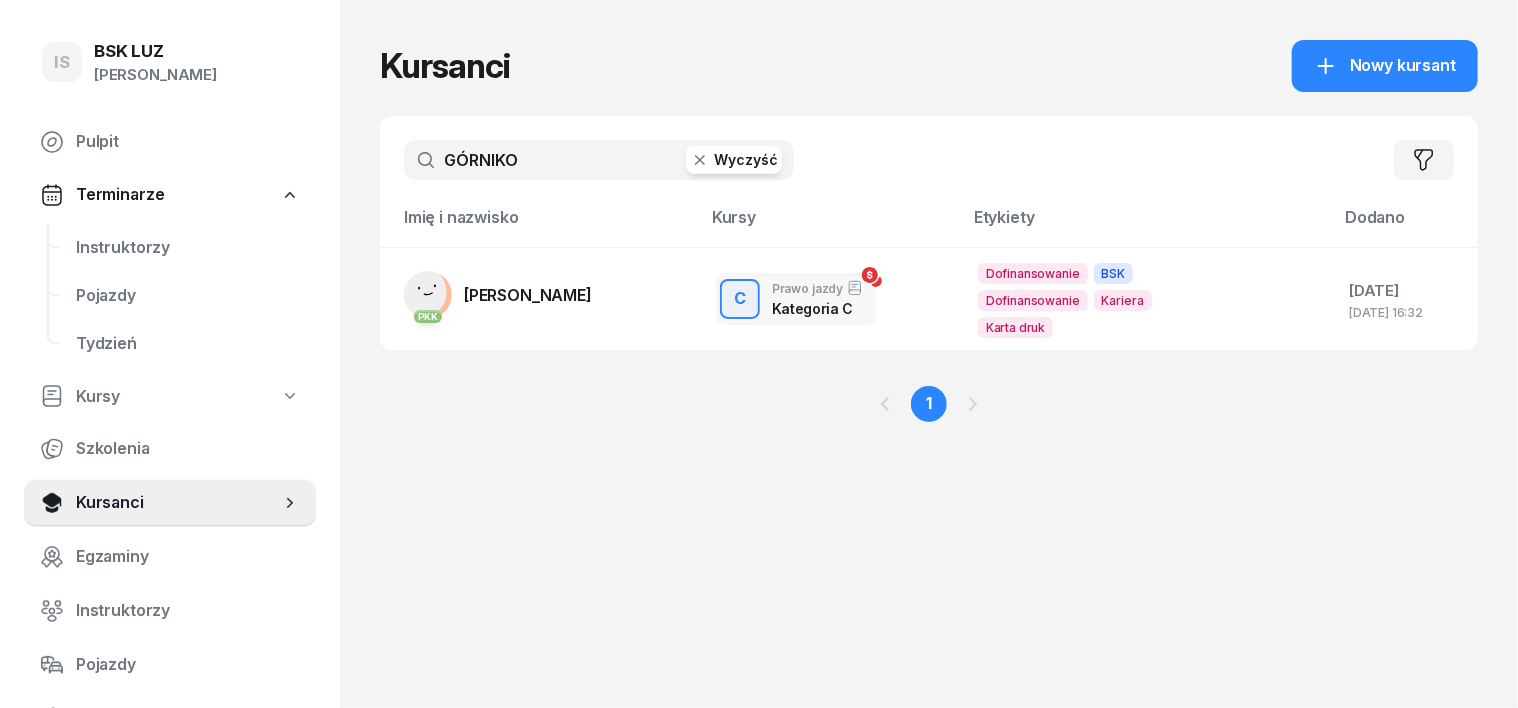 click 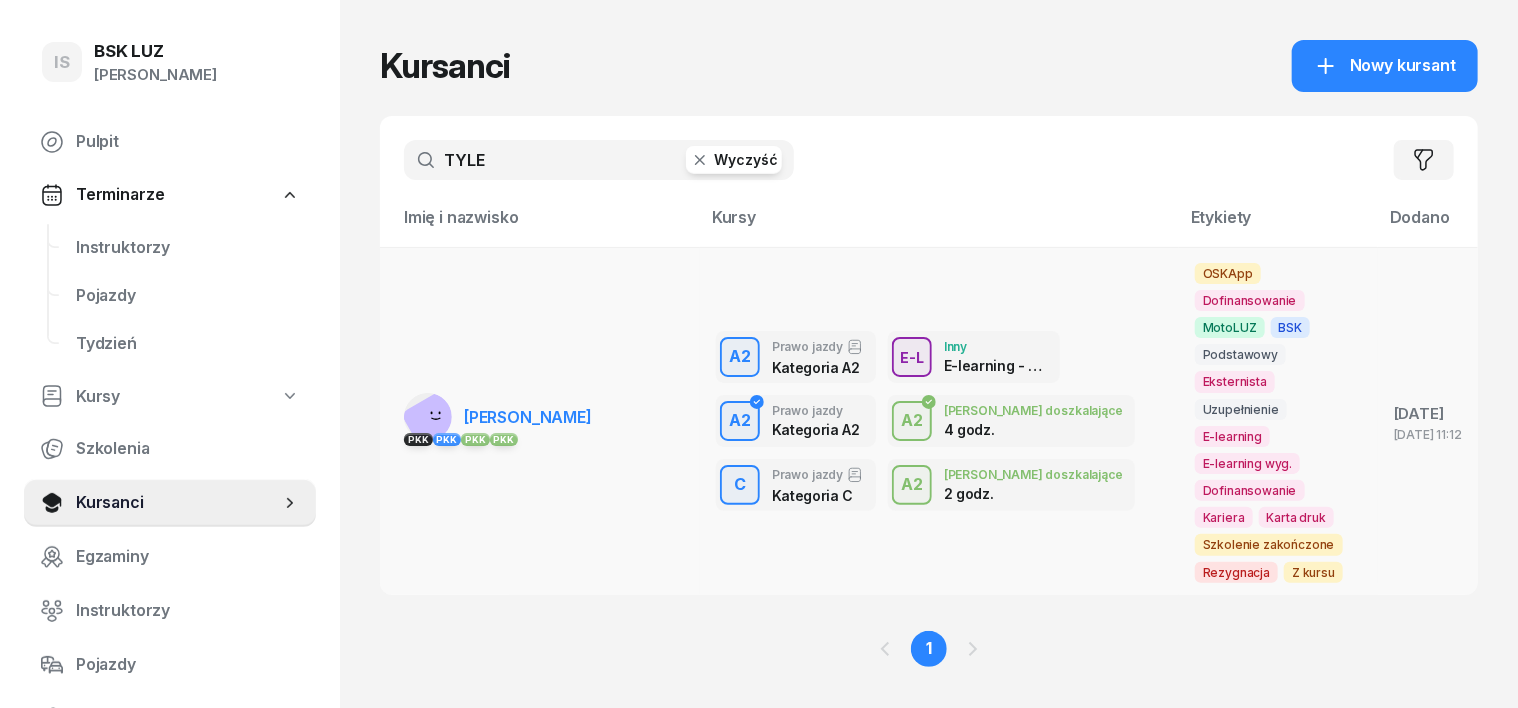 type on "TYLE" 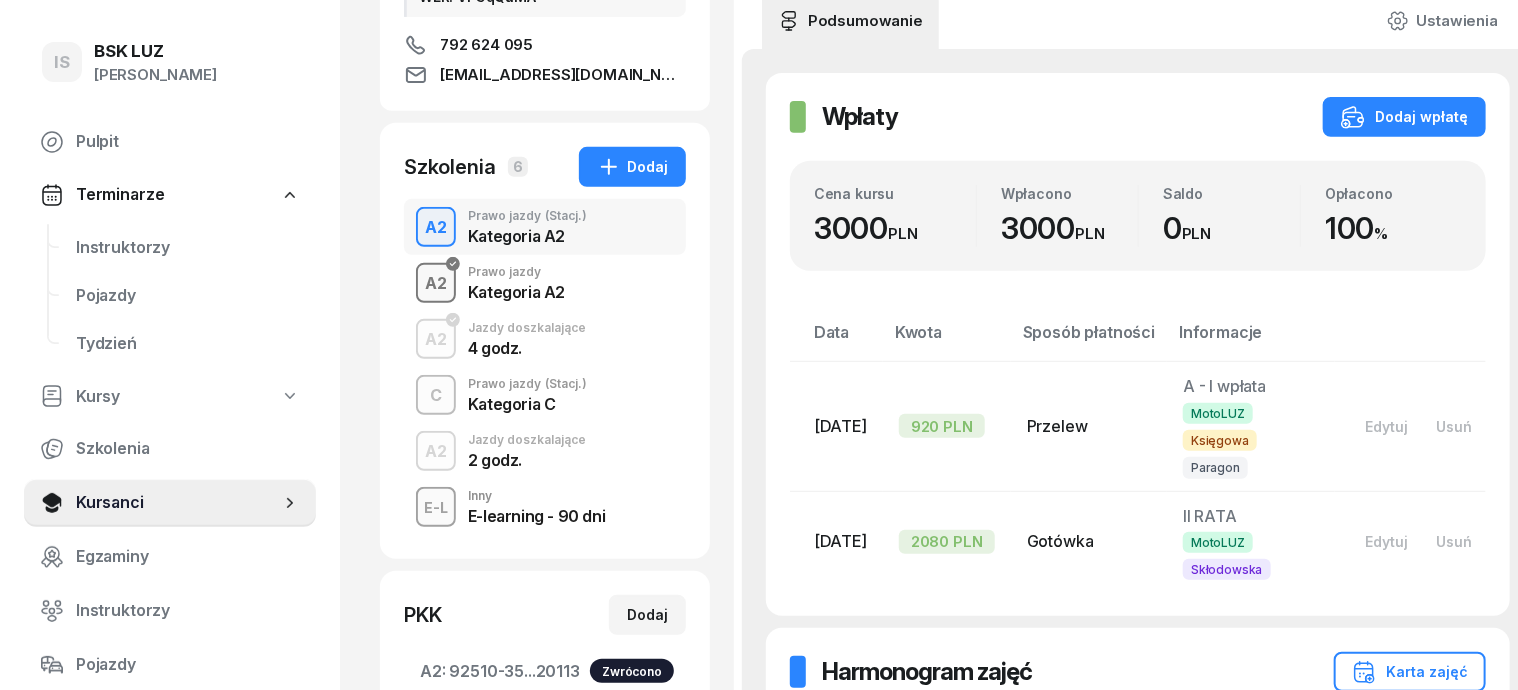 scroll, scrollTop: 375, scrollLeft: 0, axis: vertical 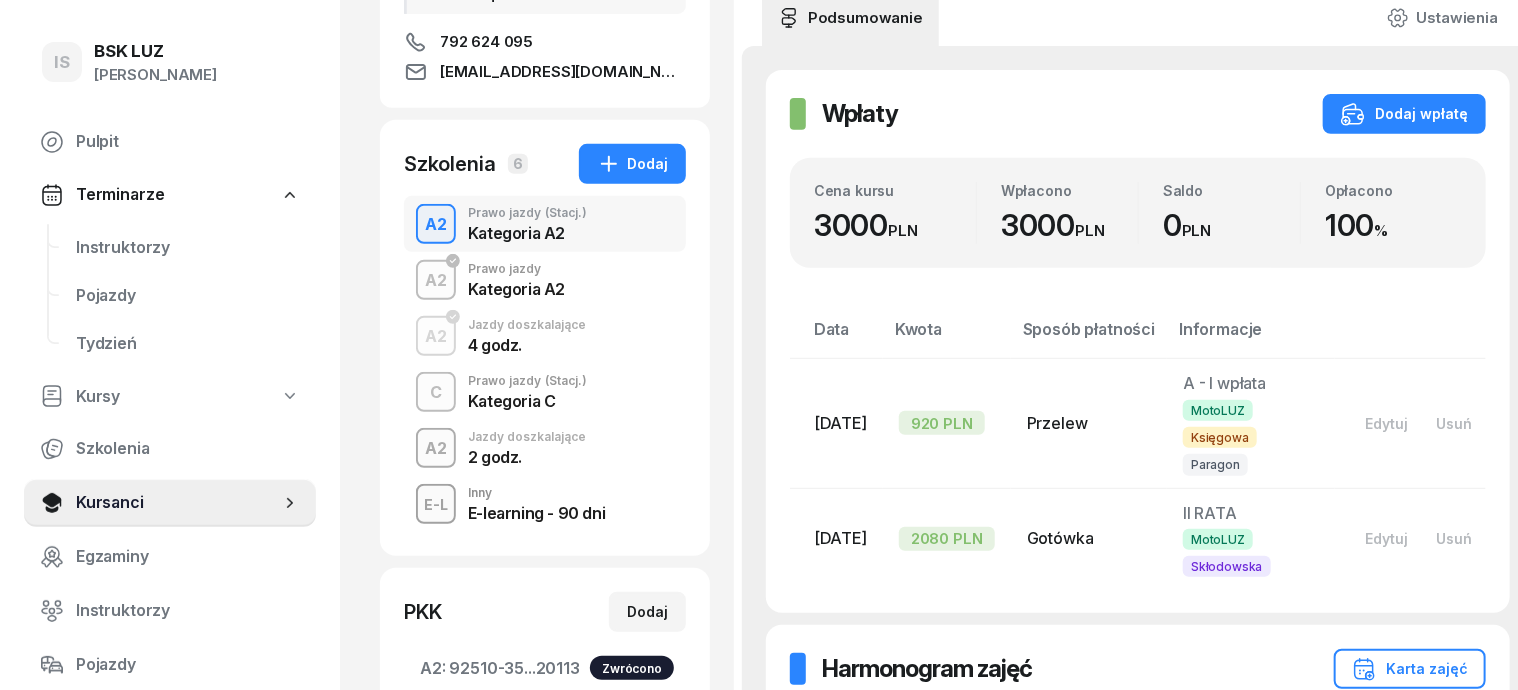 click on "A2" at bounding box center (436, 449) 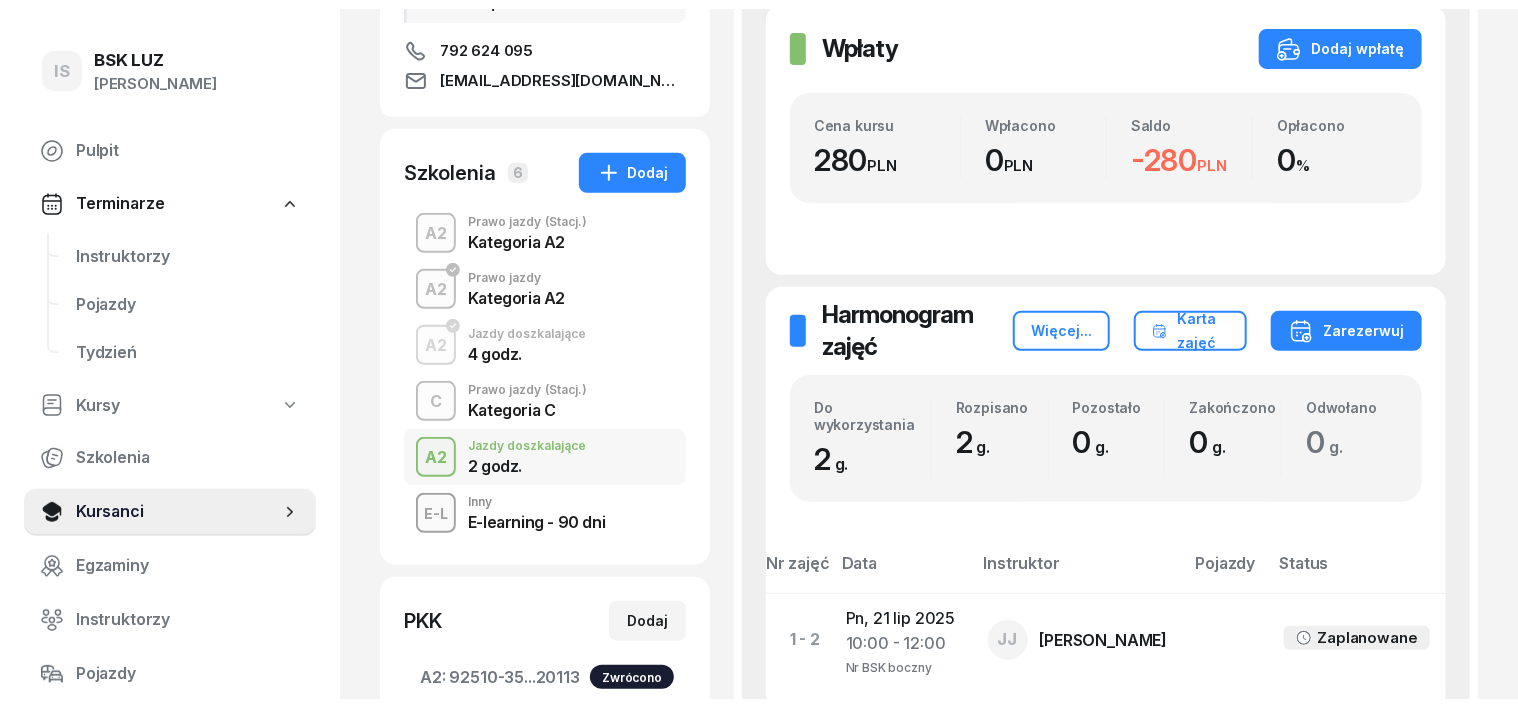 scroll, scrollTop: 0, scrollLeft: 0, axis: both 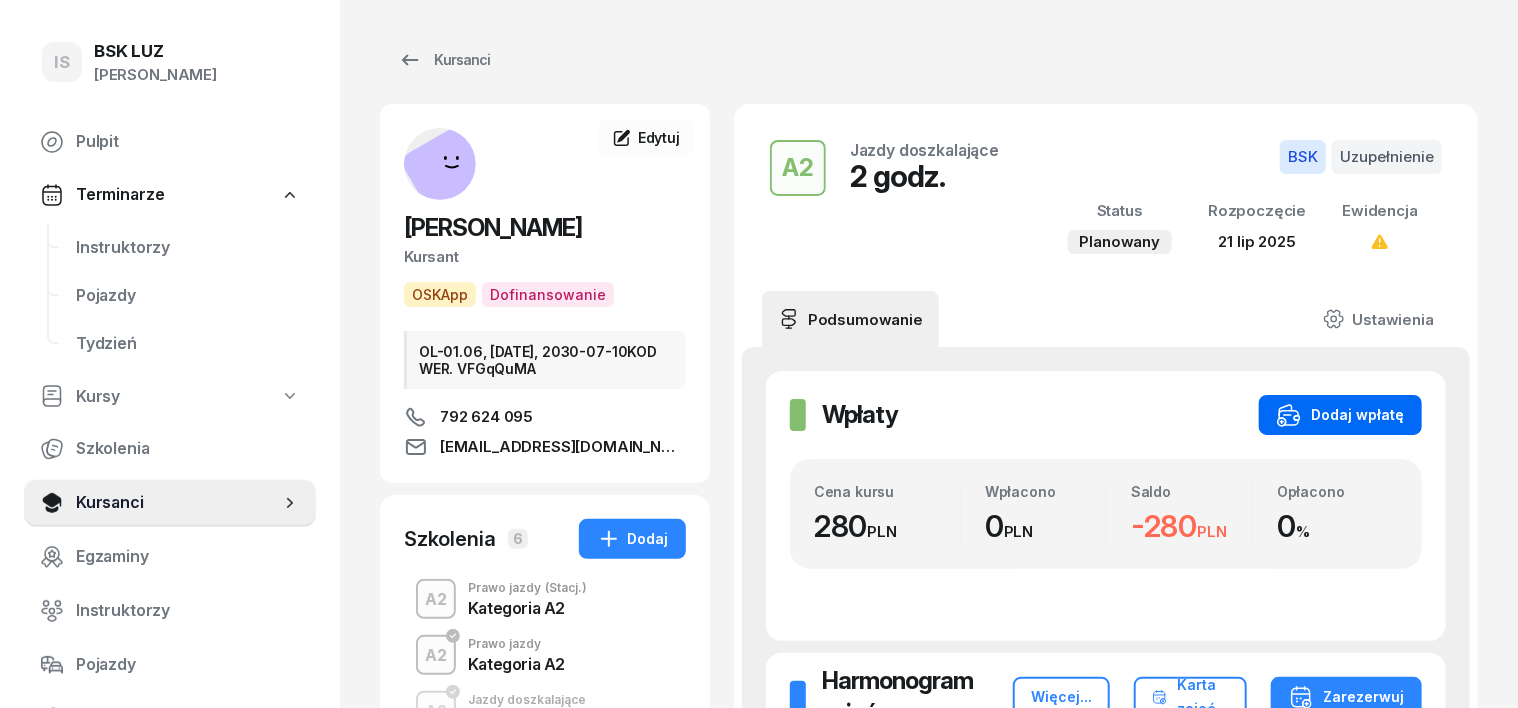 click on "Dodaj wpłatę" at bounding box center (1340, 415) 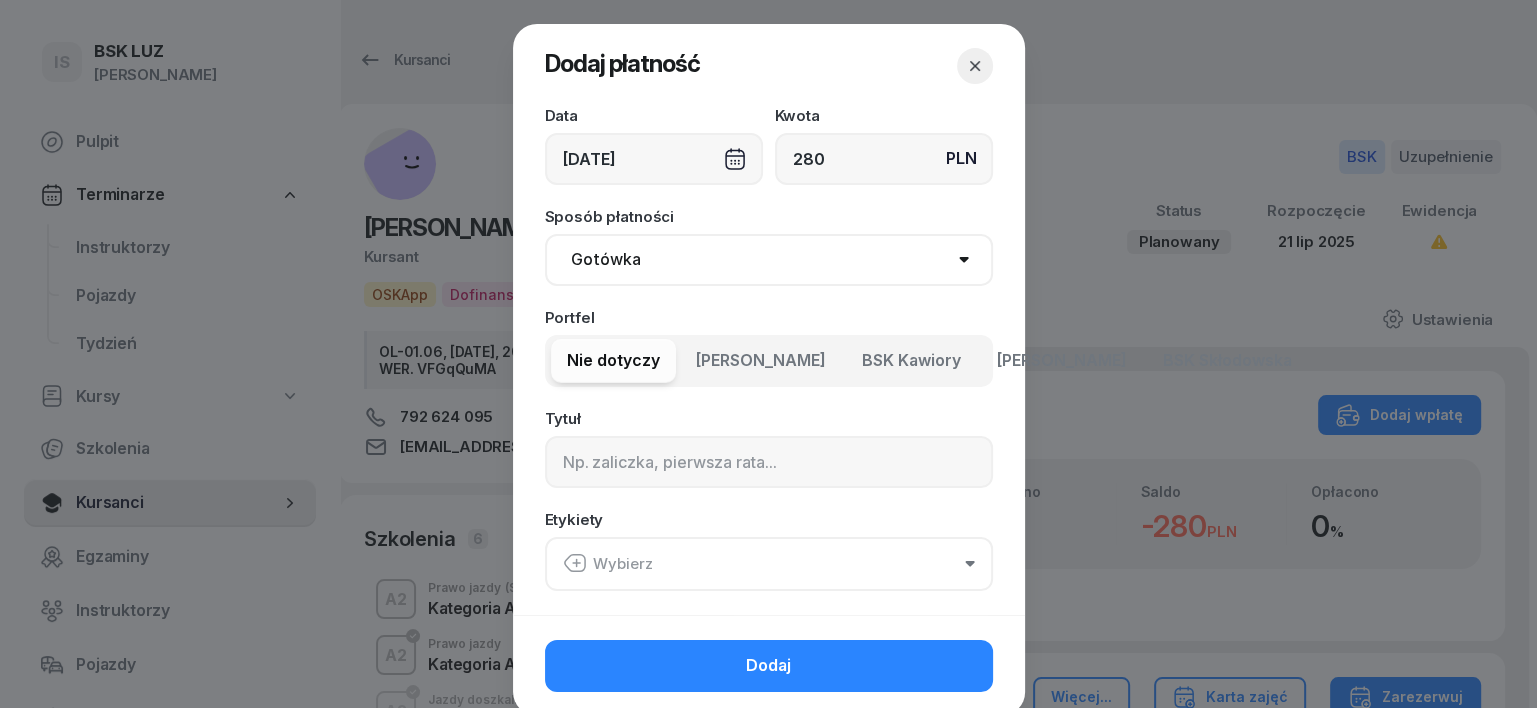 type on "280" 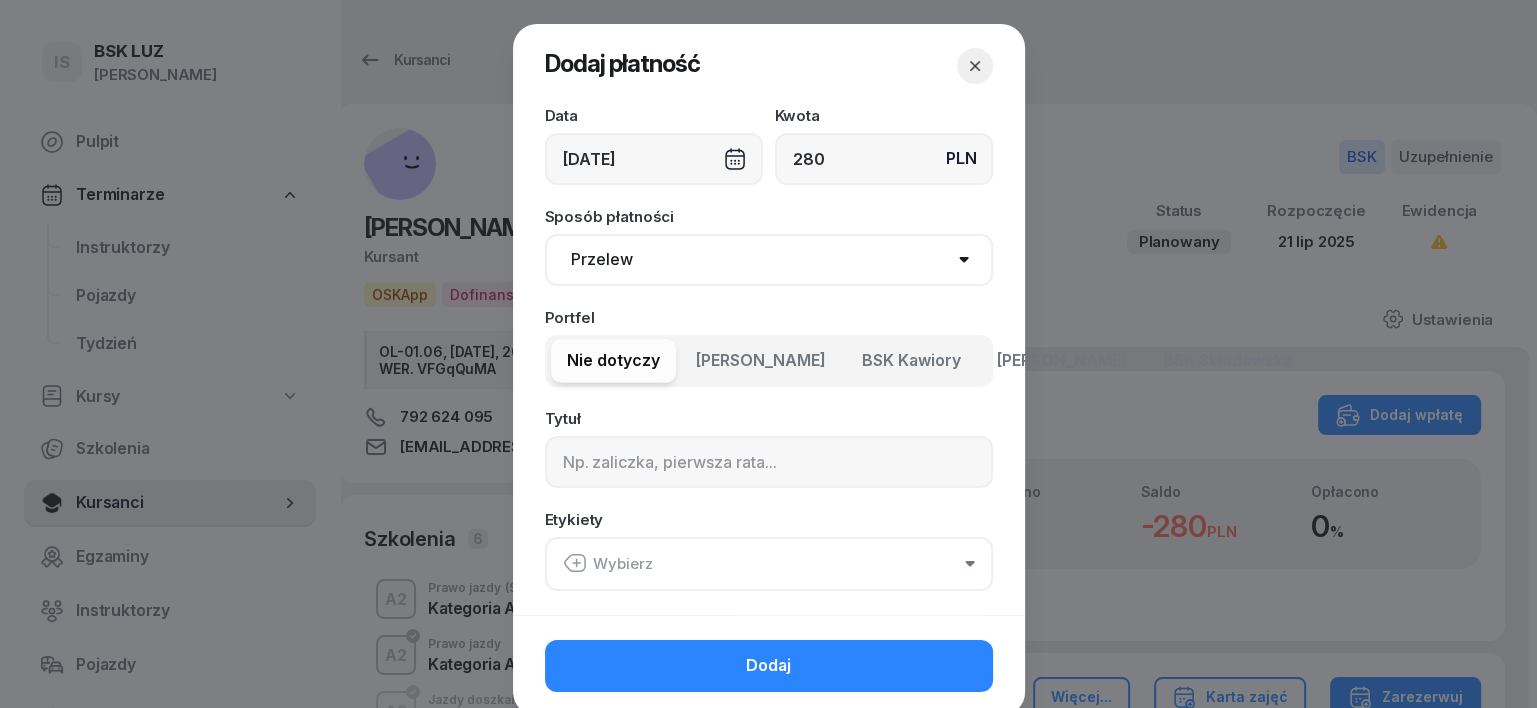 click on "Gotówka Karta Przelew Płatności online BLIK" at bounding box center (769, 260) 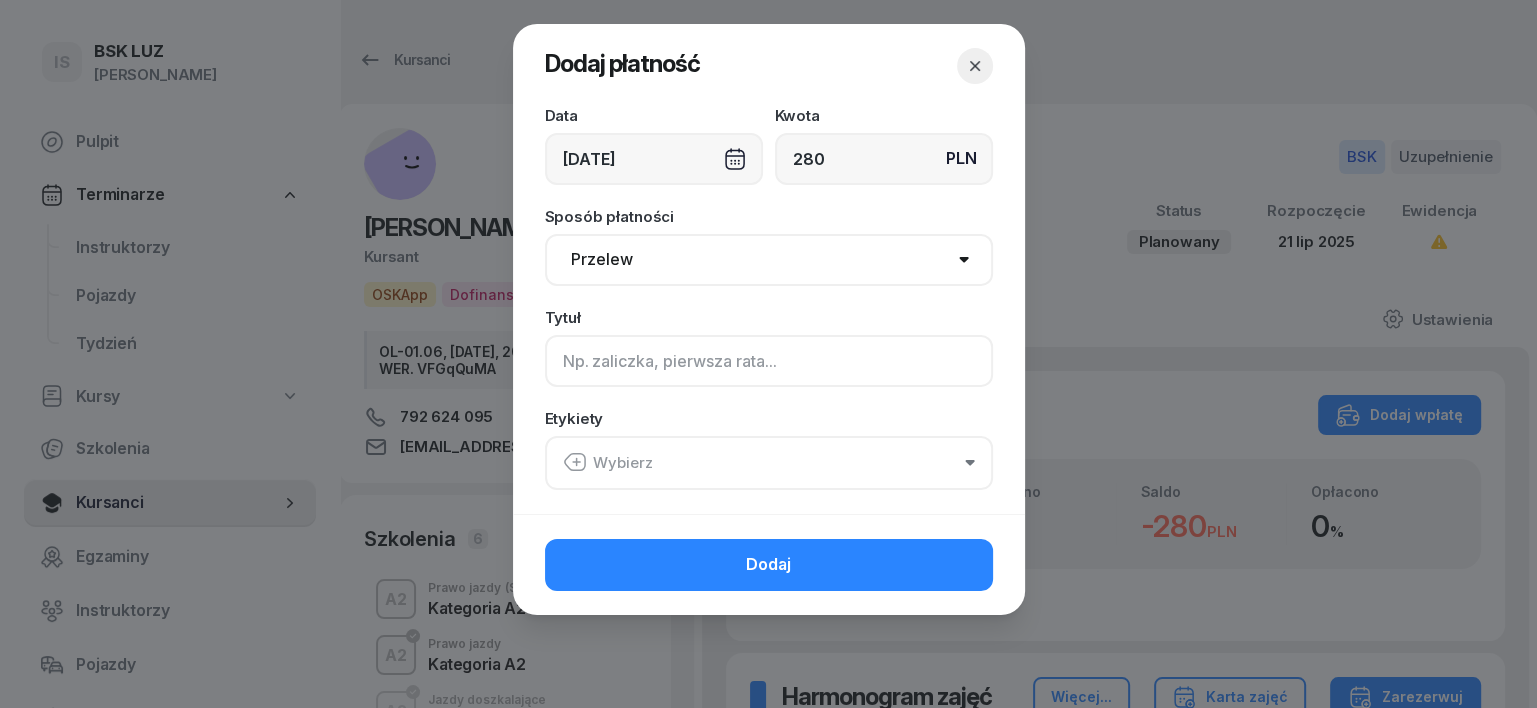 click 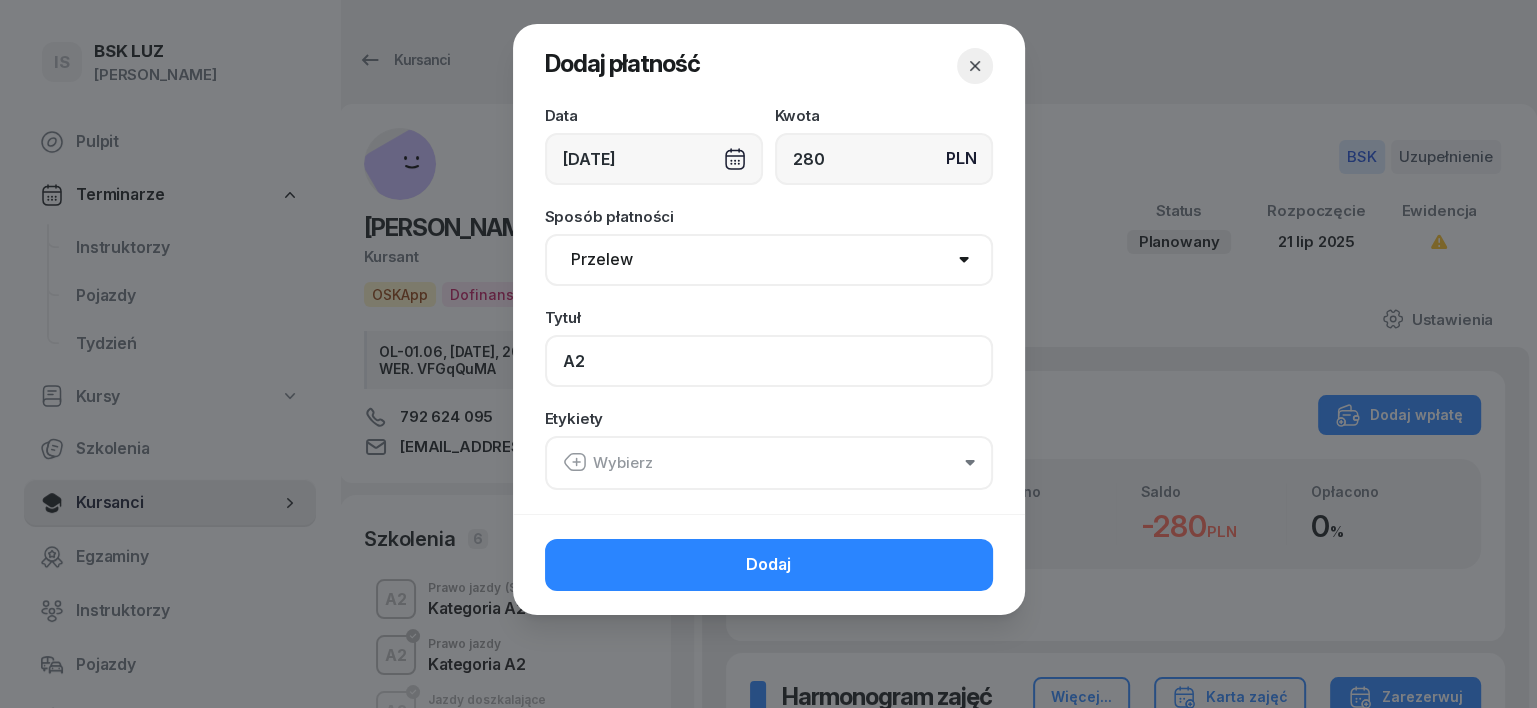 type on "A2" 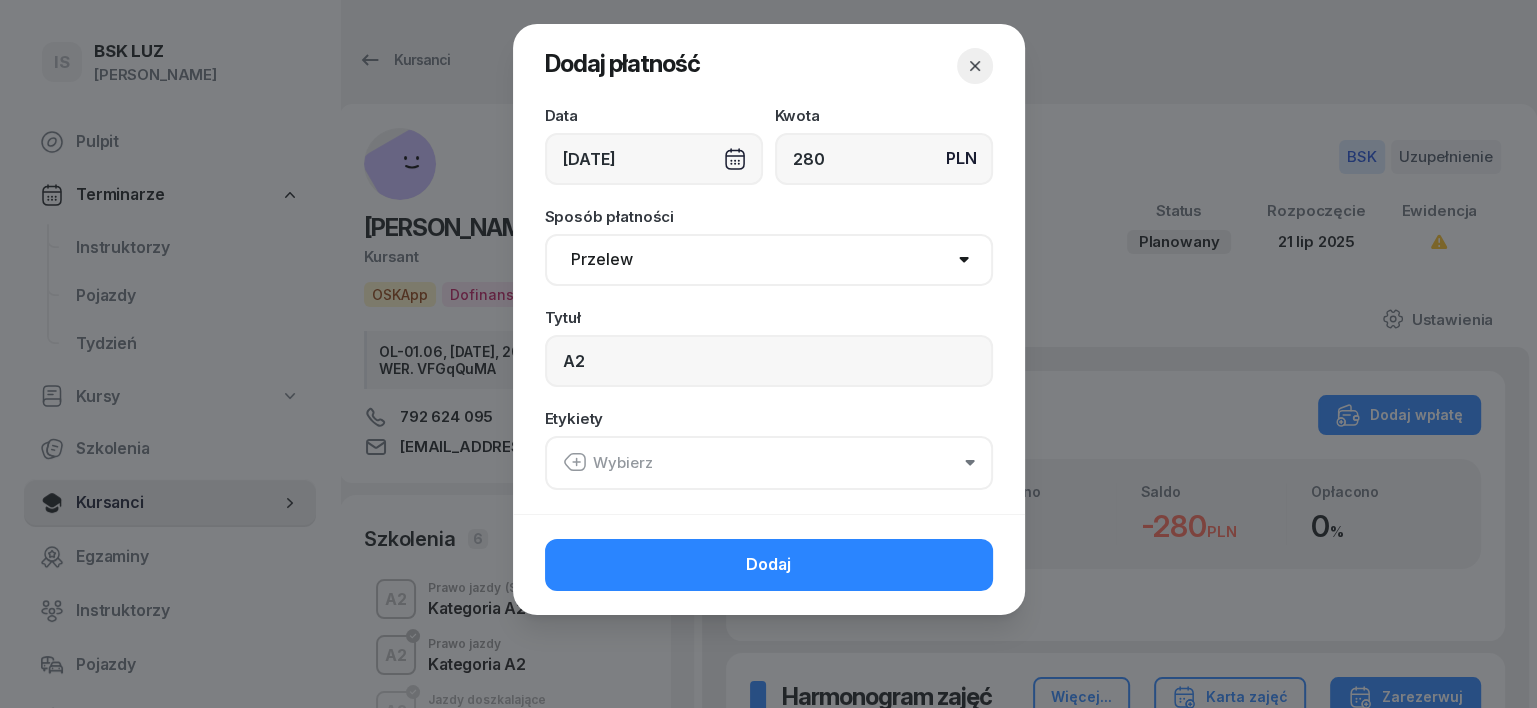 click 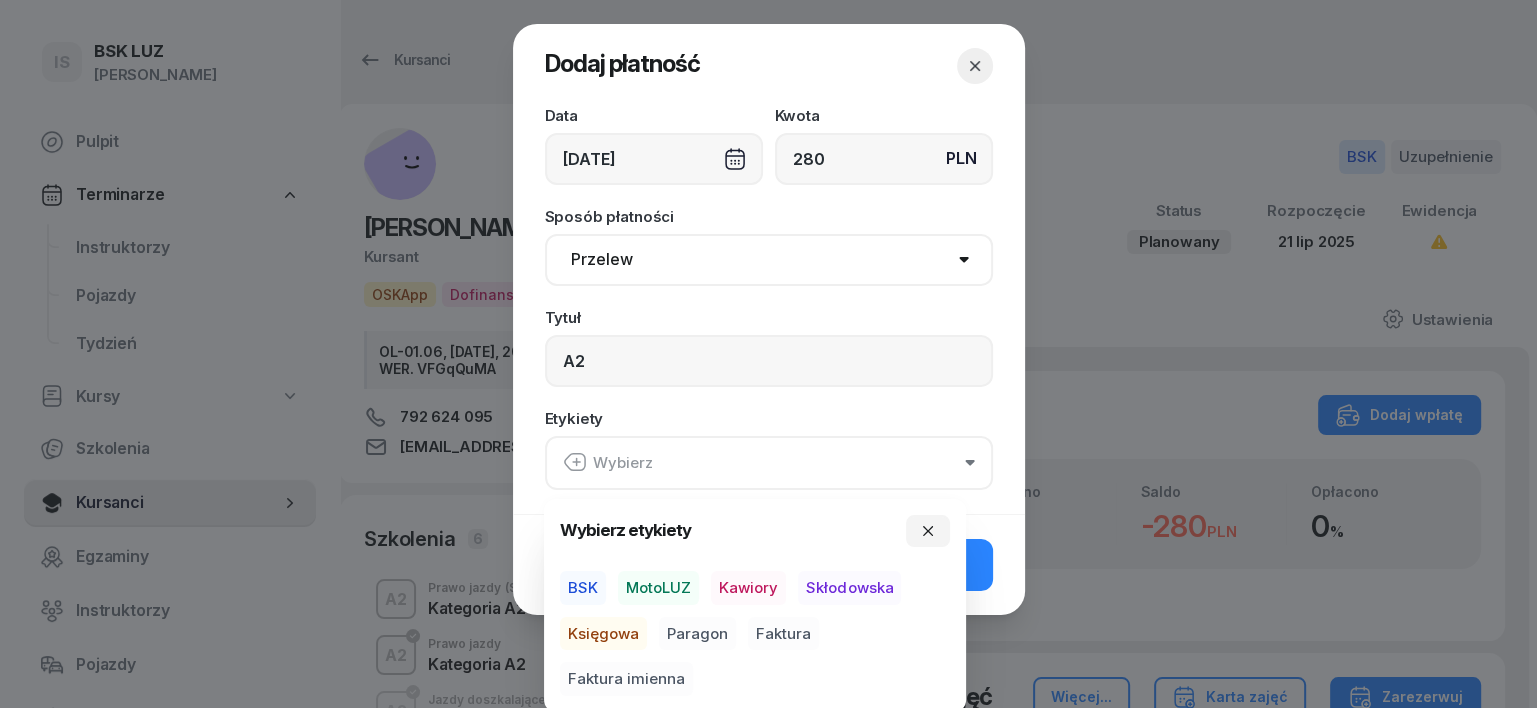 click on "BSK" at bounding box center (583, 588) 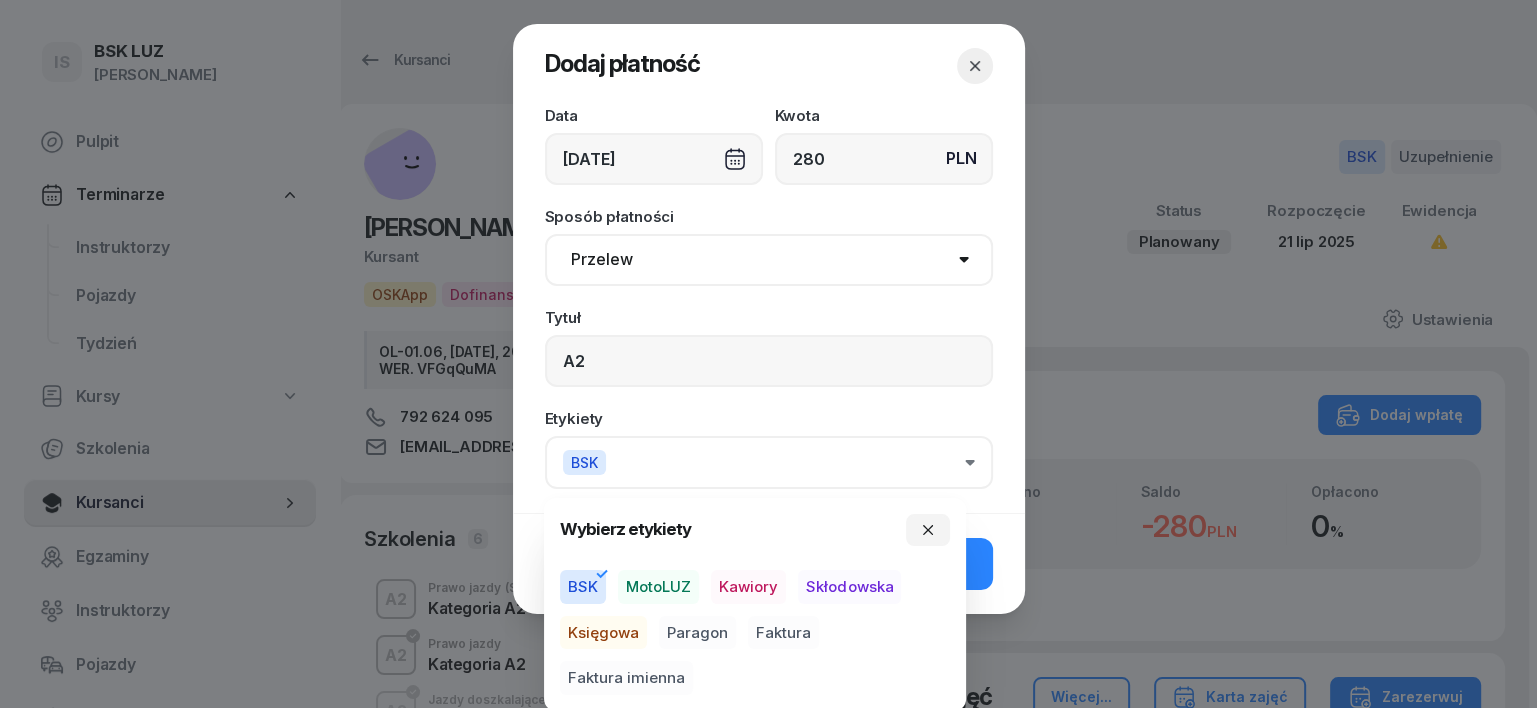 click on "Księgowa" at bounding box center [603, 633] 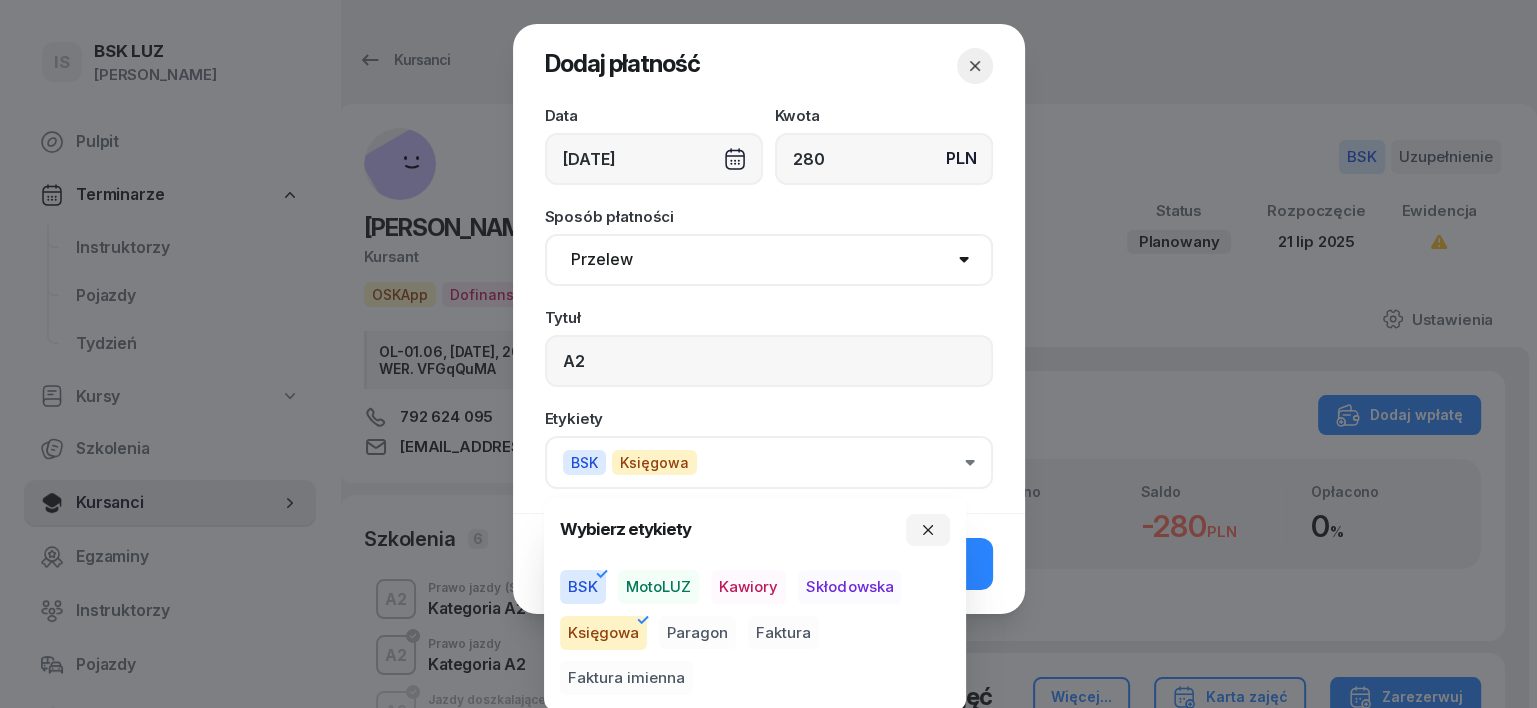 click on "Paragon" at bounding box center (697, 633) 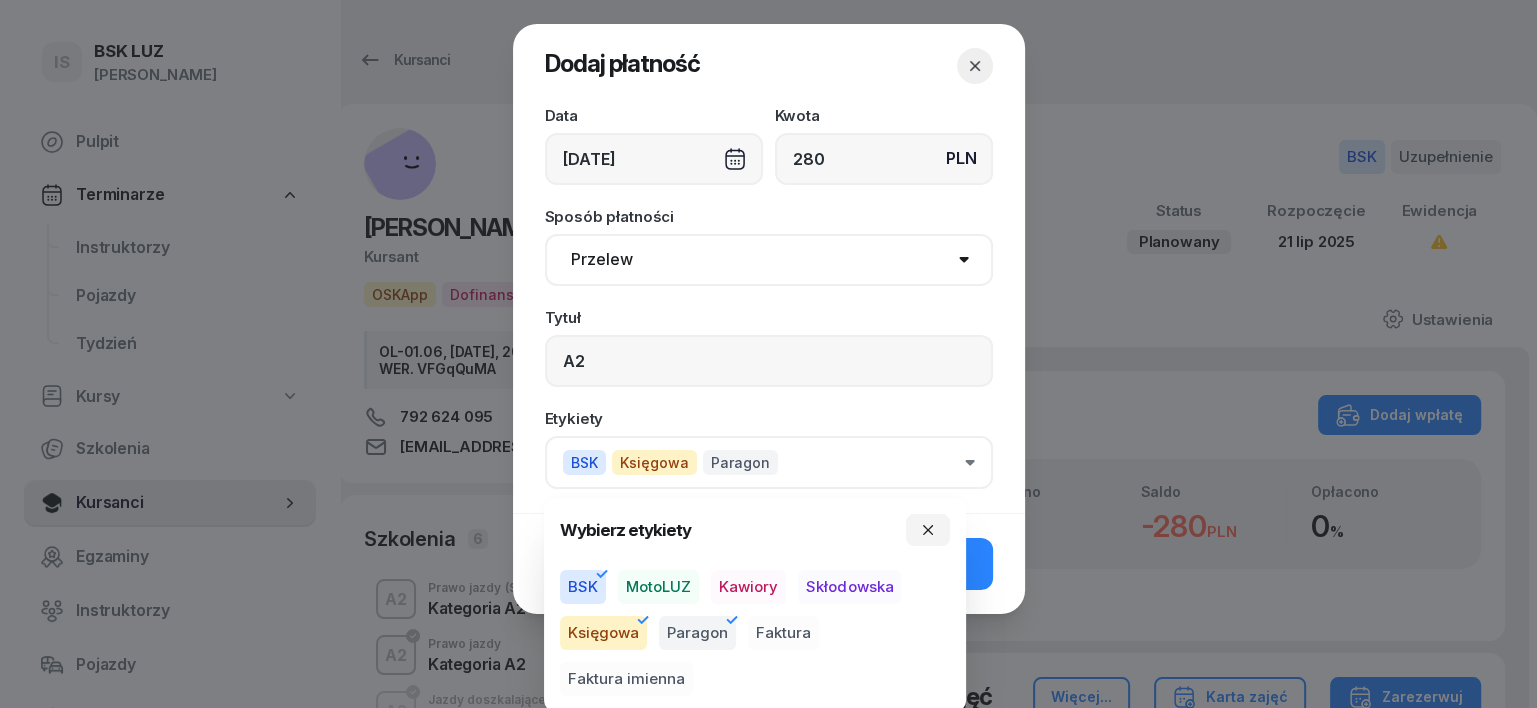 drag, startPoint x: 931, startPoint y: 529, endPoint x: 1052, endPoint y: 518, distance: 121.49897 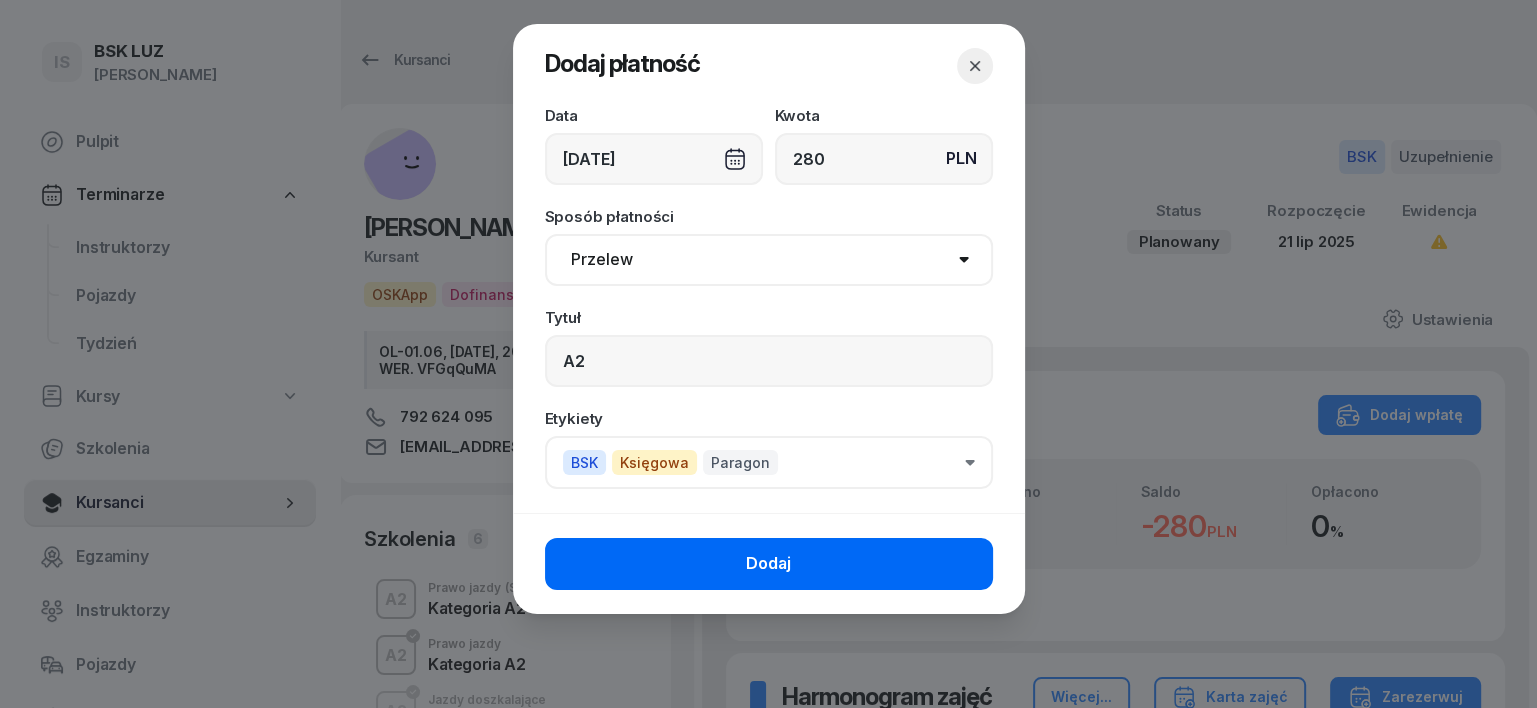 click on "Dodaj" 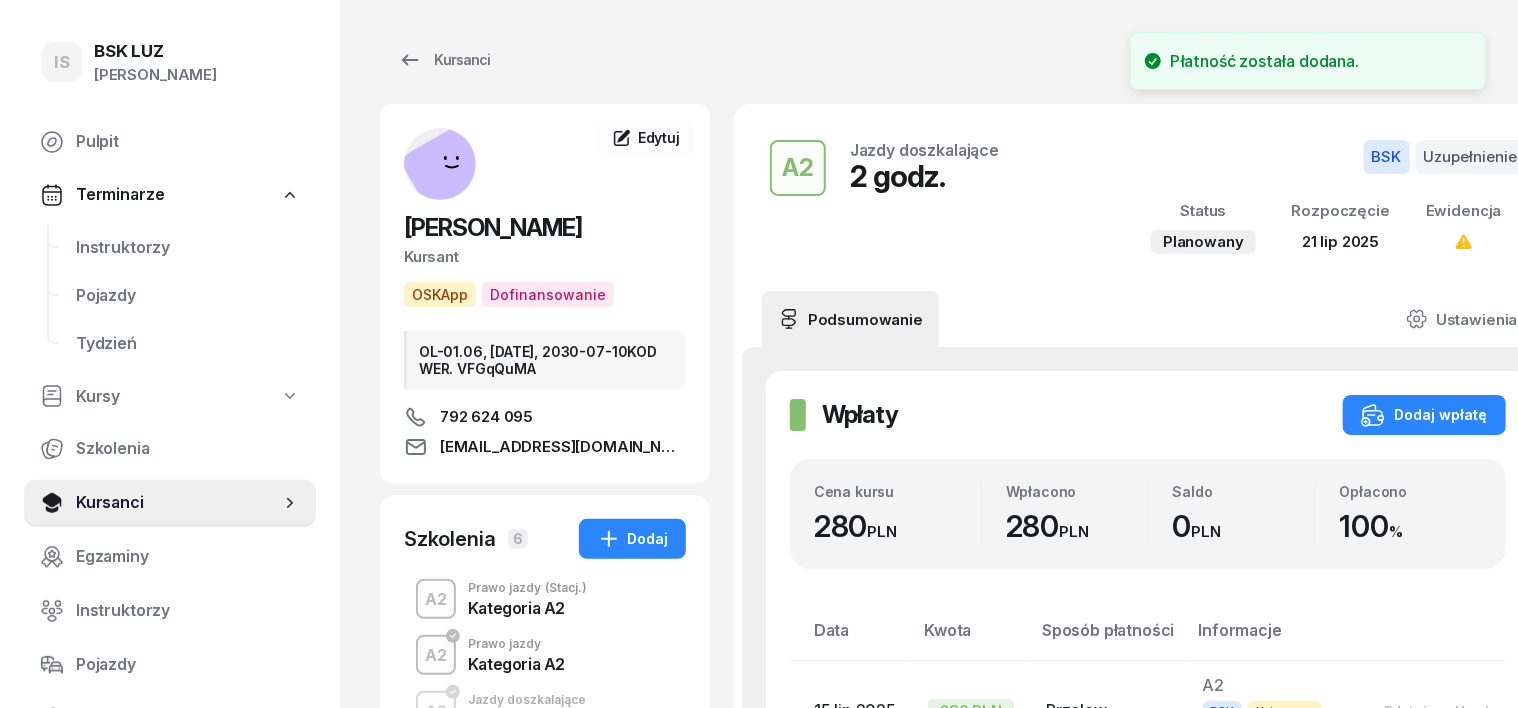 scroll, scrollTop: 124, scrollLeft: 0, axis: vertical 